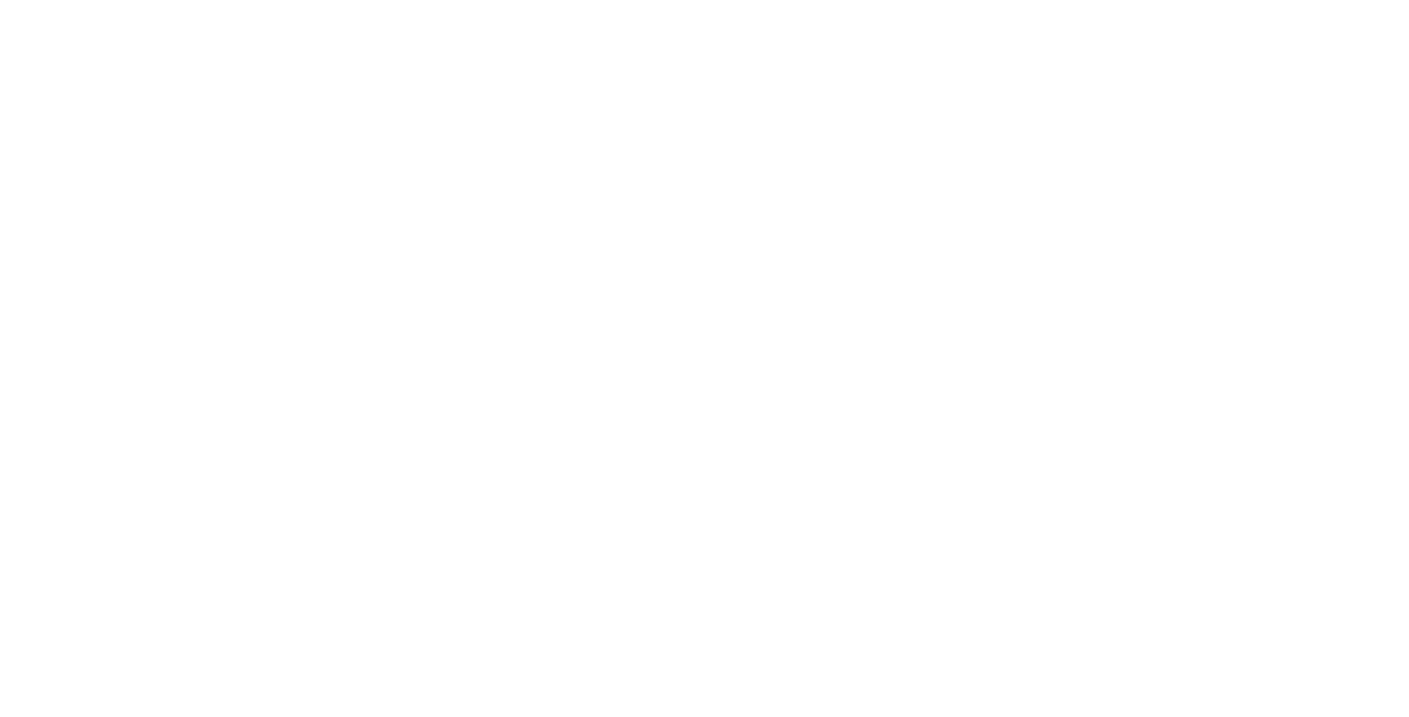 scroll, scrollTop: 0, scrollLeft: 0, axis: both 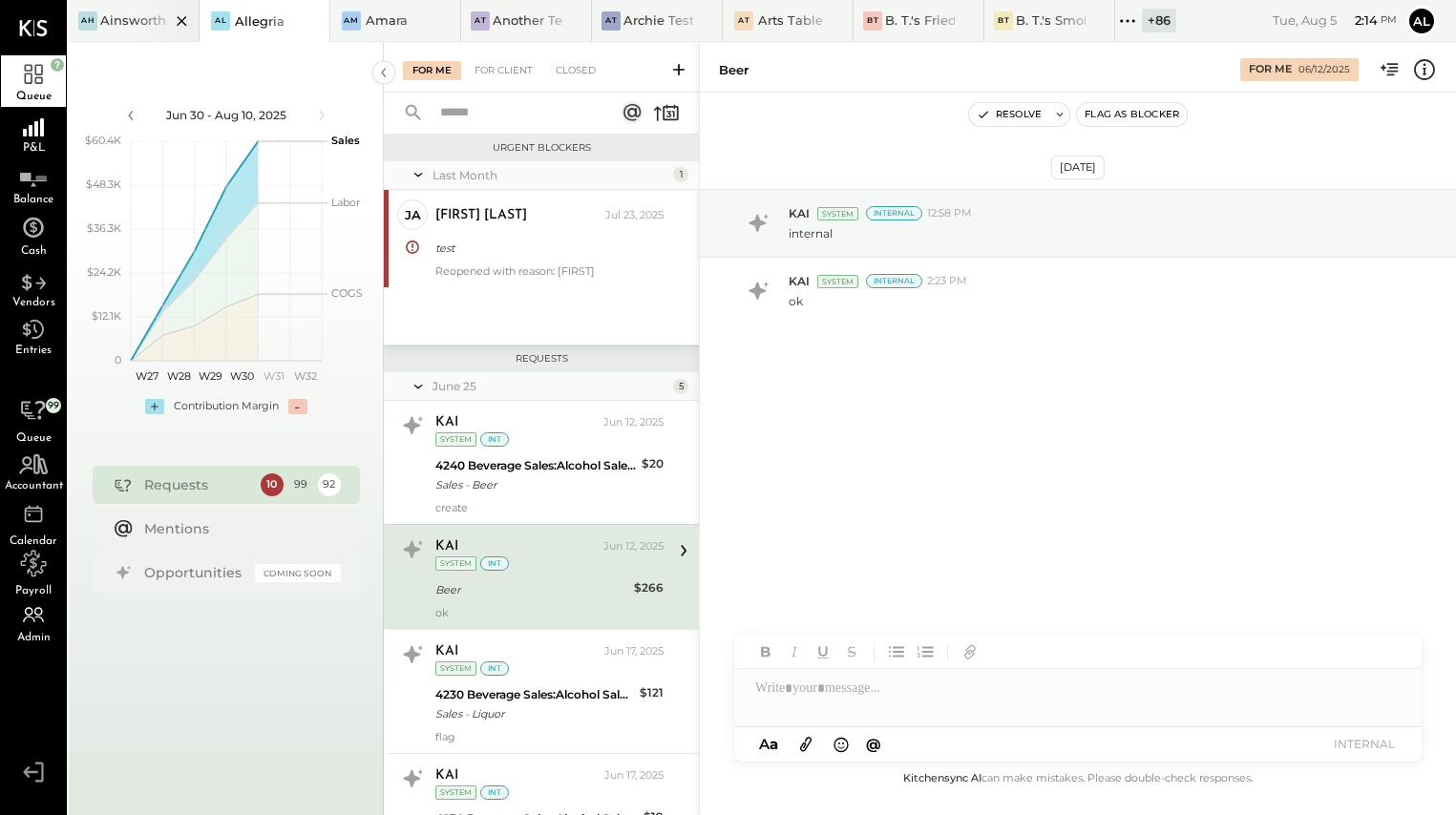click 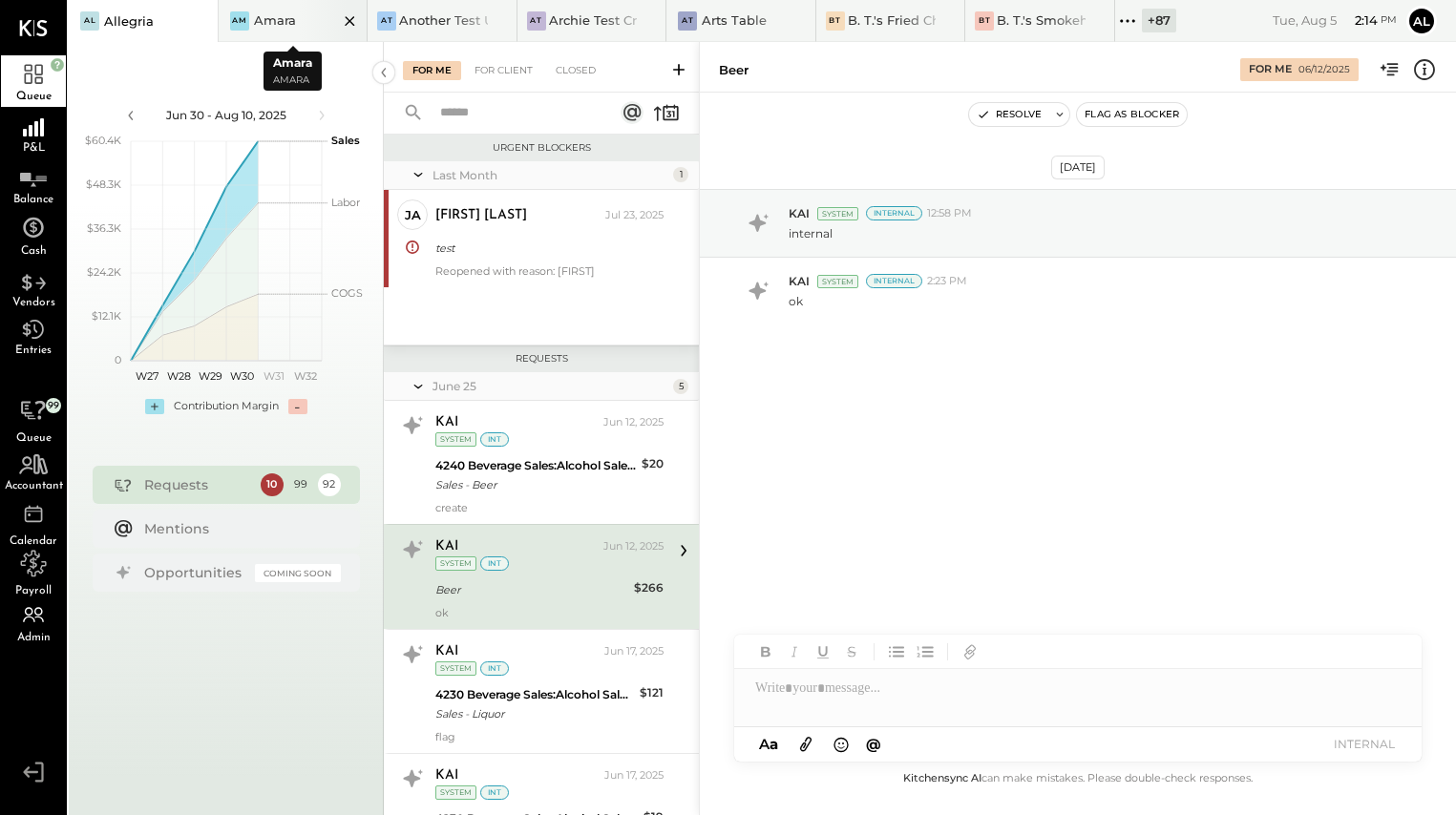 click 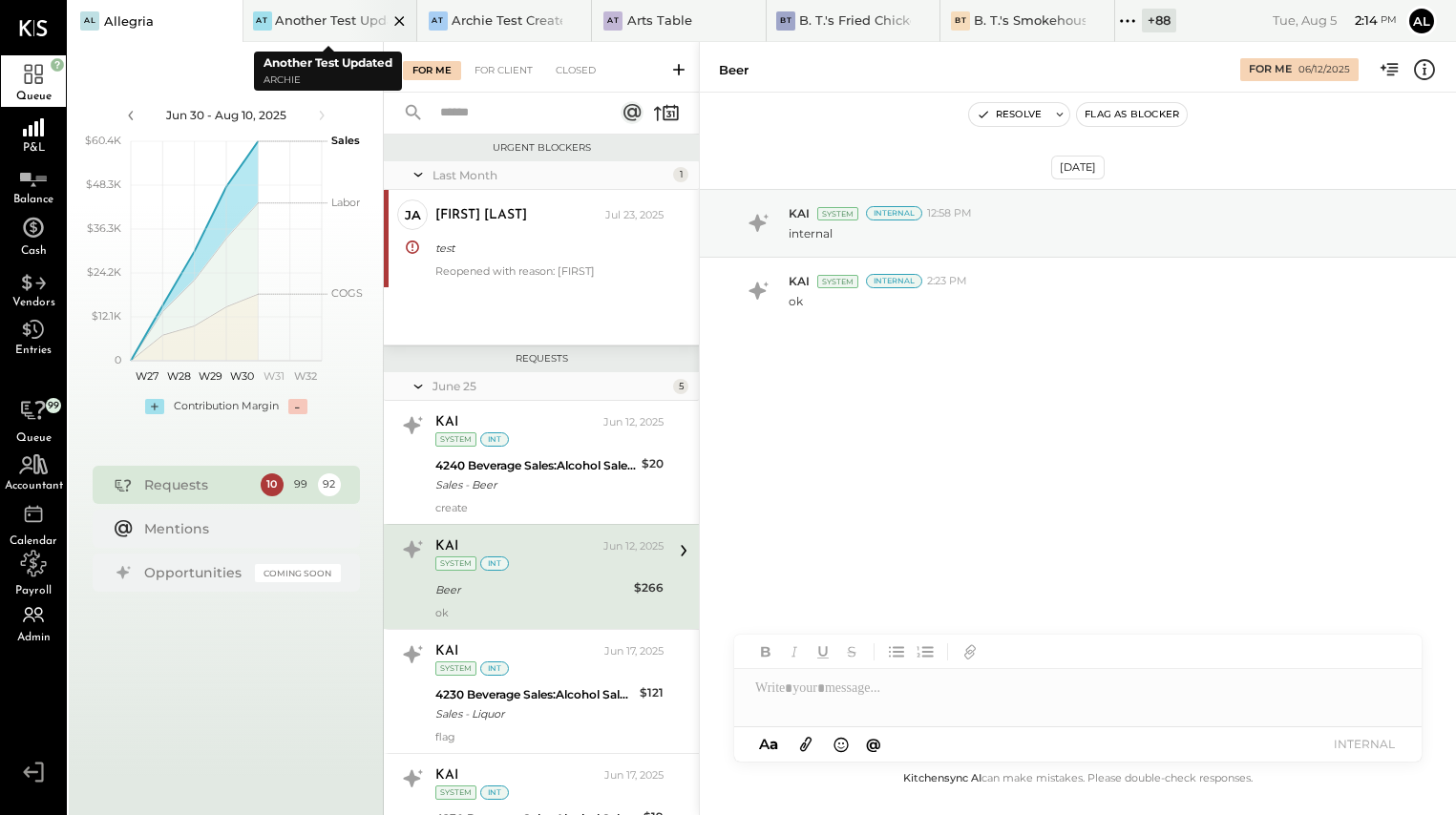 click 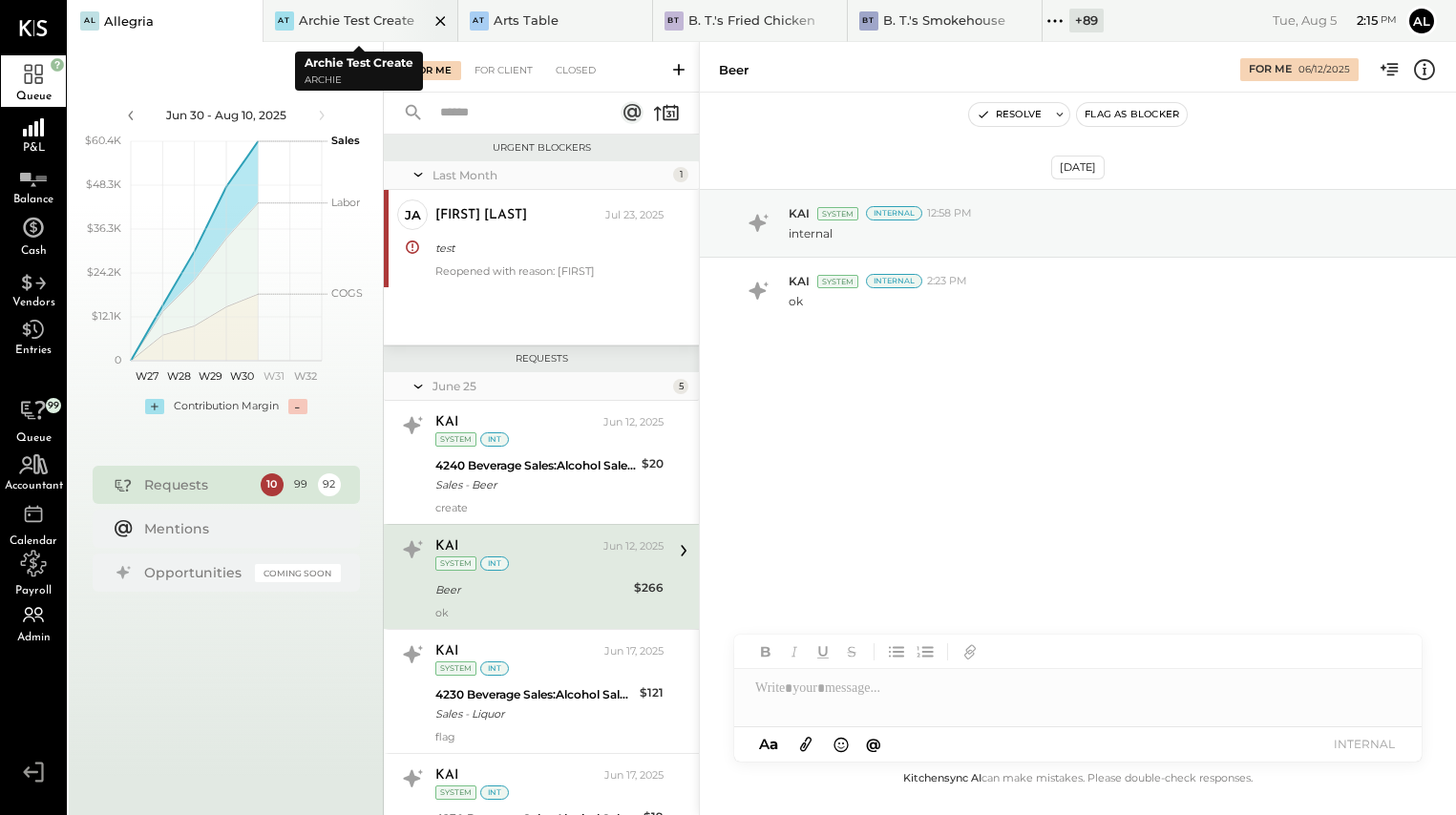 click 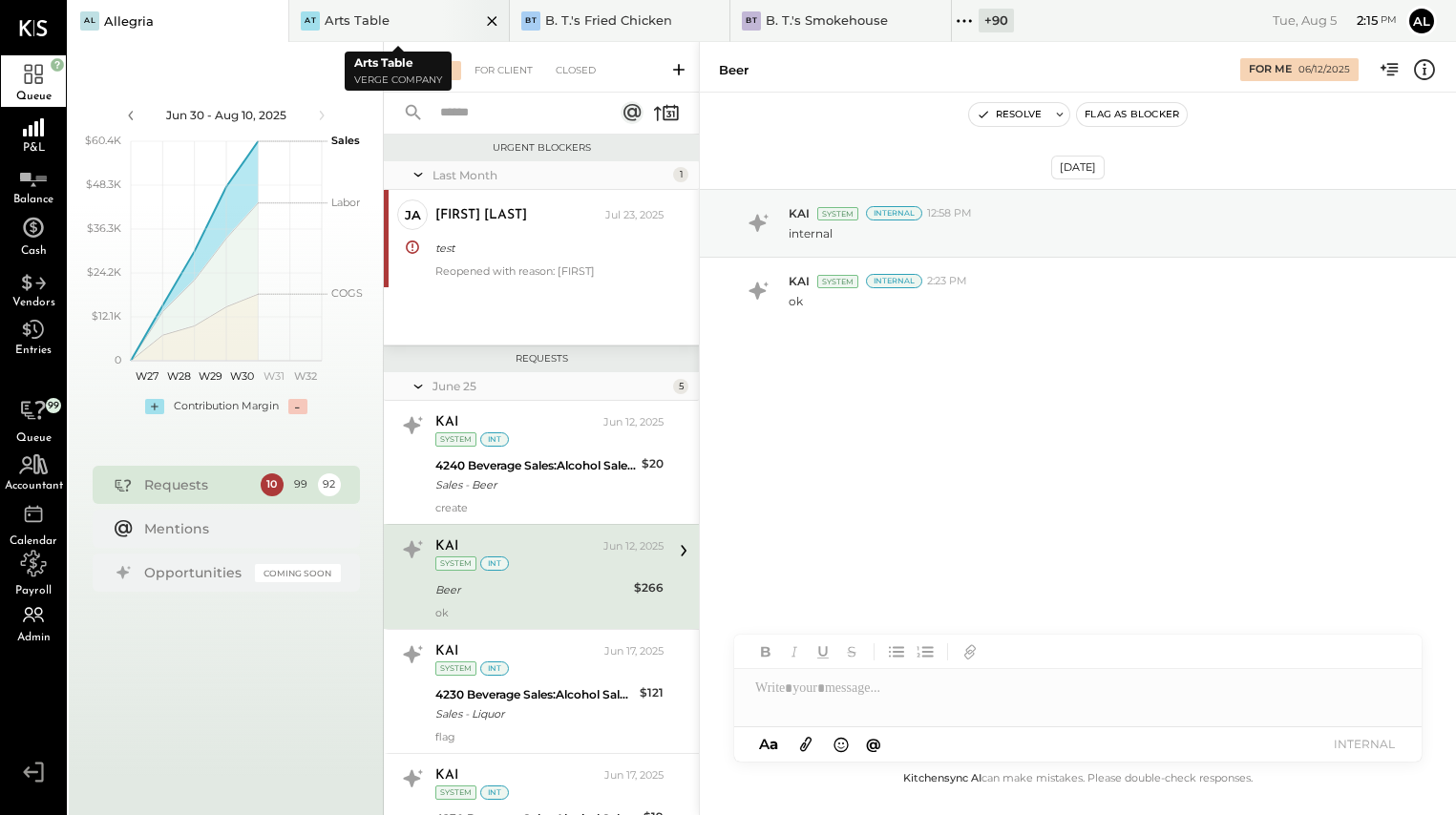 click 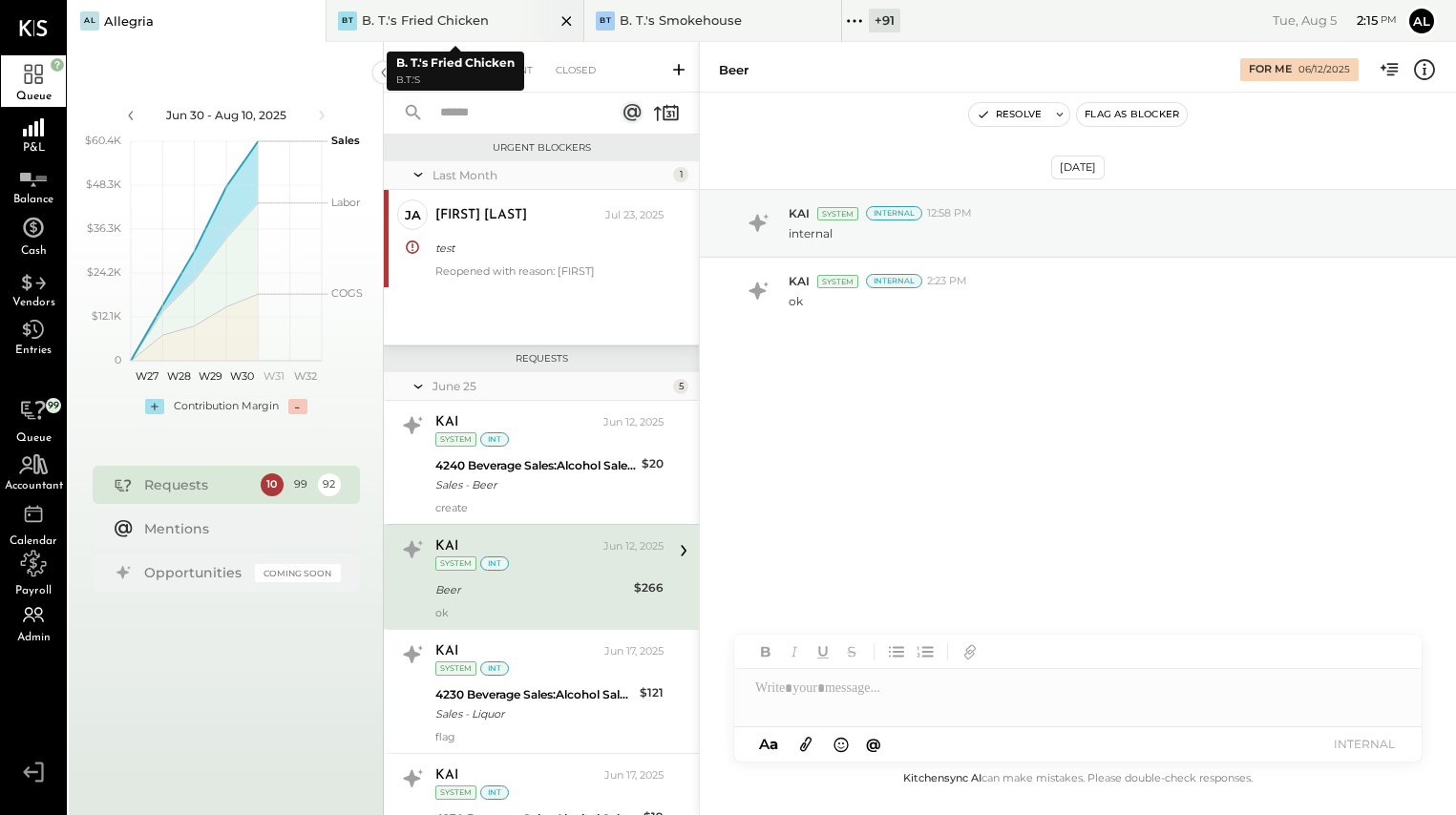 click 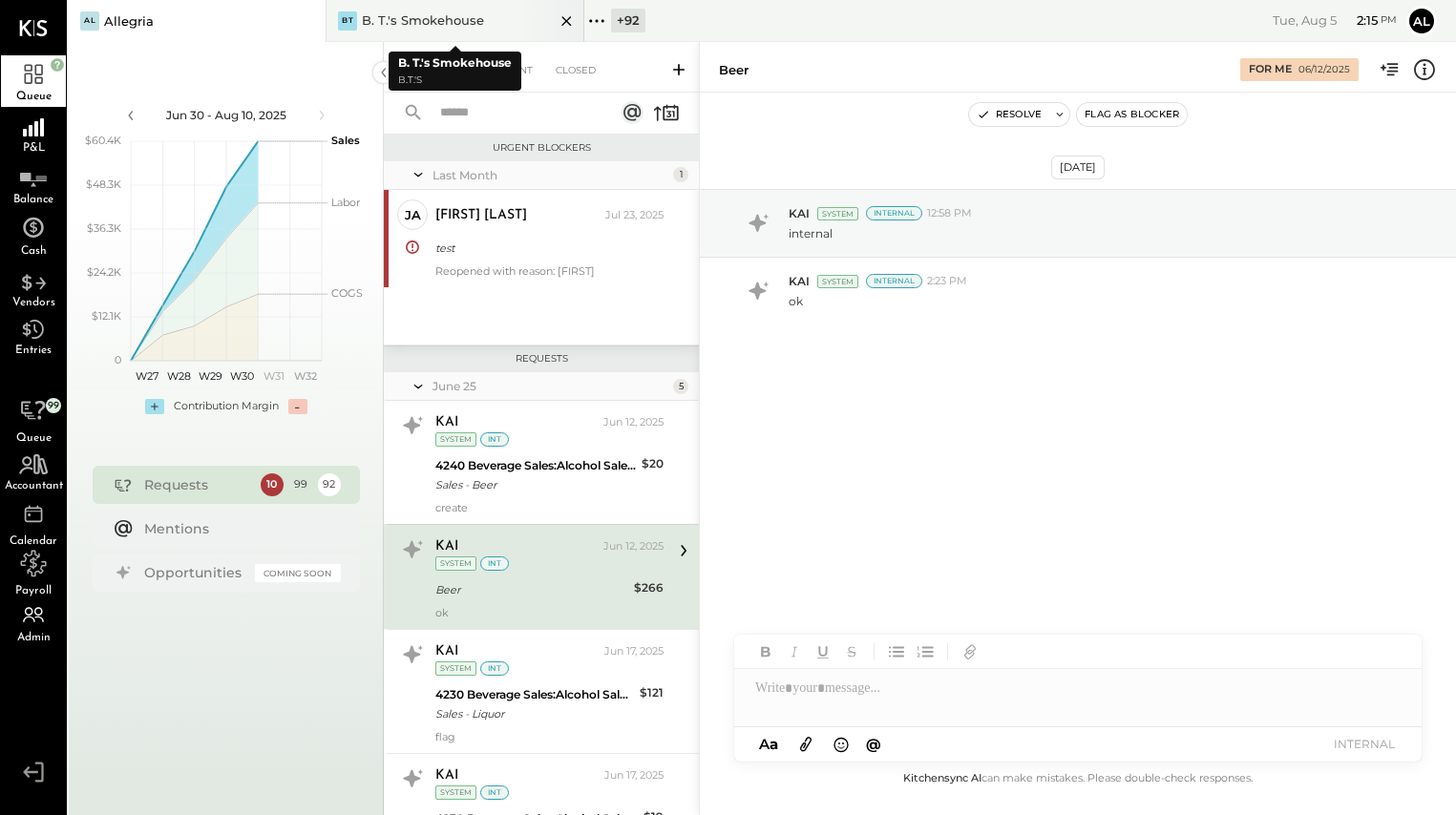 click 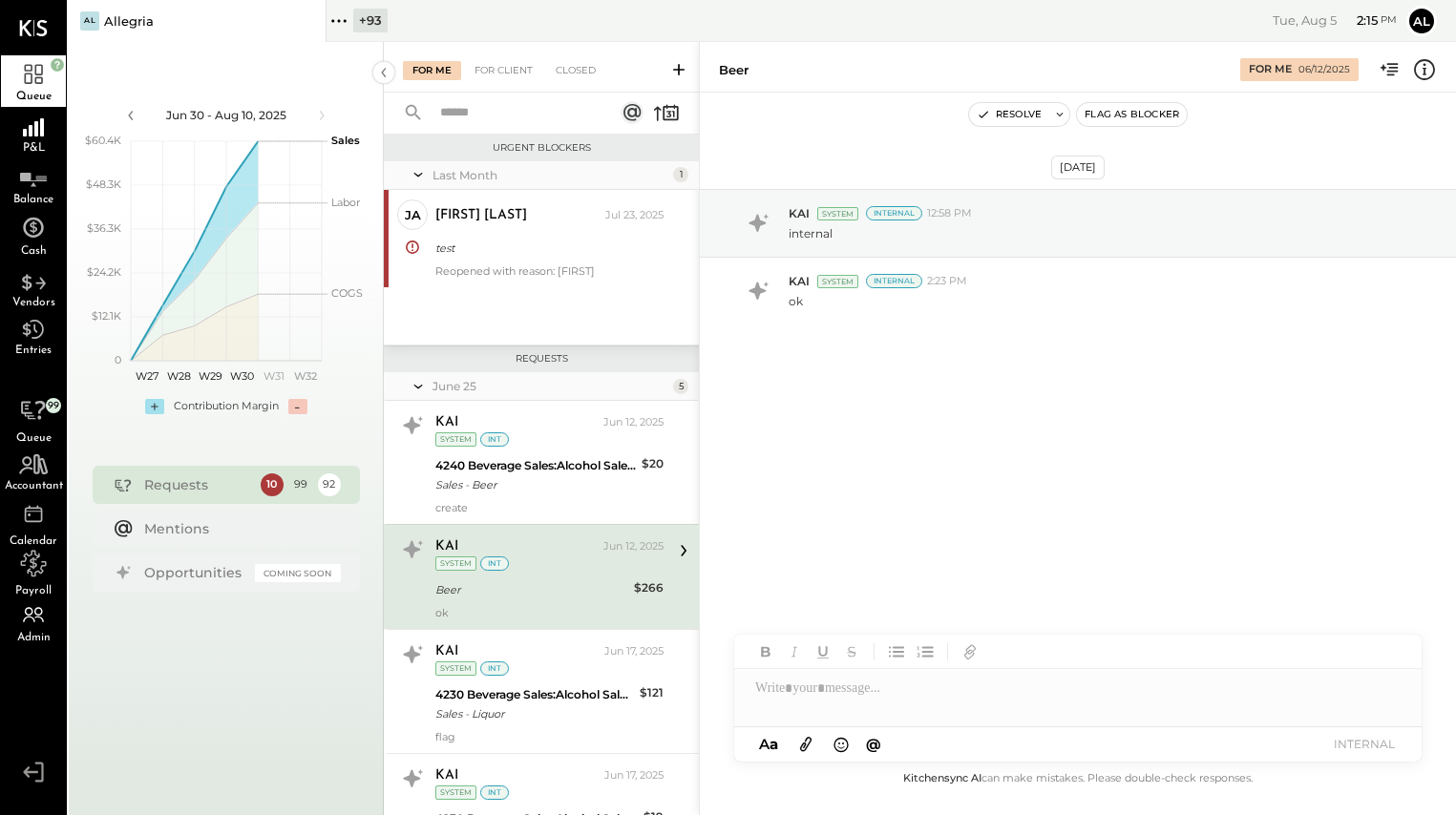 click 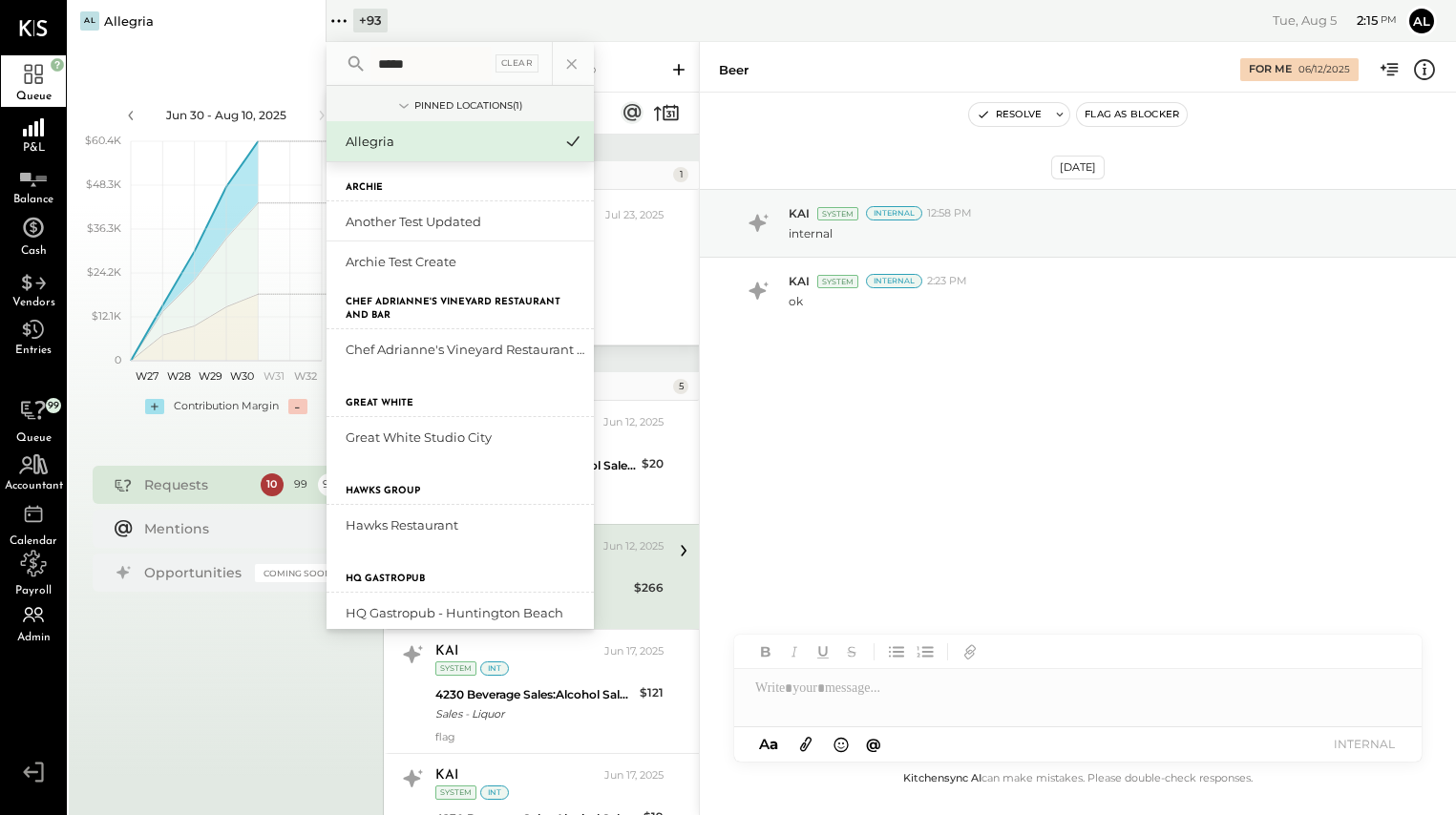 scroll, scrollTop: 0, scrollLeft: 0, axis: both 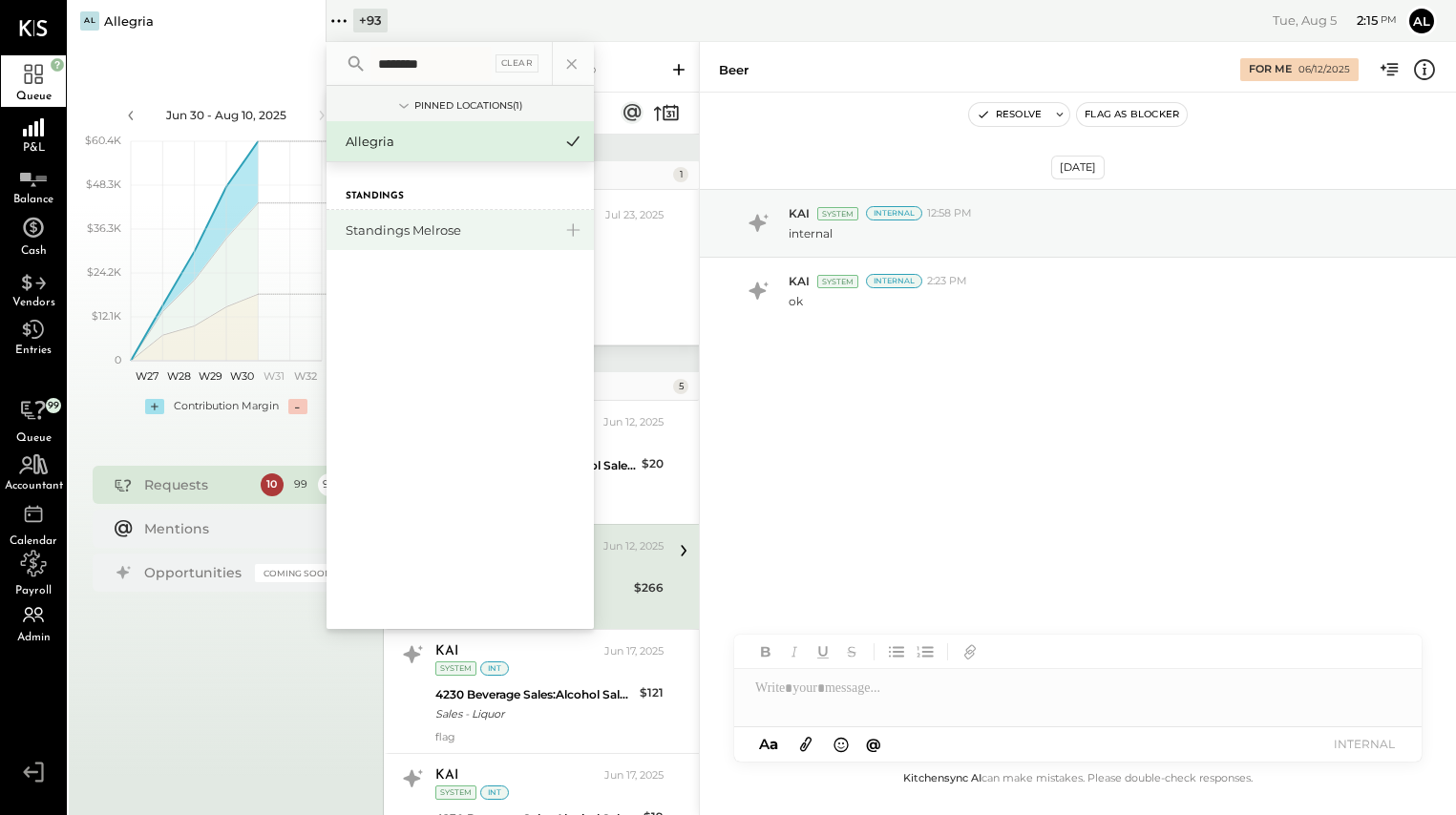 type on "********" 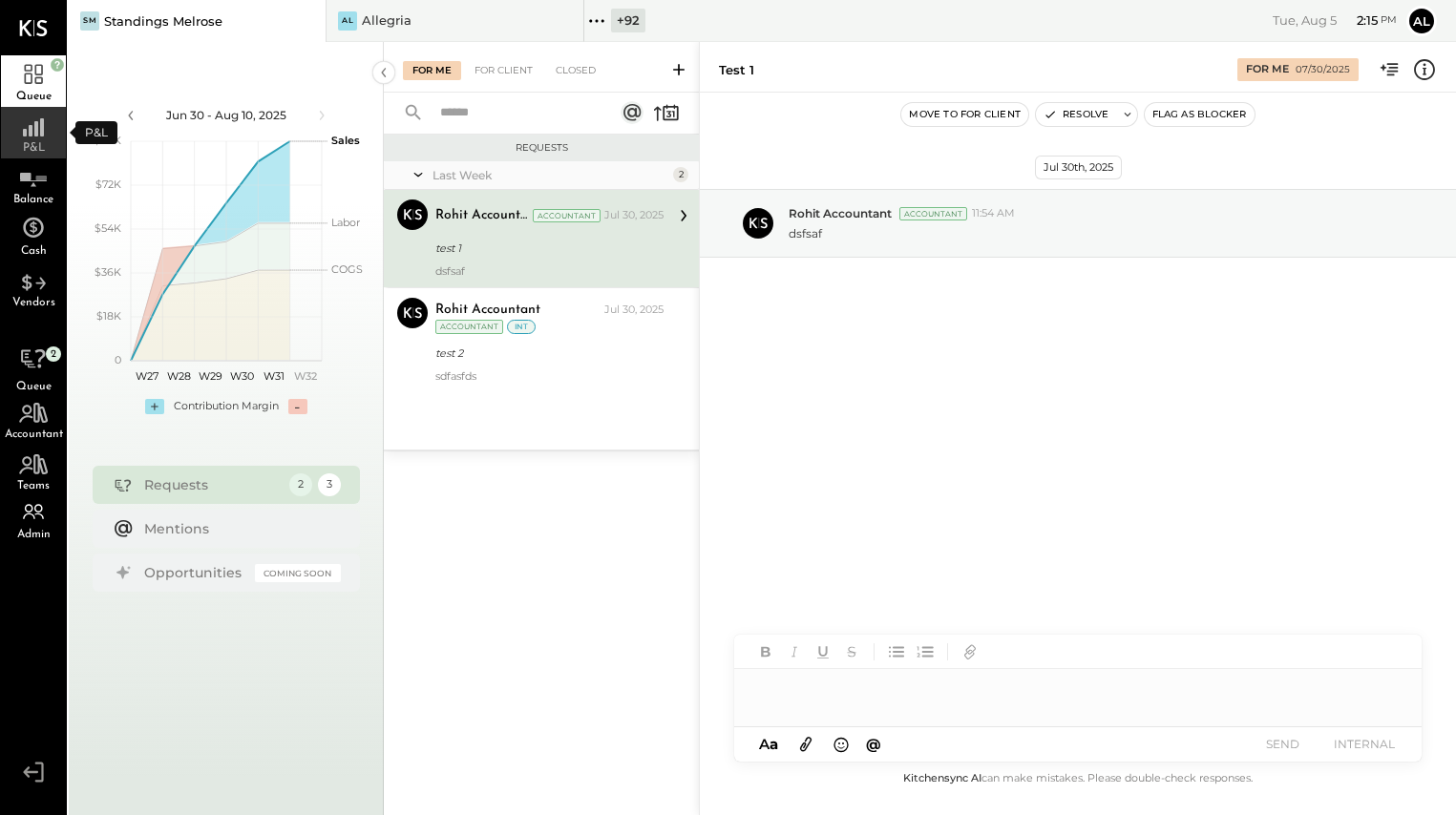 click on "P&L" at bounding box center [33, 148] 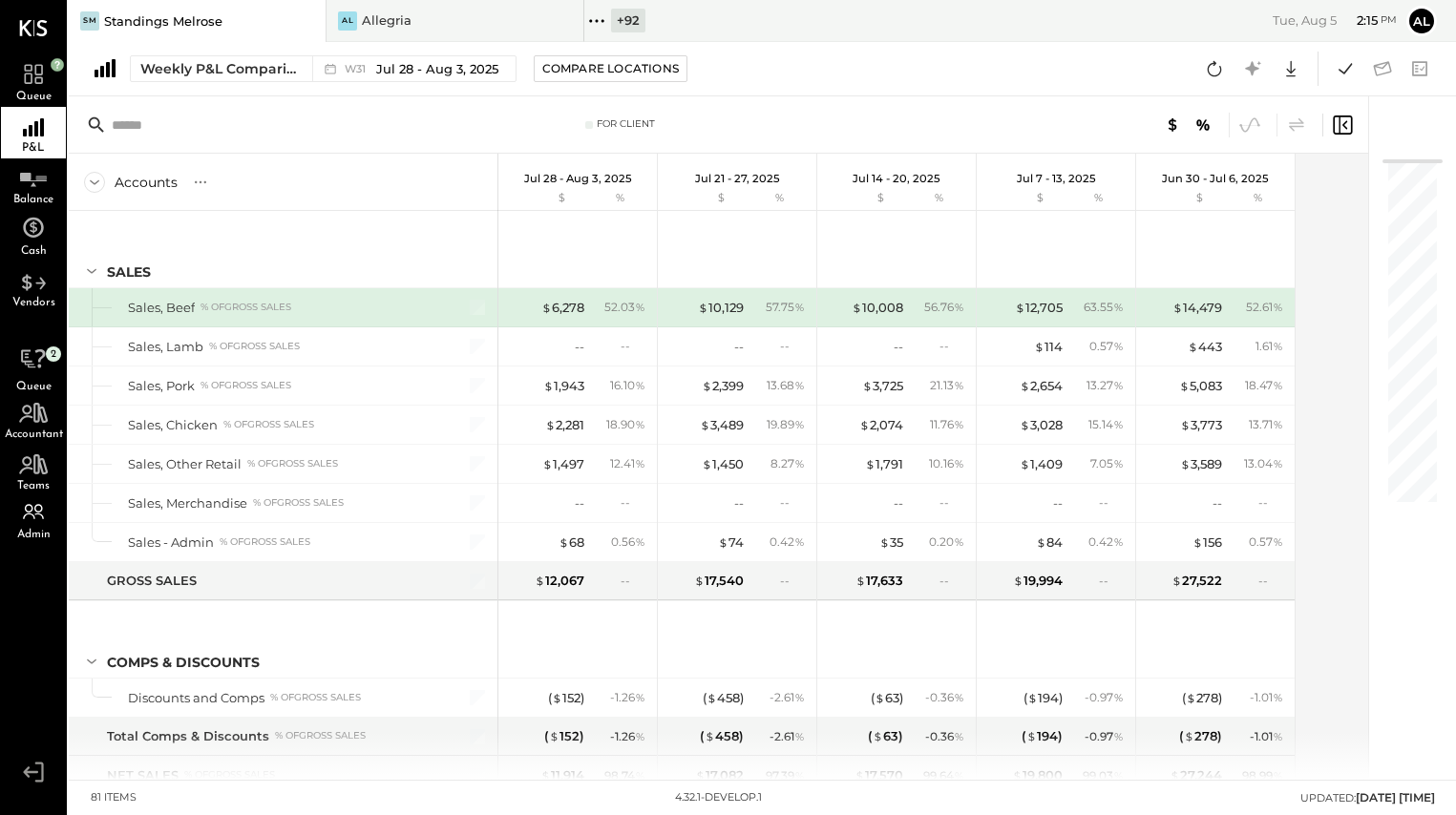 click 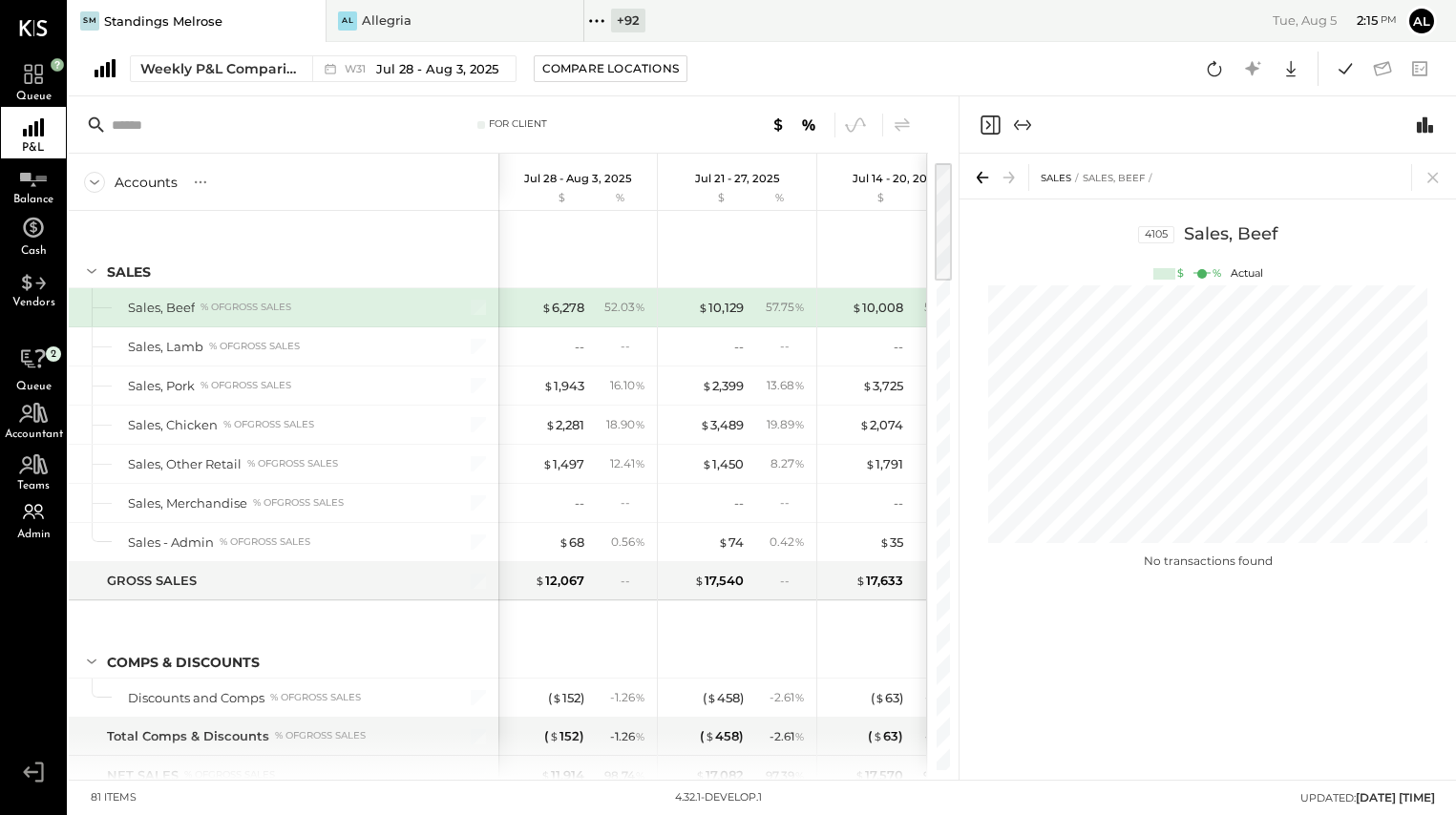 click 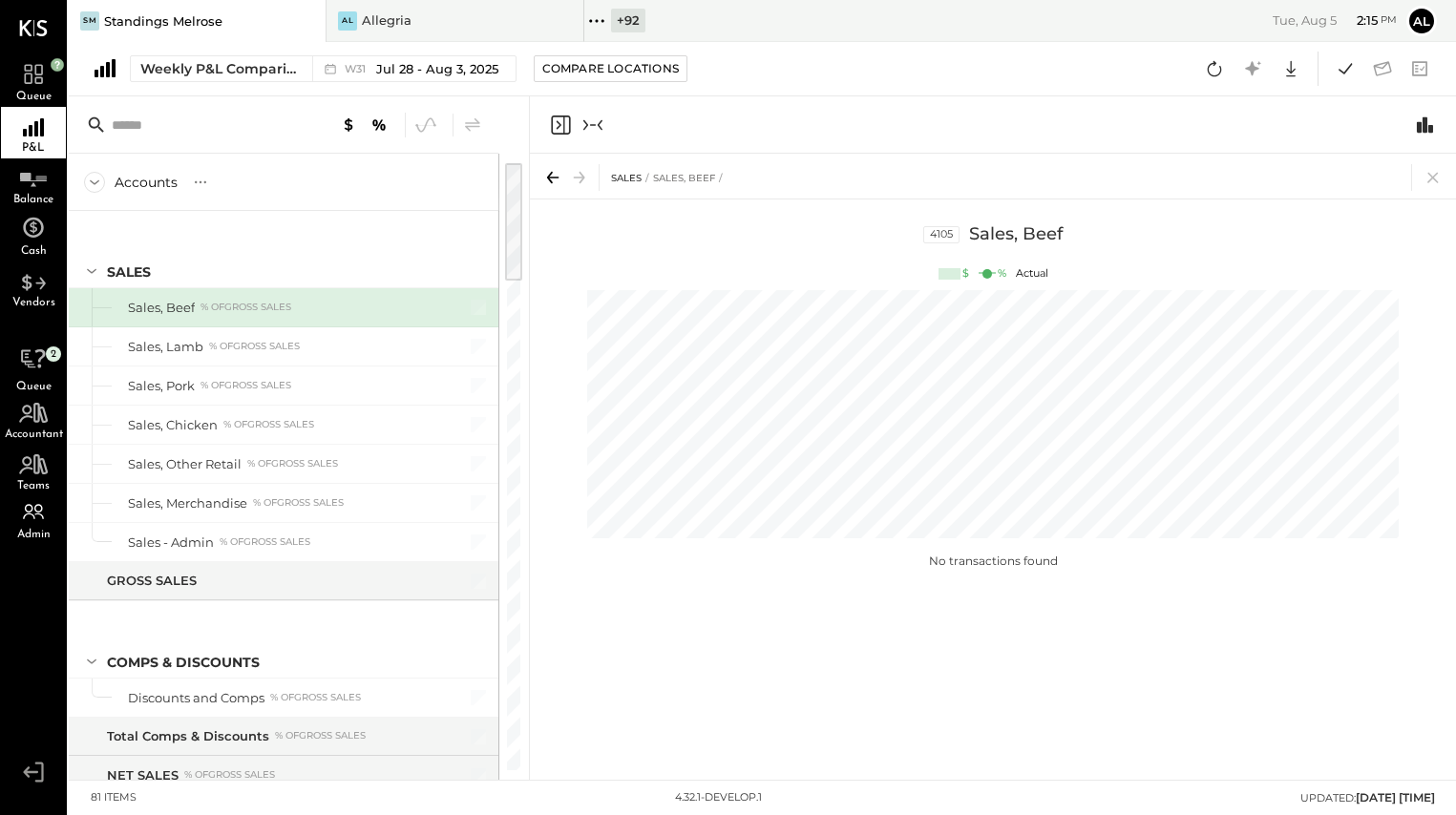 type 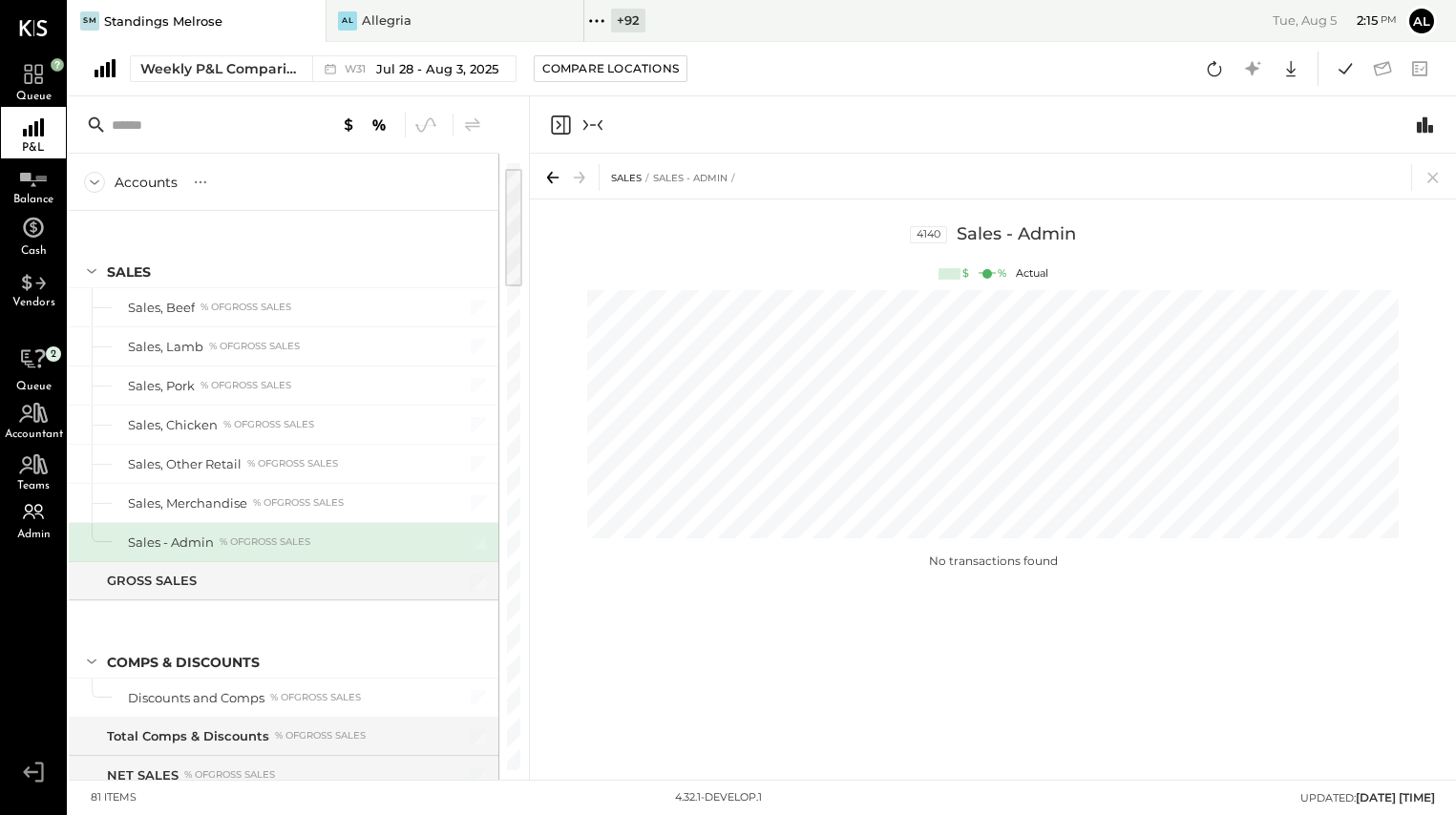 scroll, scrollTop: 28, scrollLeft: 0, axis: vertical 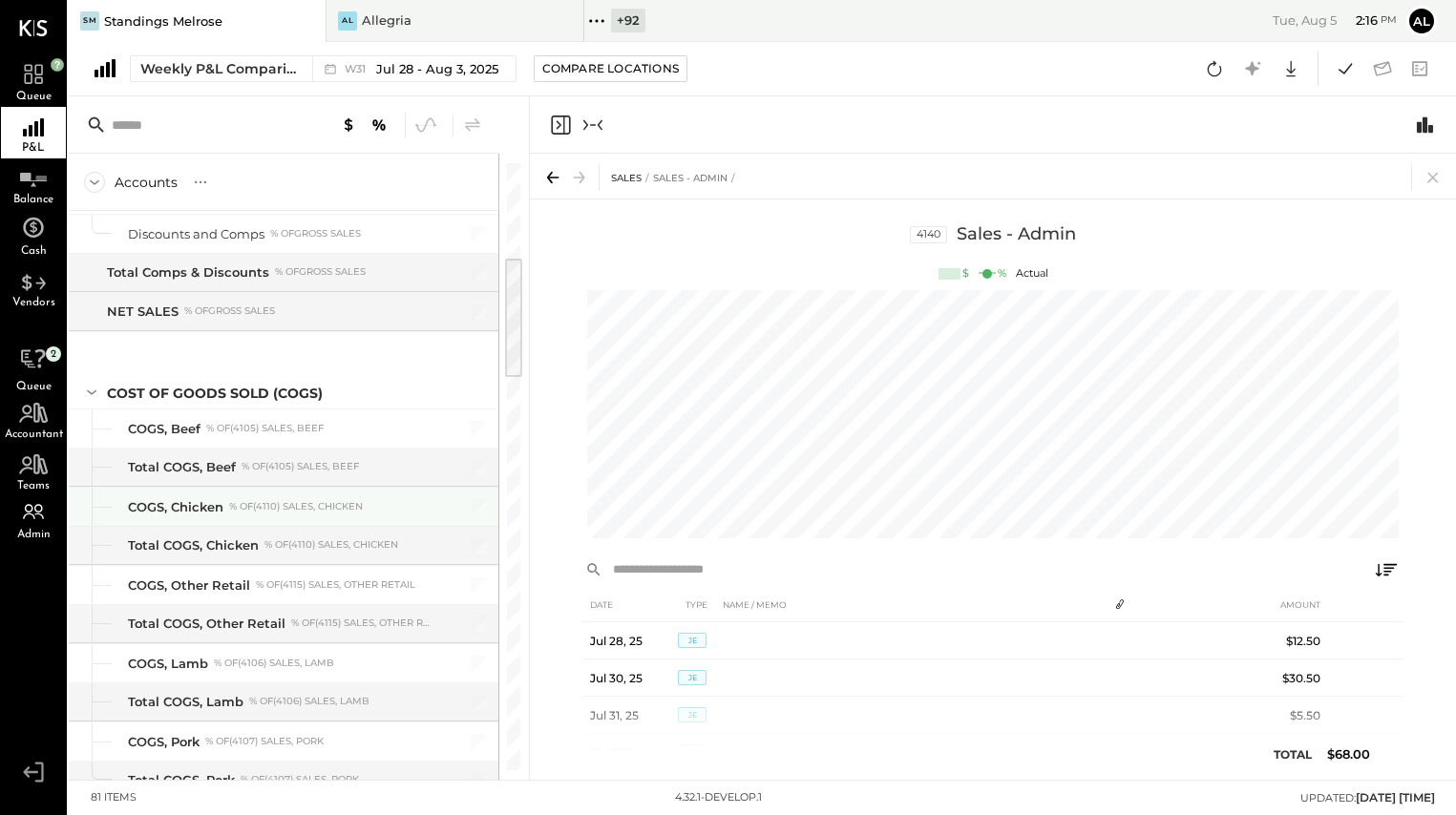 click on "% of  (4110) Sales, Chicken" at bounding box center [296, 507] 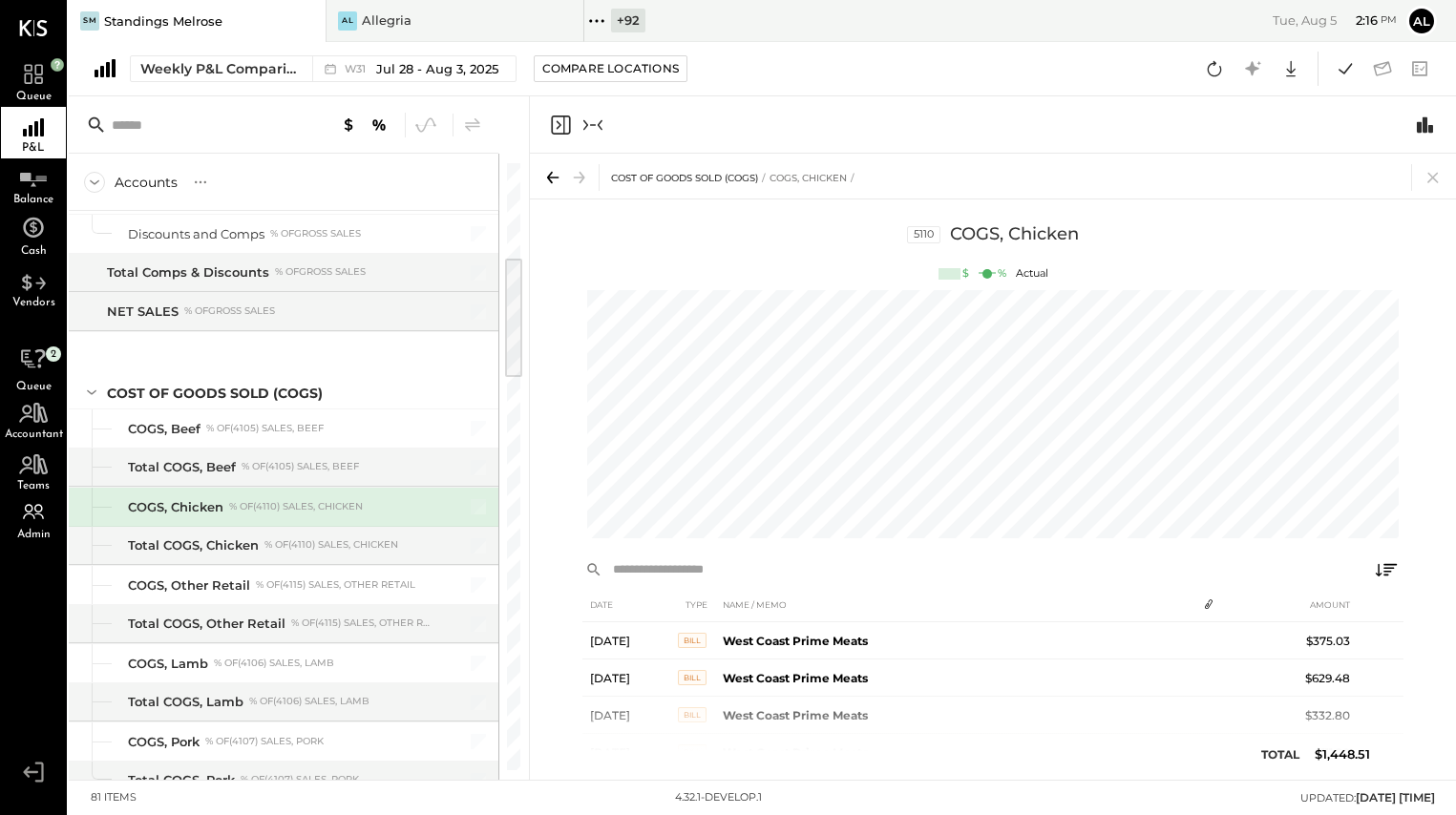scroll, scrollTop: 0, scrollLeft: 239, axis: horizontal 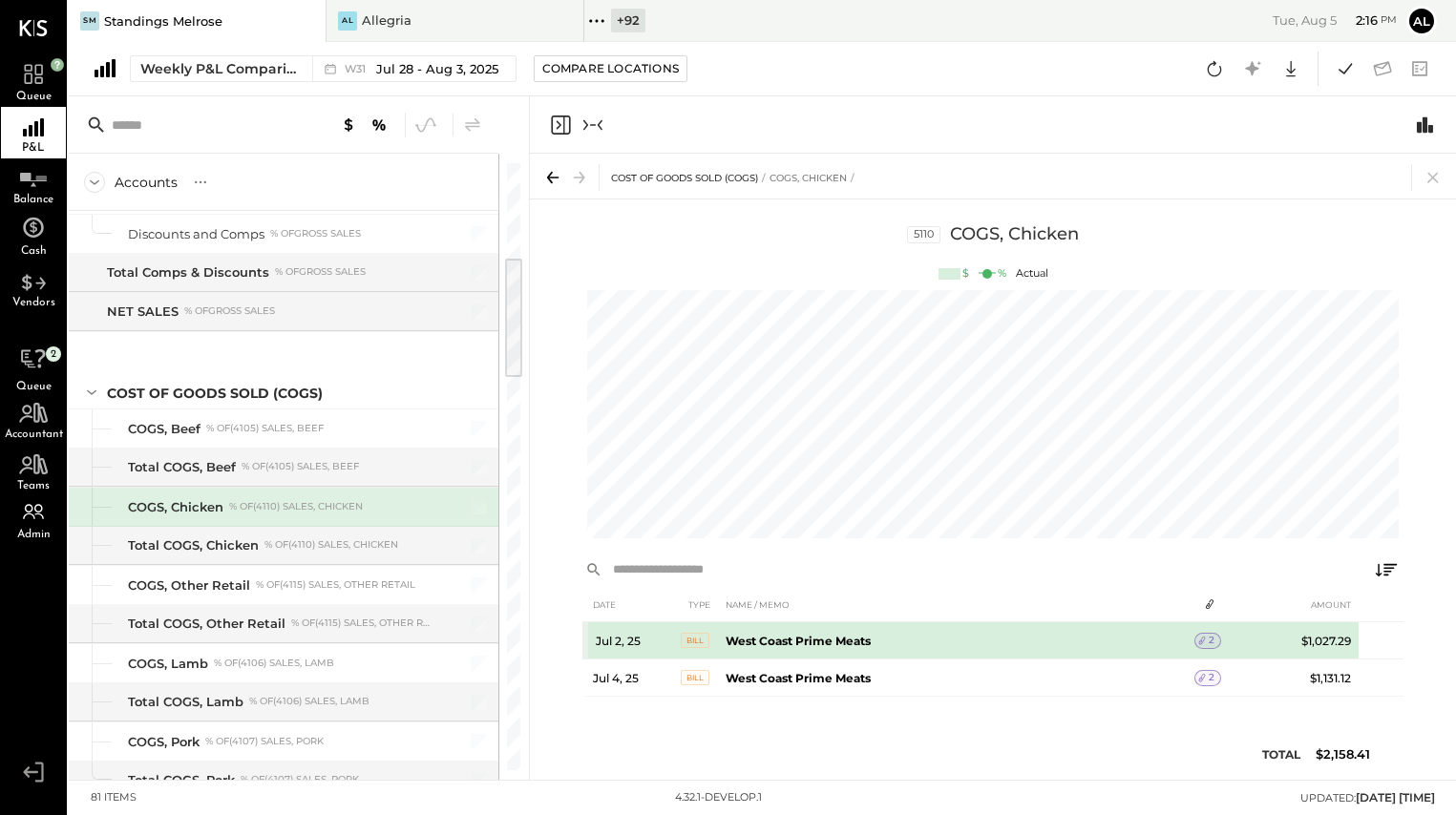 click on "West Coast Prime Meats" at bounding box center (798, 640) 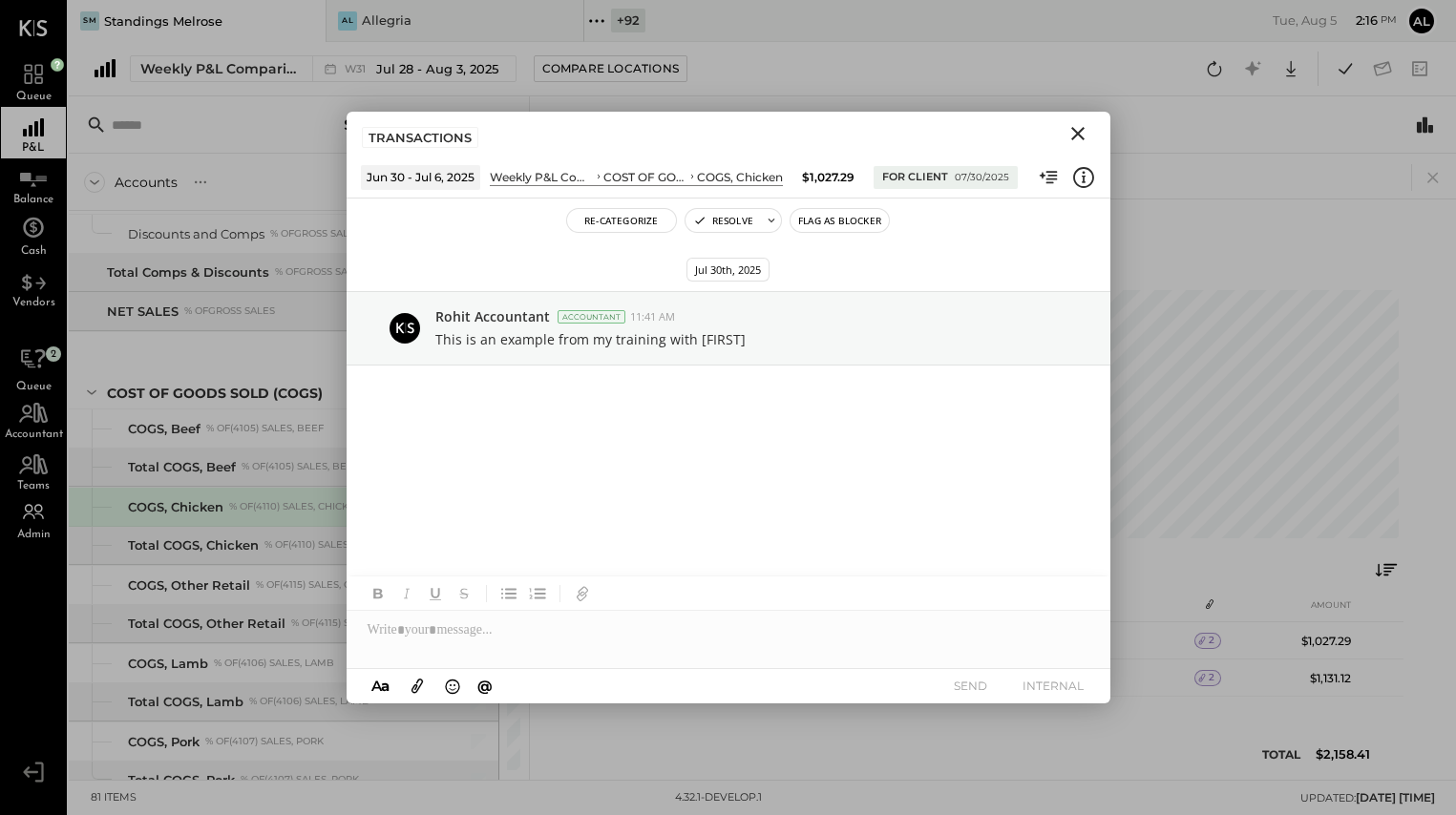 click 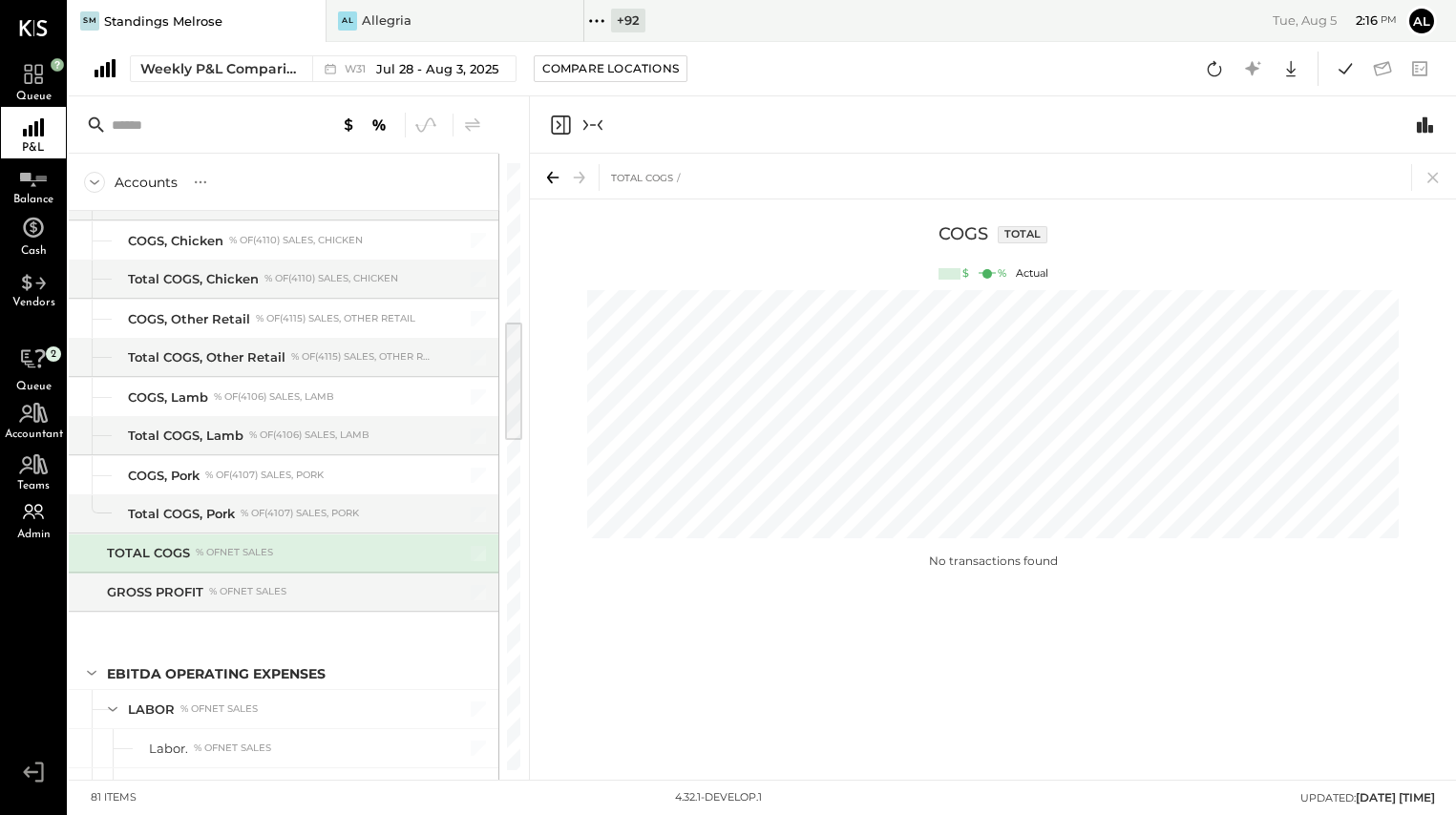 scroll, scrollTop: 769, scrollLeft: 0, axis: vertical 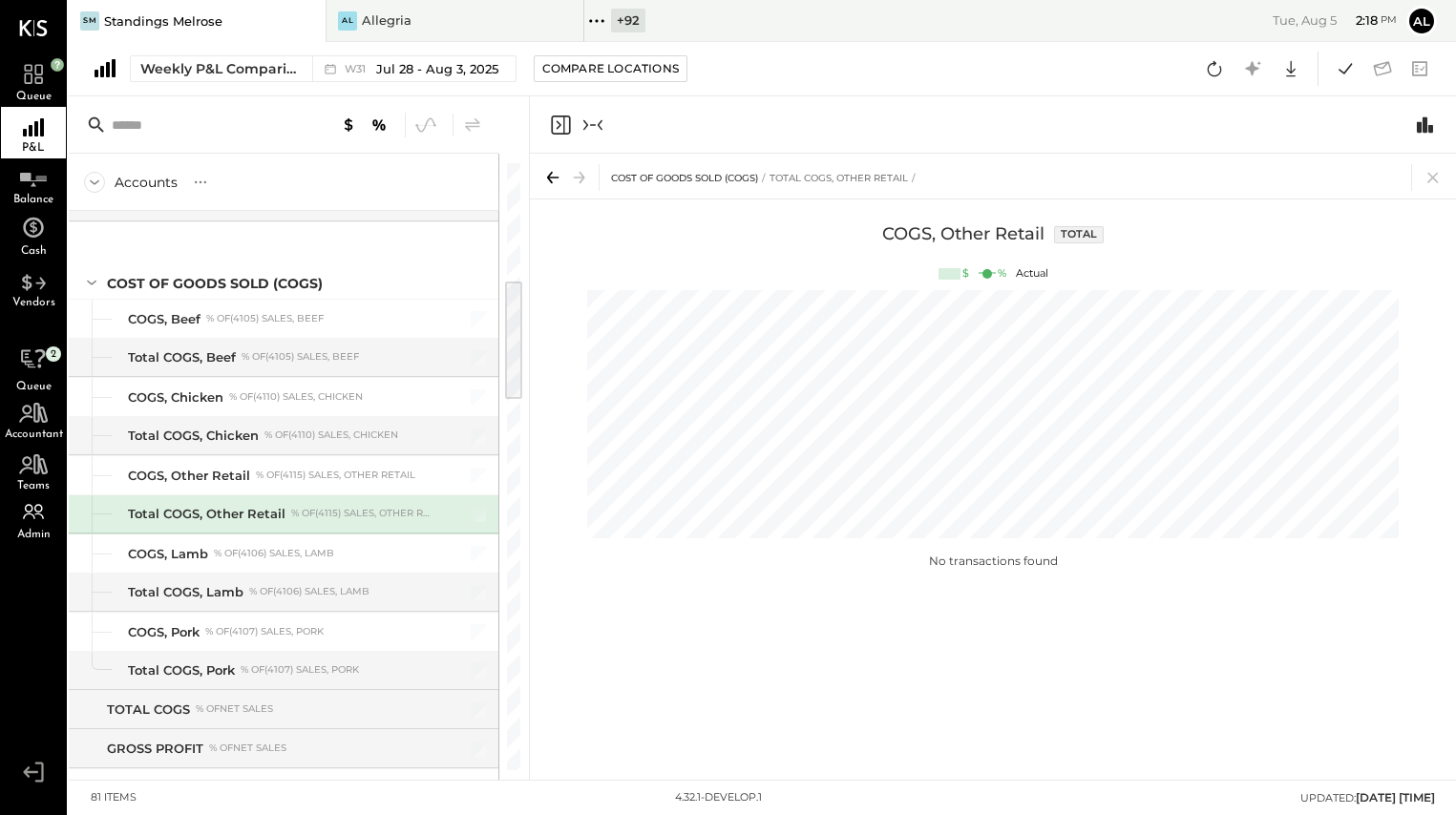 click 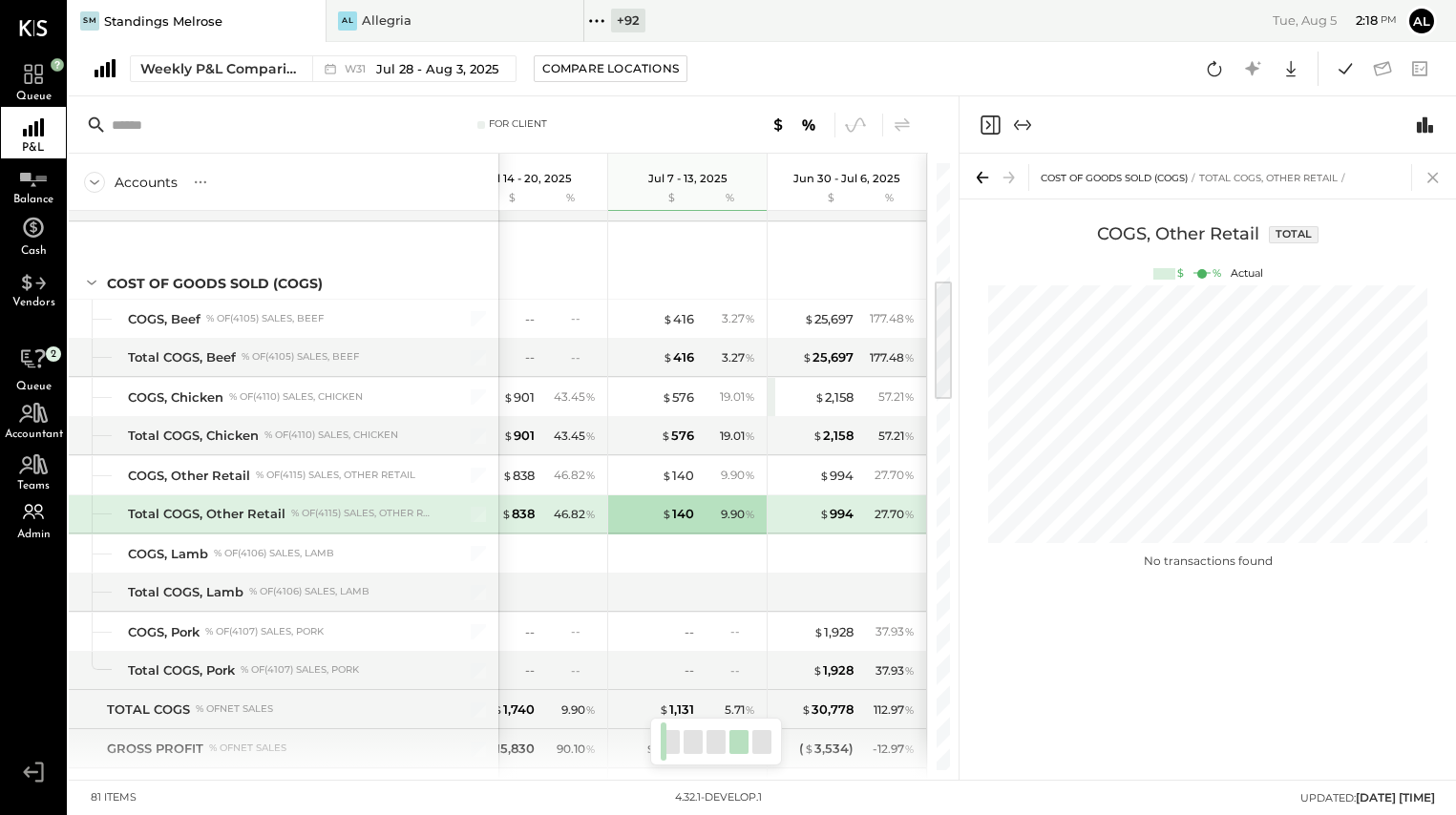 click 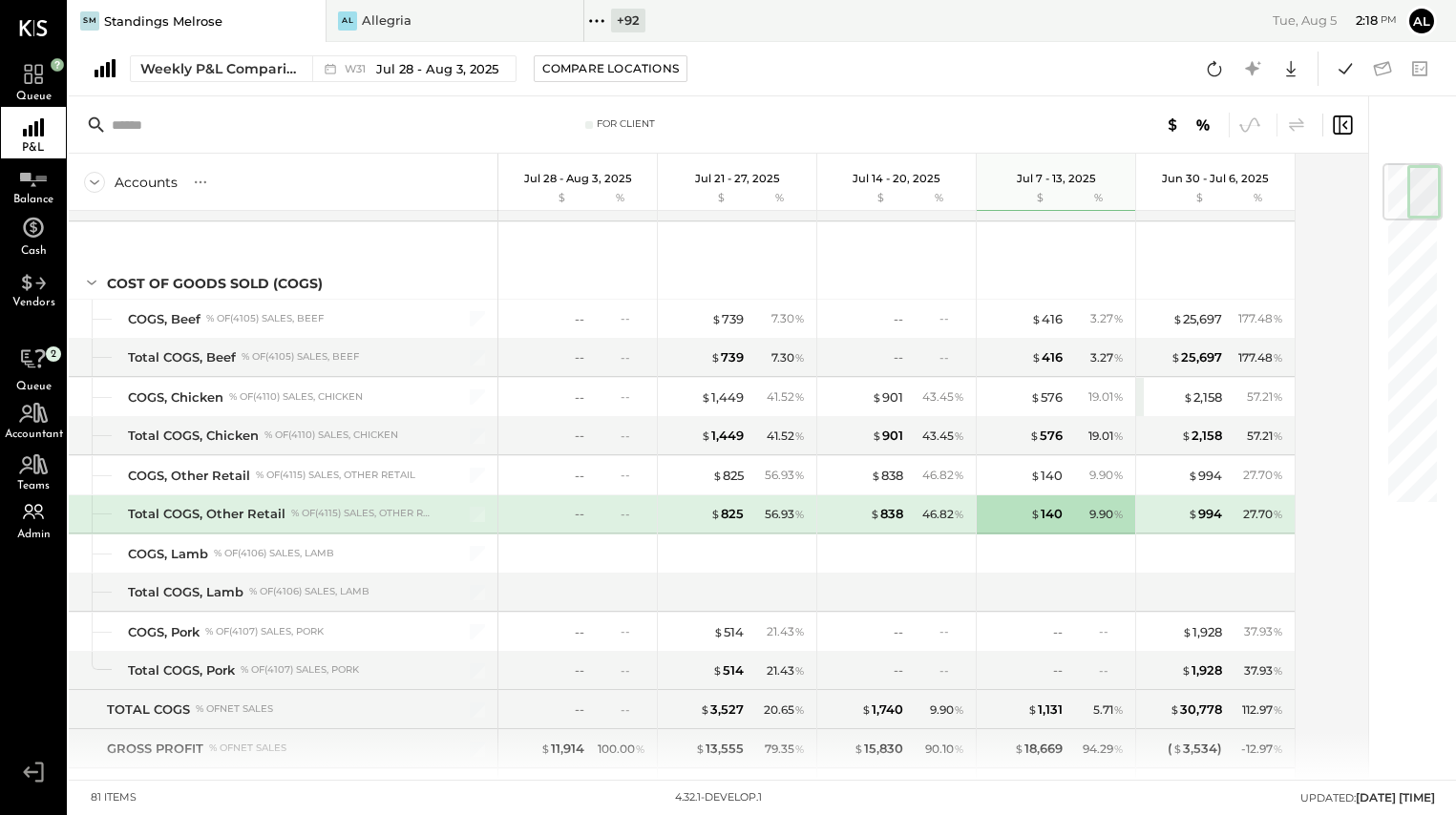 scroll, scrollTop: 0, scrollLeft: 0, axis: both 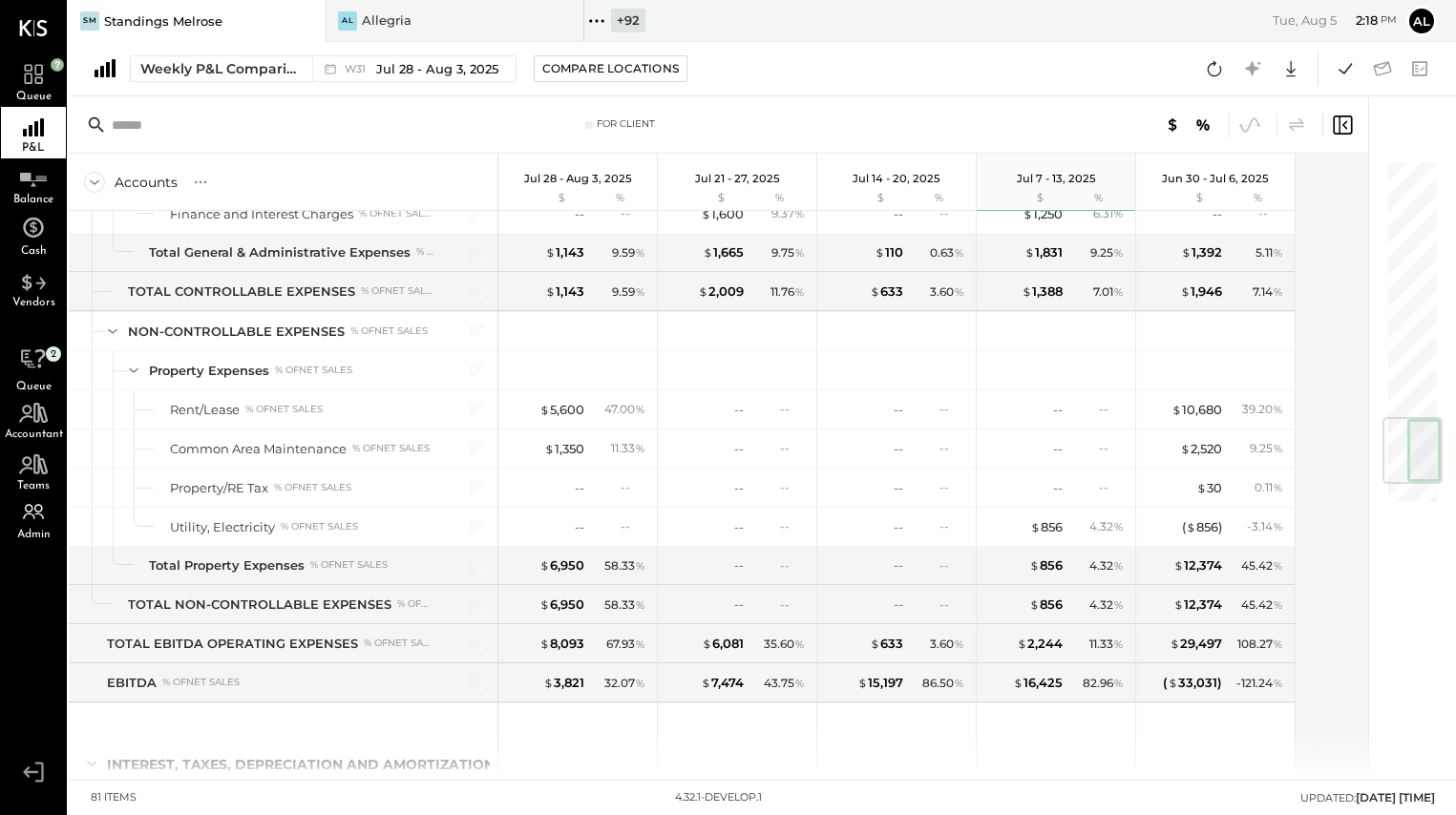 click at bounding box center (1089, 125) 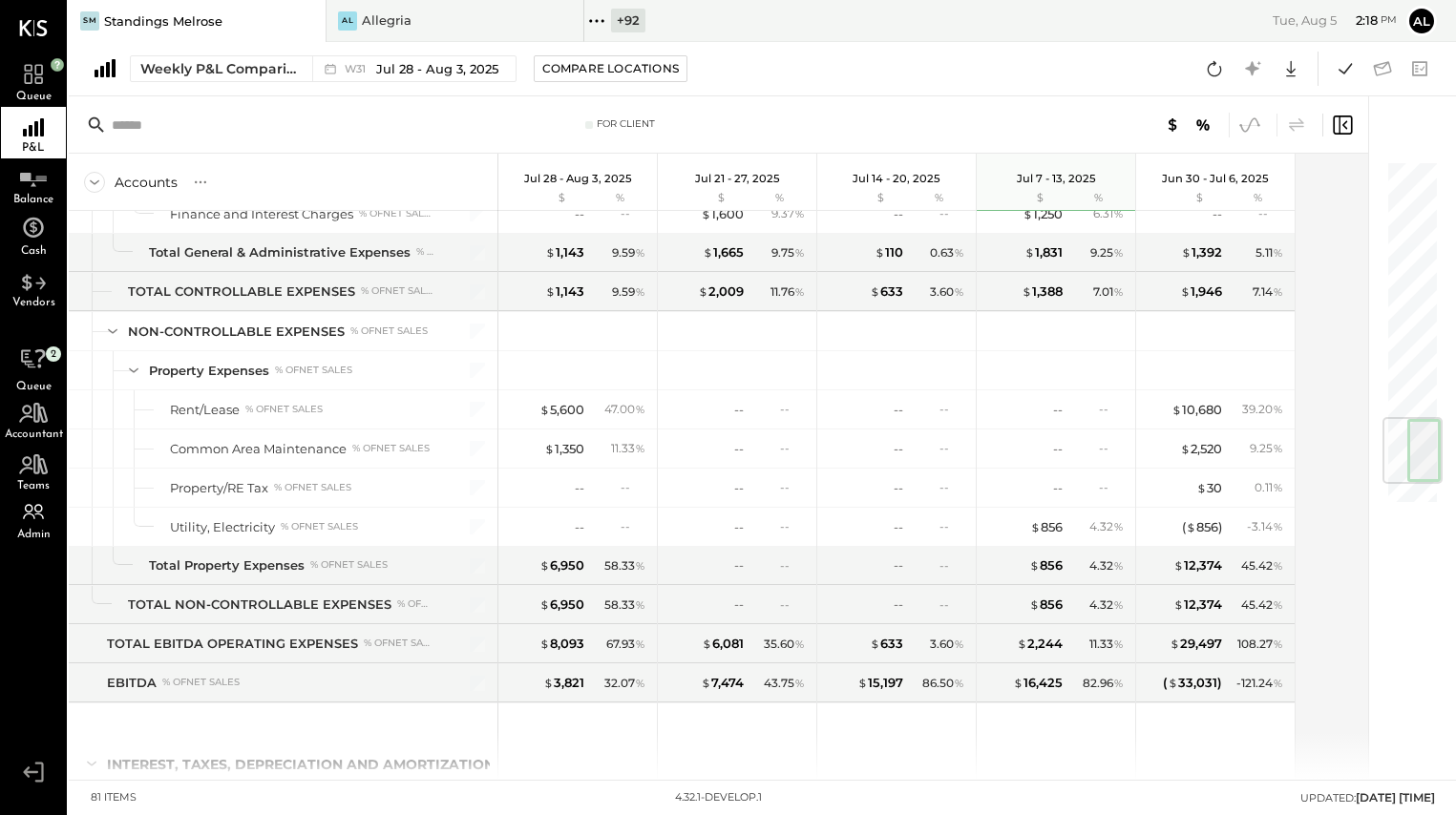 click 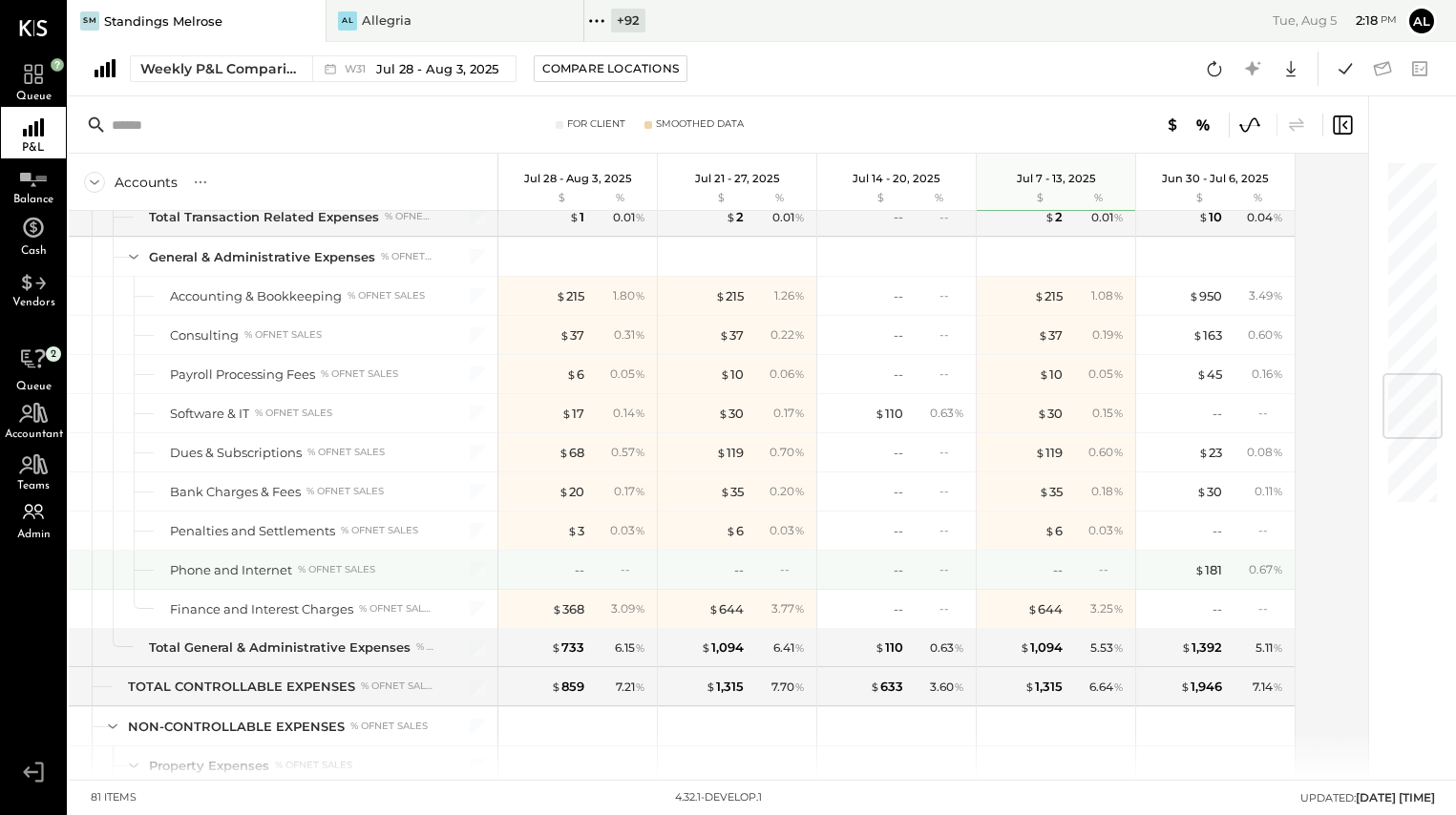 scroll, scrollTop: 1736, scrollLeft: 0, axis: vertical 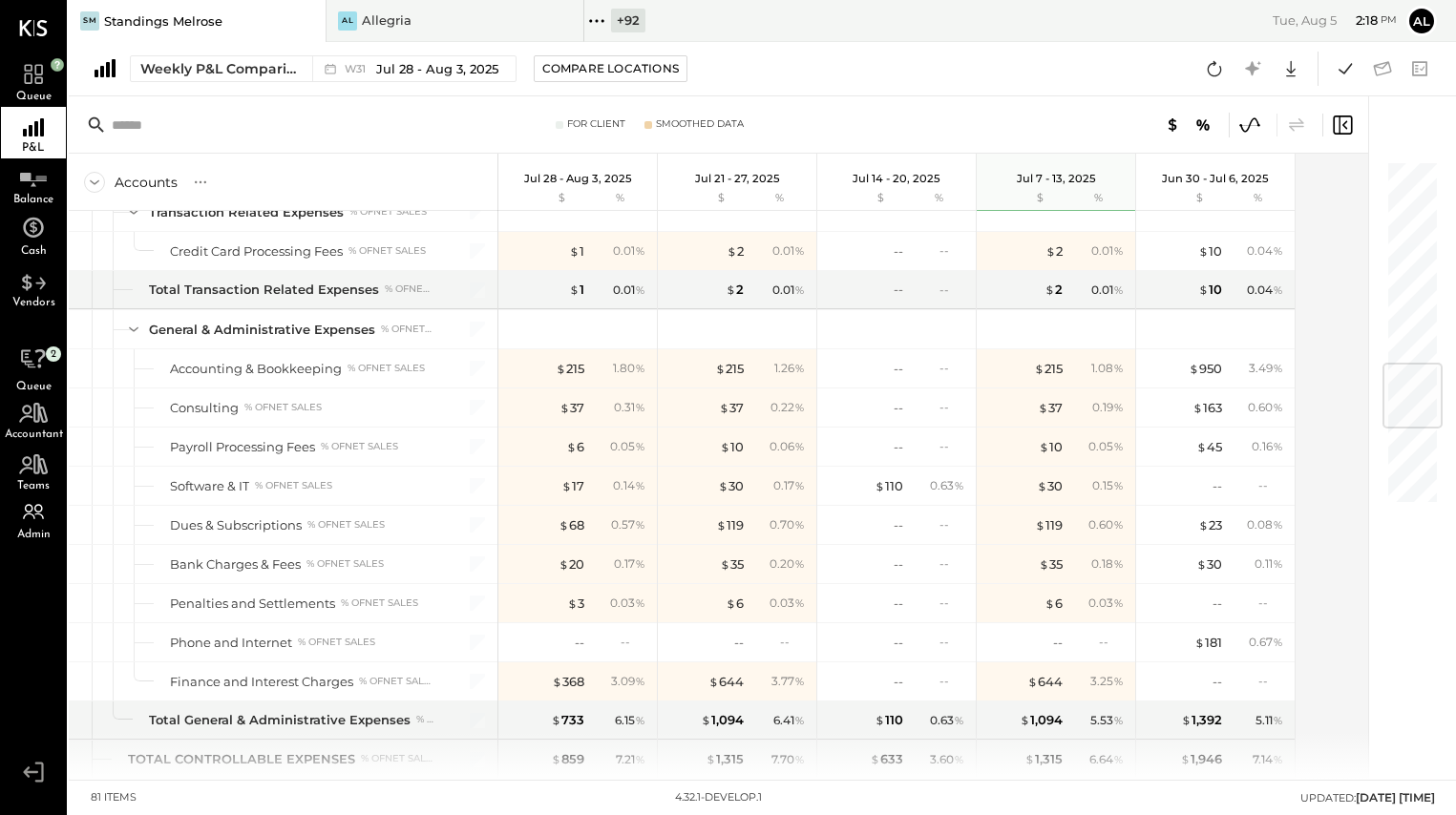 click 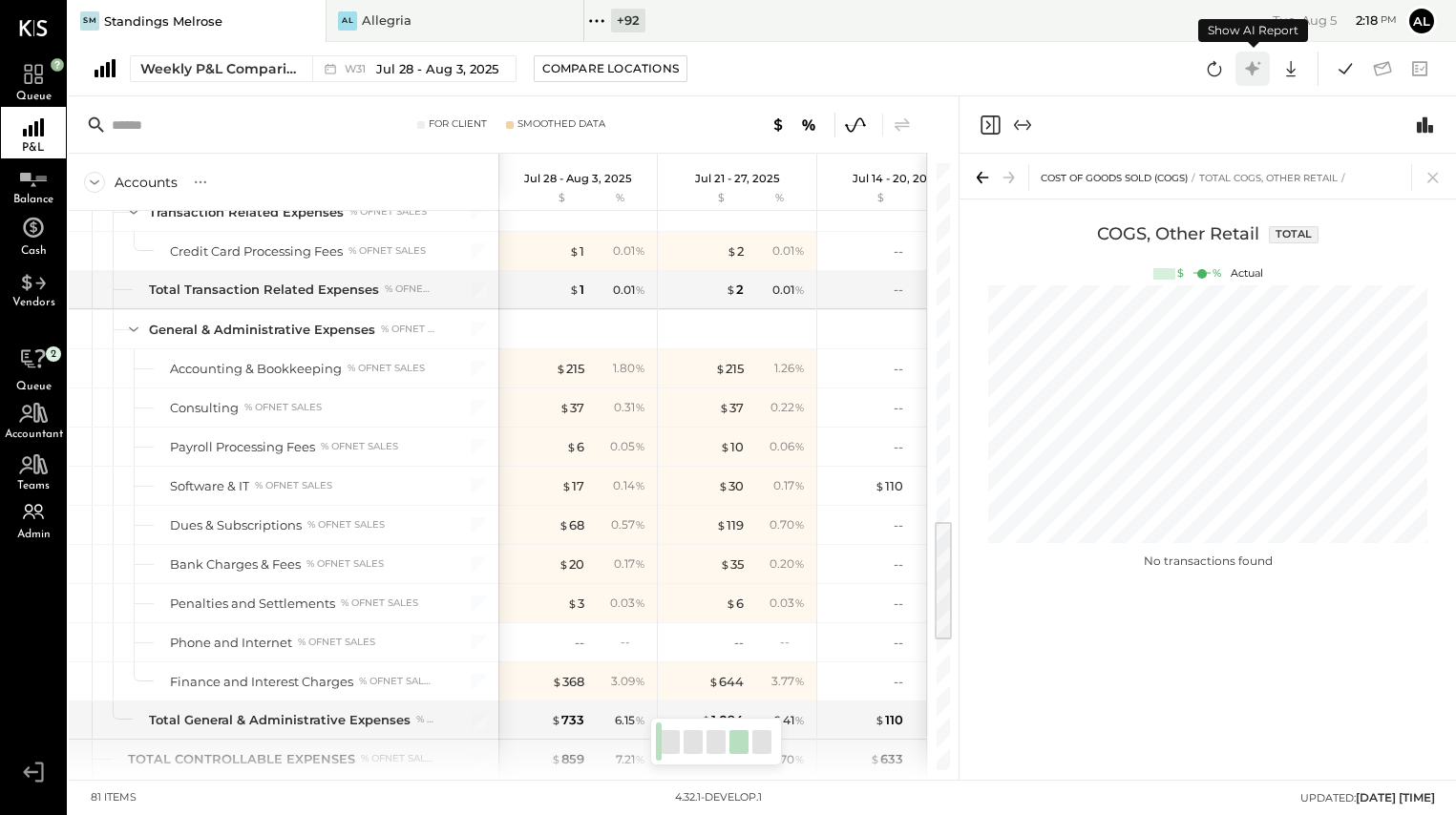 click 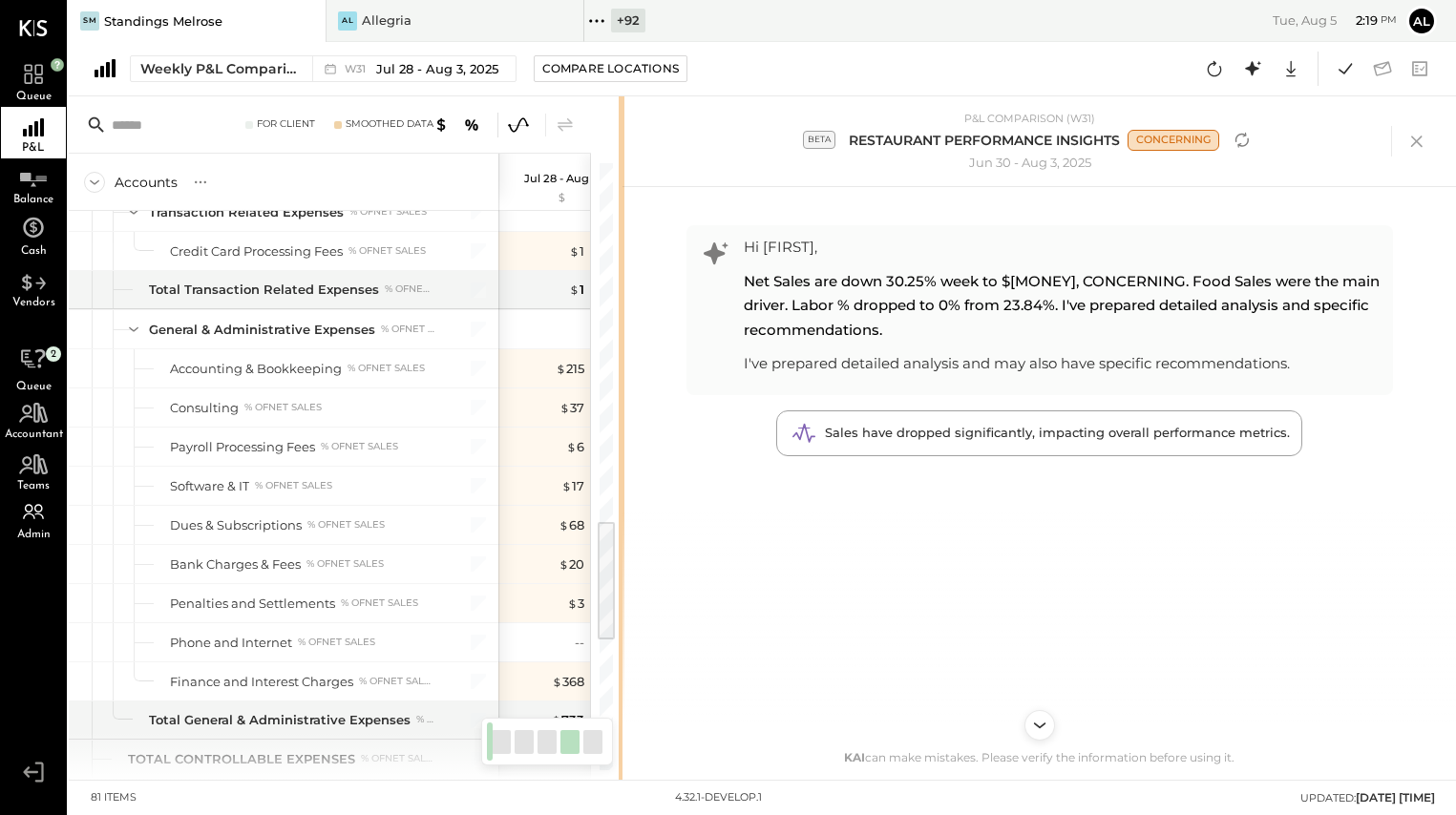 drag, startPoint x: 957, startPoint y: 142, endPoint x: 623, endPoint y: 161, distance: 334.54 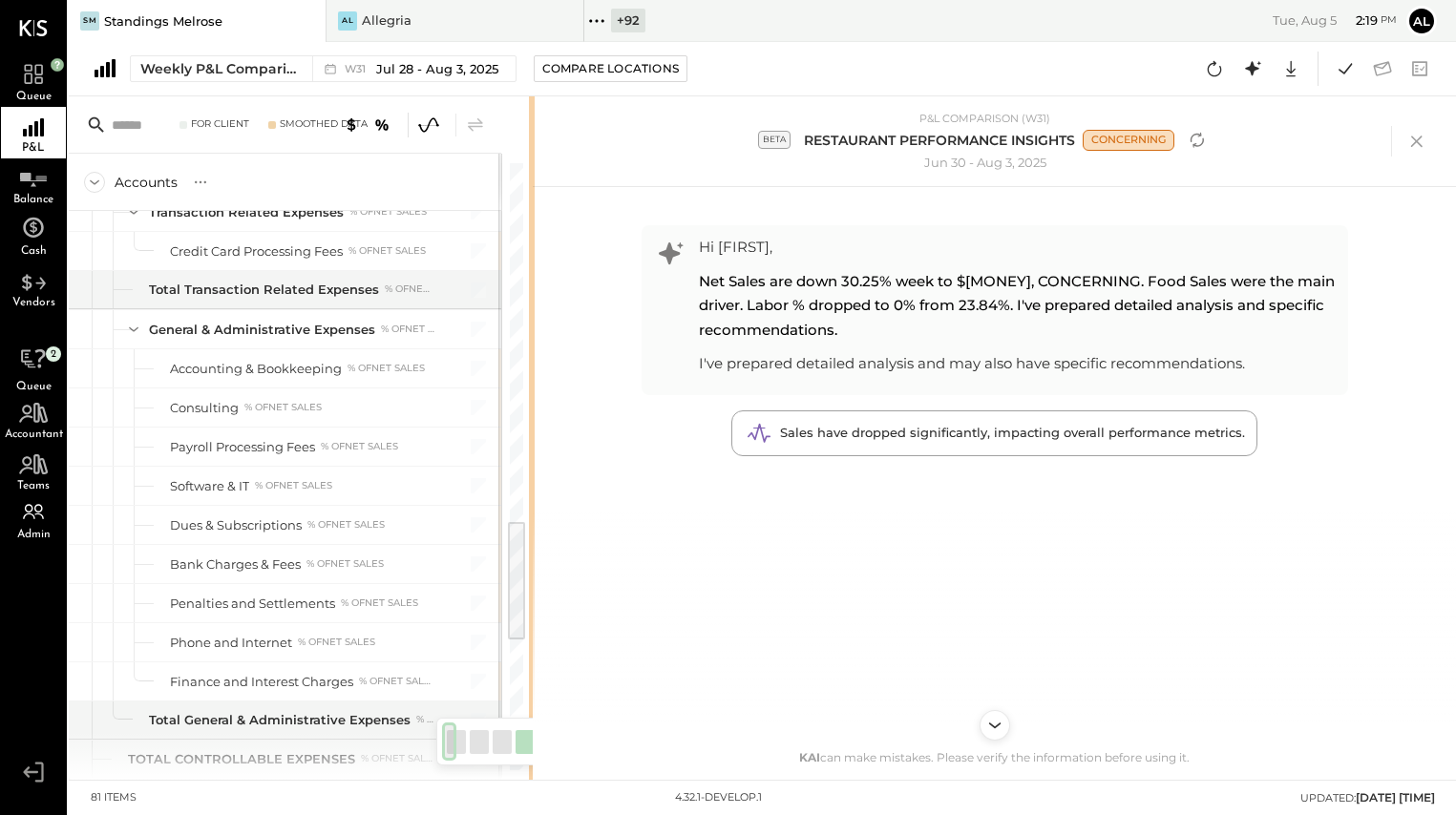 drag, startPoint x: 621, startPoint y: 159, endPoint x: 534, endPoint y: 158, distance: 87.00575 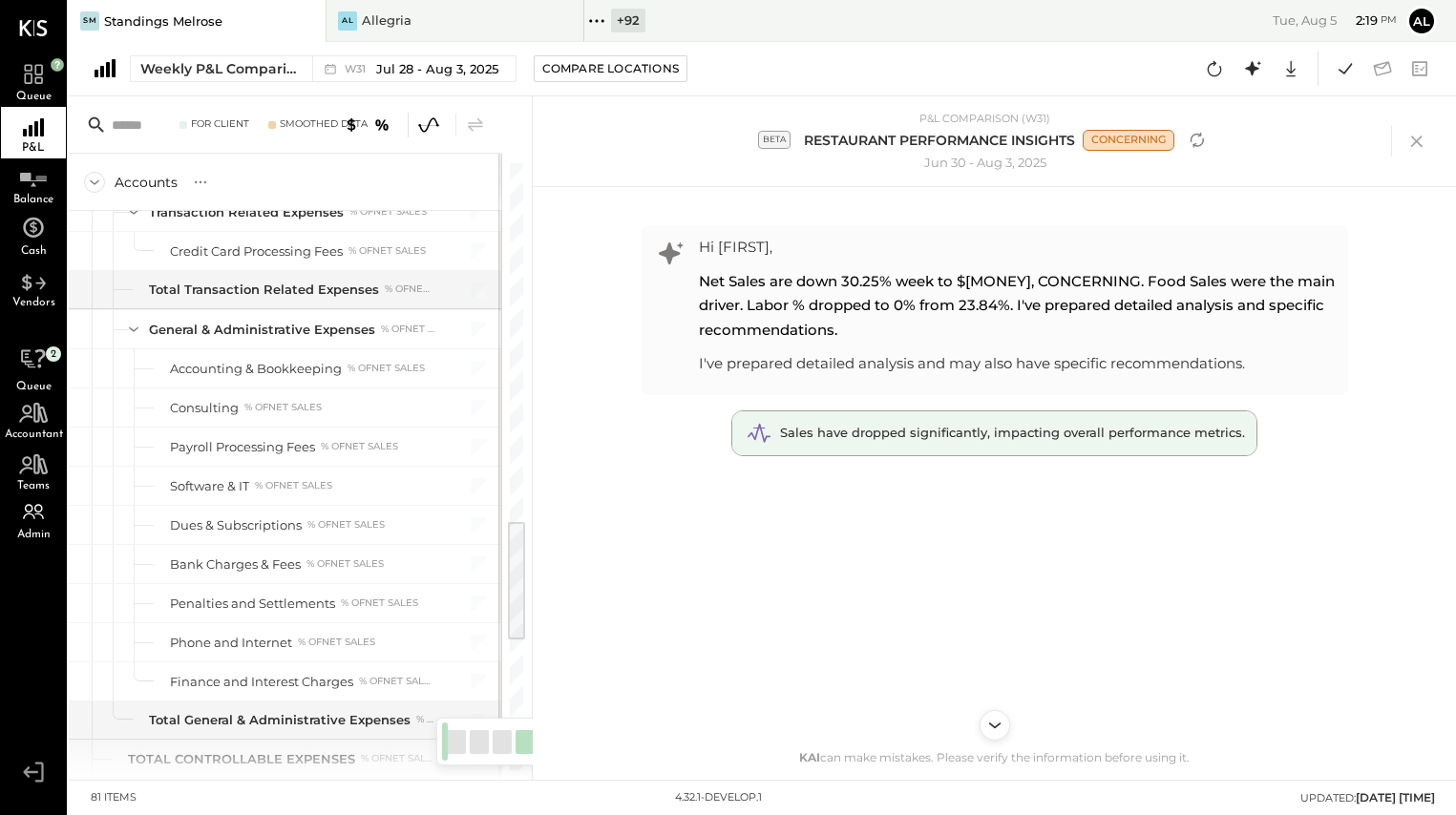 click on "Sales have dropped significantly, impacting overall performance metrics." at bounding box center [994, 433] 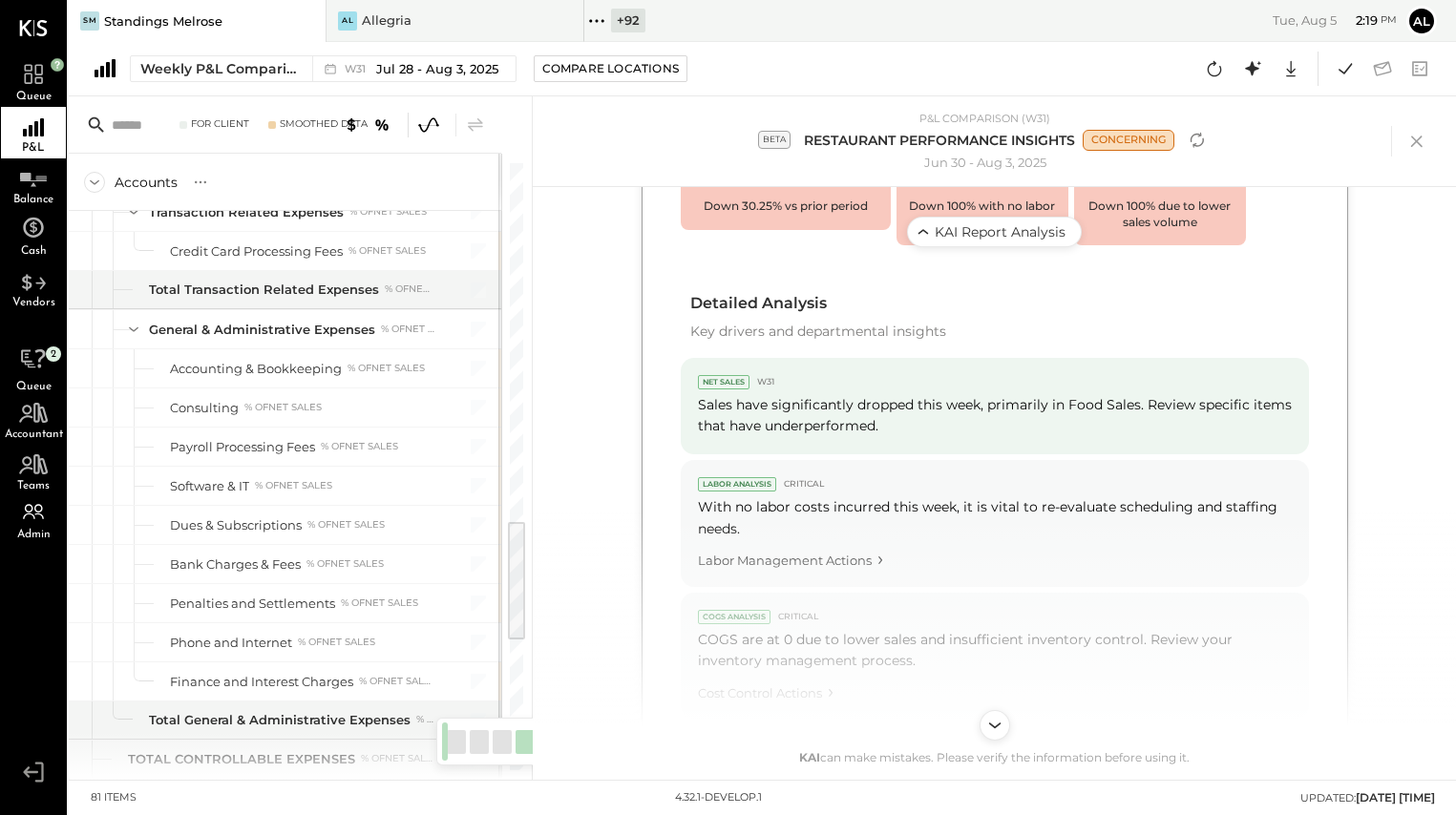 scroll, scrollTop: 847, scrollLeft: 0, axis: vertical 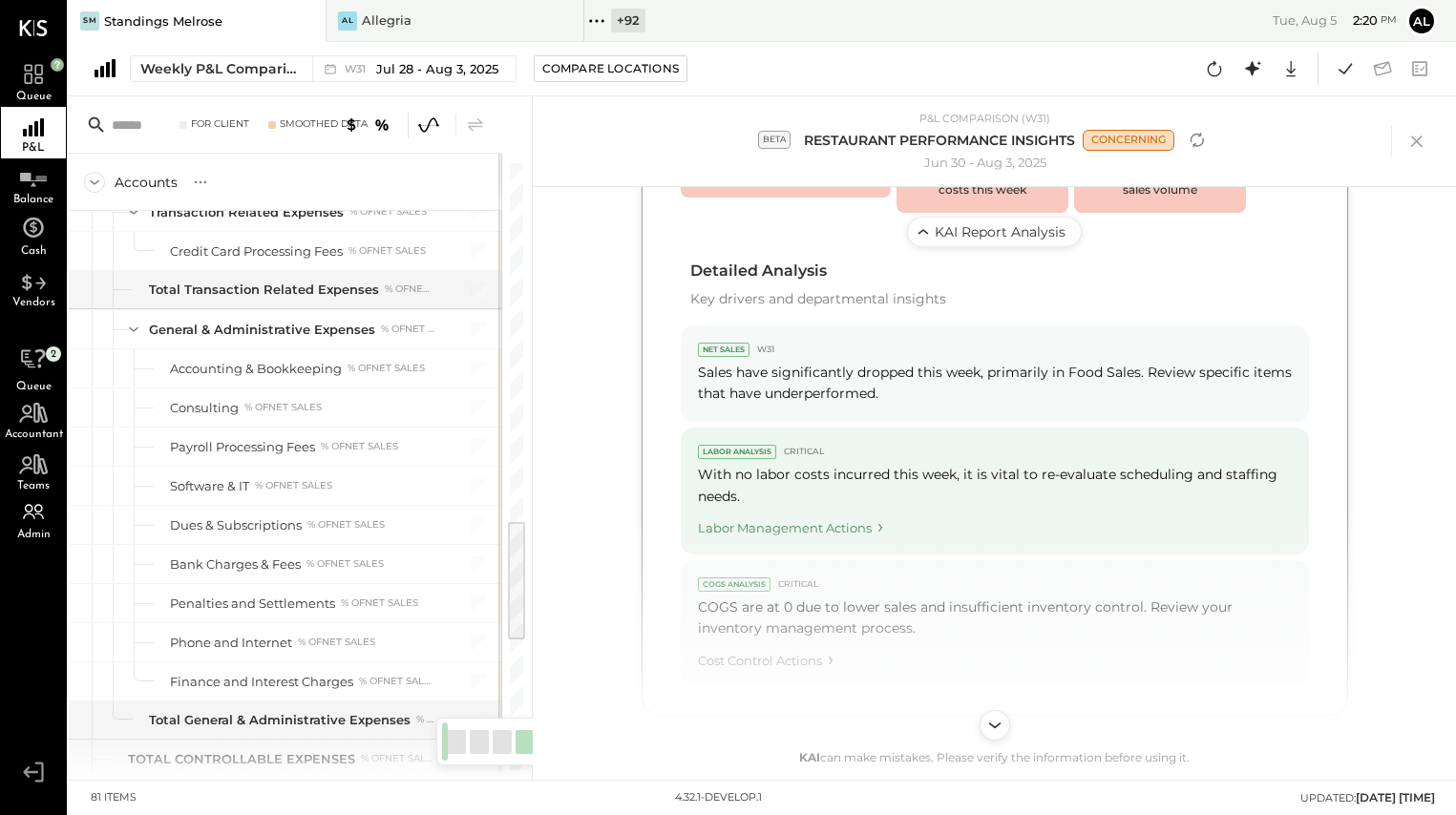click on "Labor Management Actions" at bounding box center (995, 524) 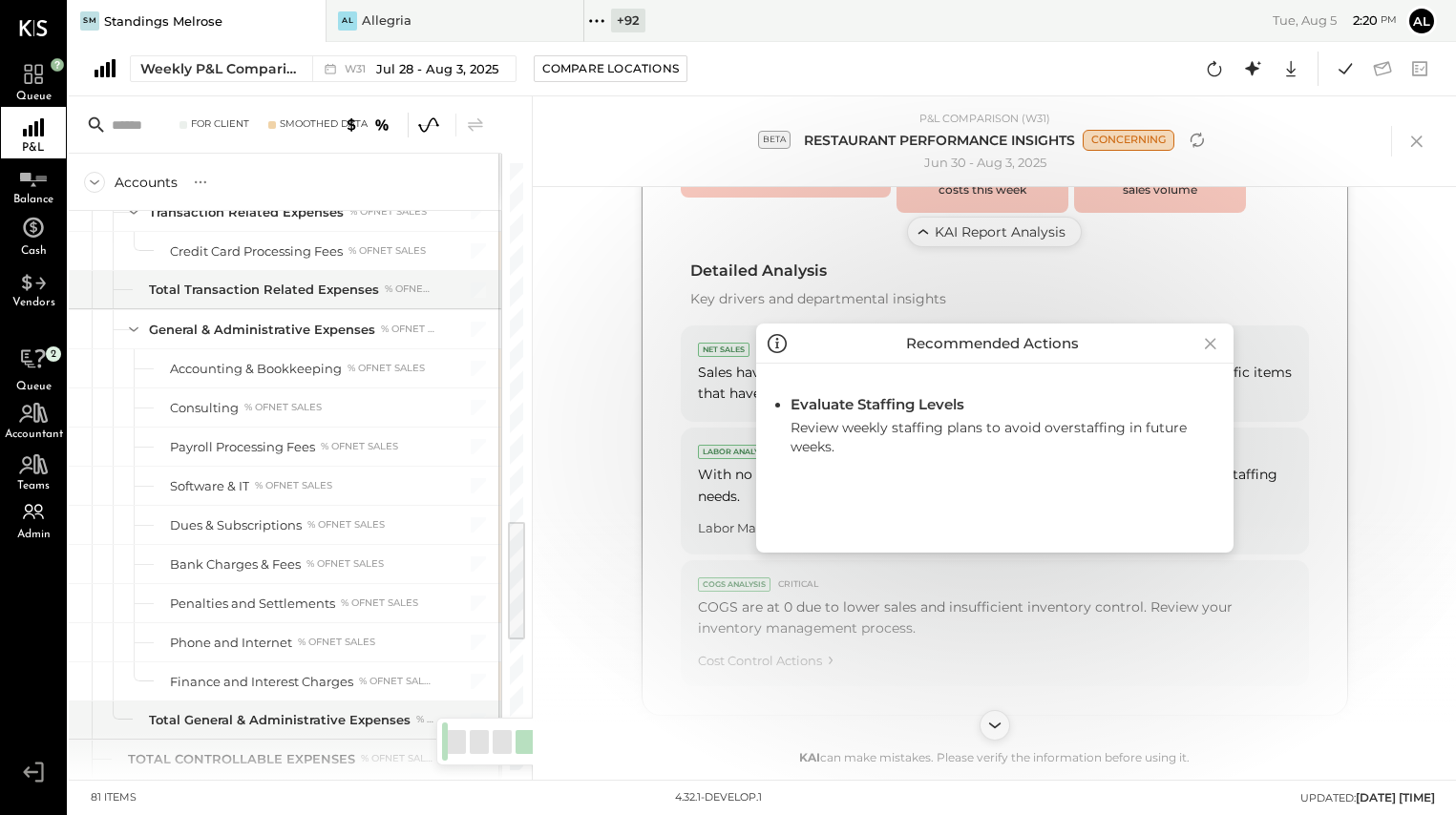 click 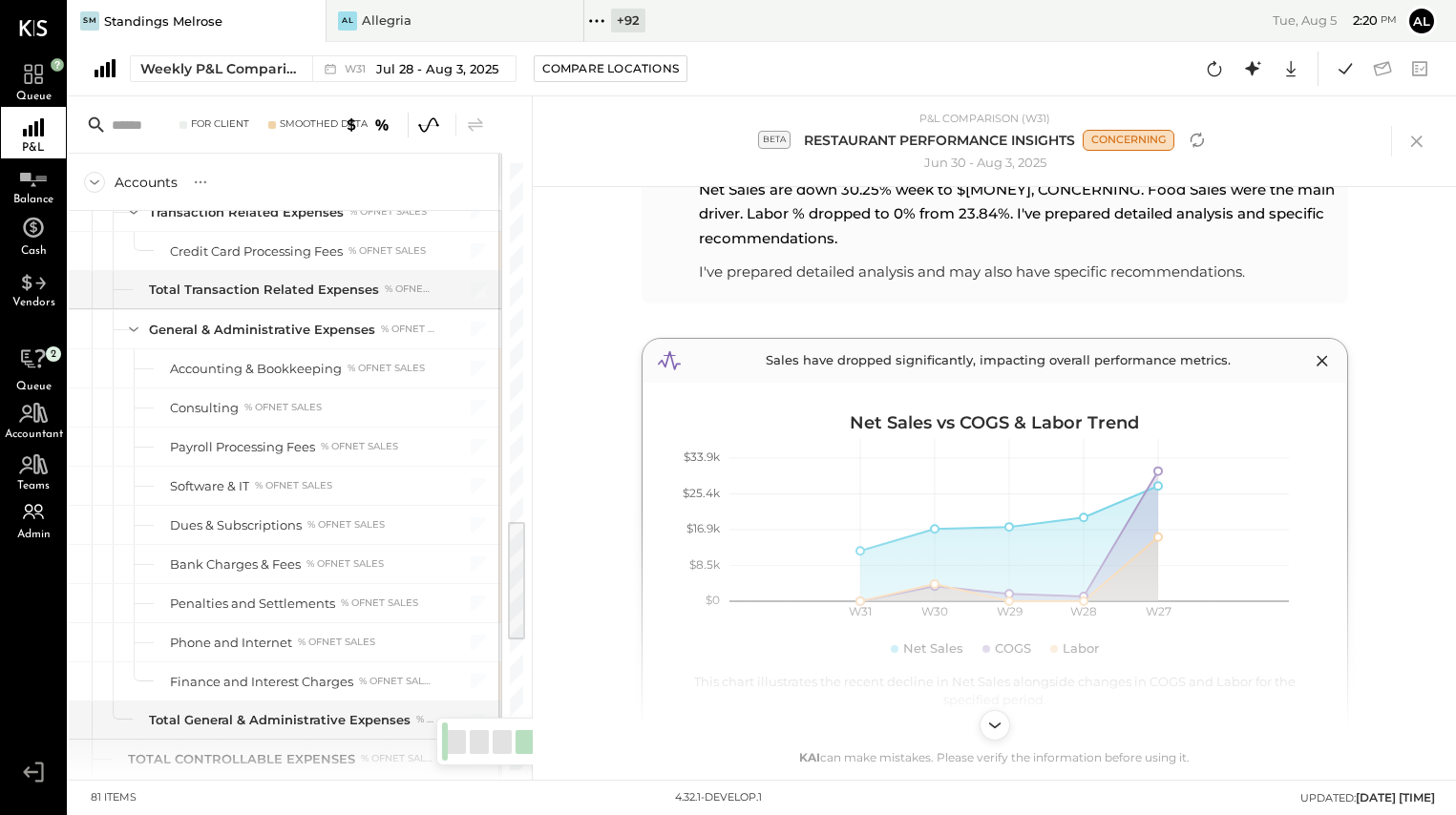 scroll, scrollTop: 94, scrollLeft: 0, axis: vertical 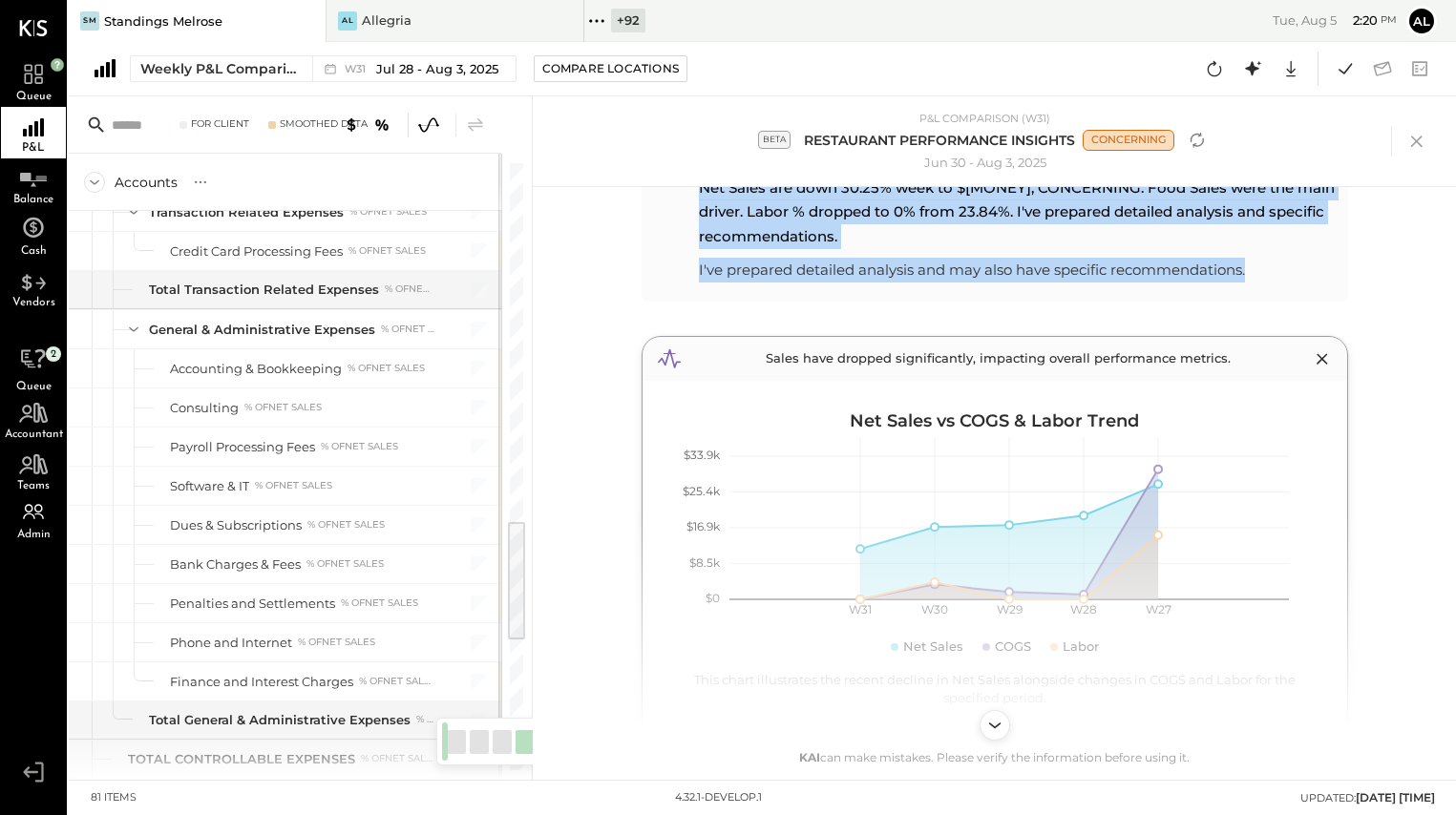 drag, startPoint x: 1418, startPoint y: 140, endPoint x: 1206, endPoint y: 329, distance: 284.01584 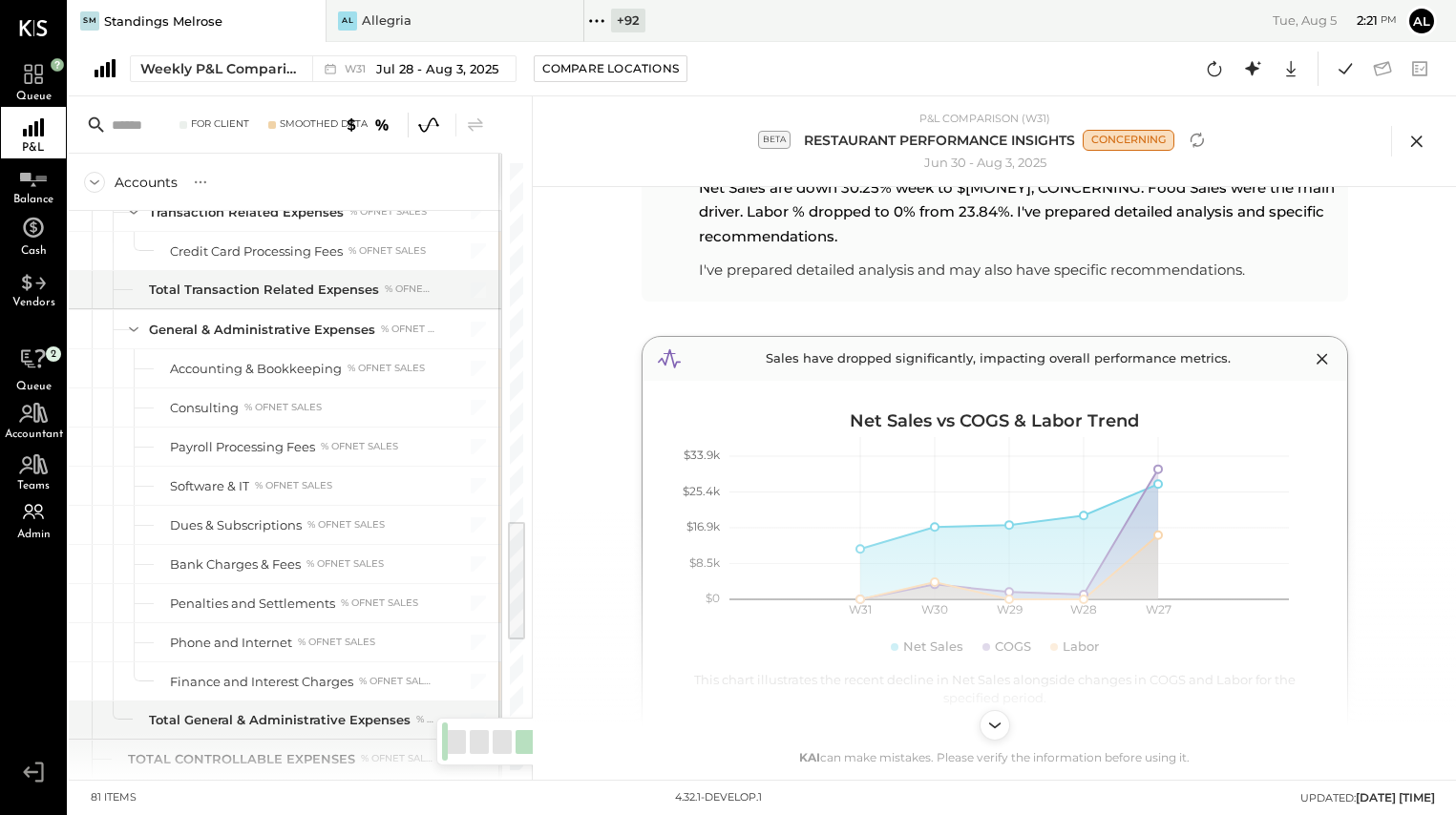 click 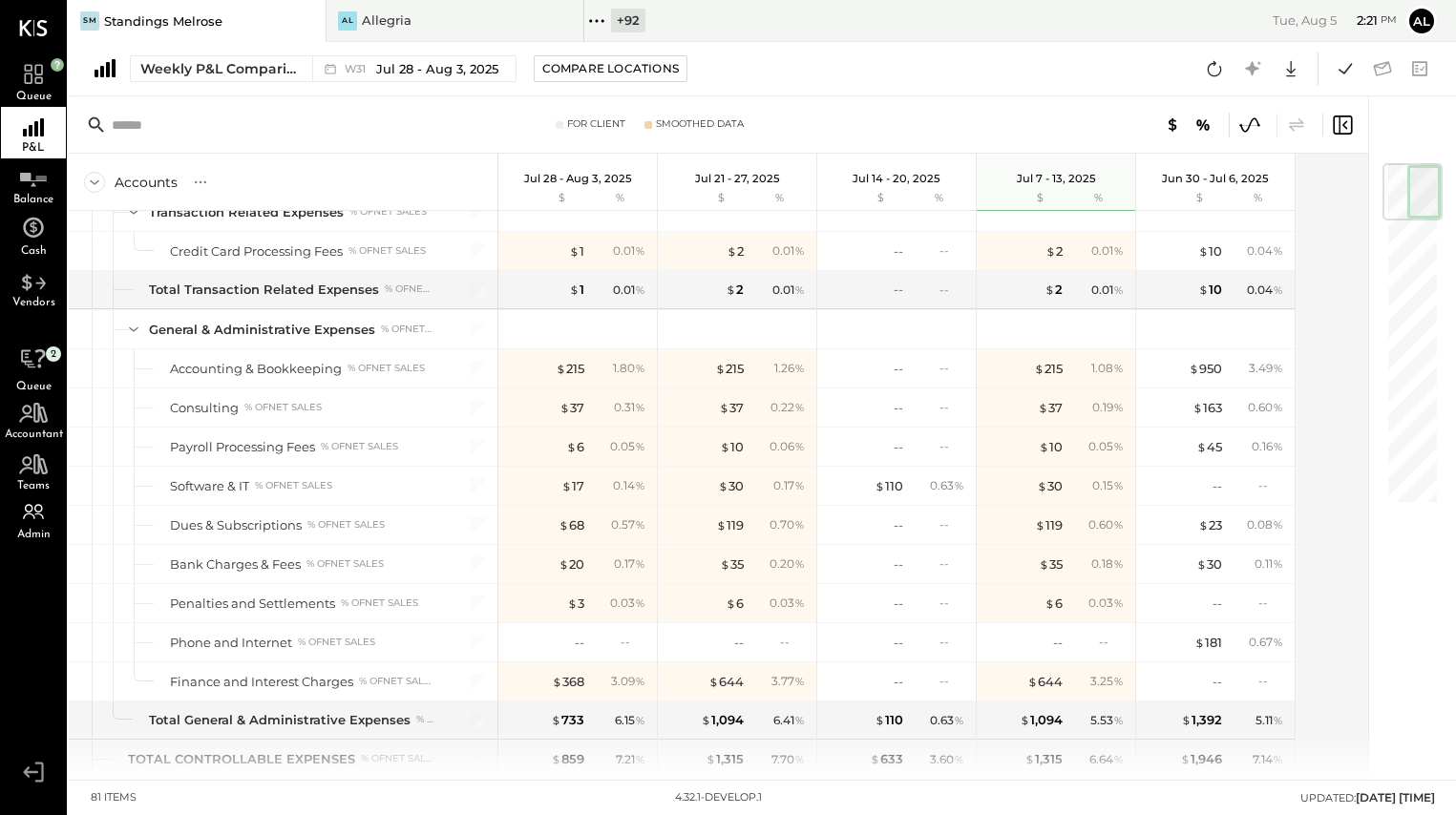 click 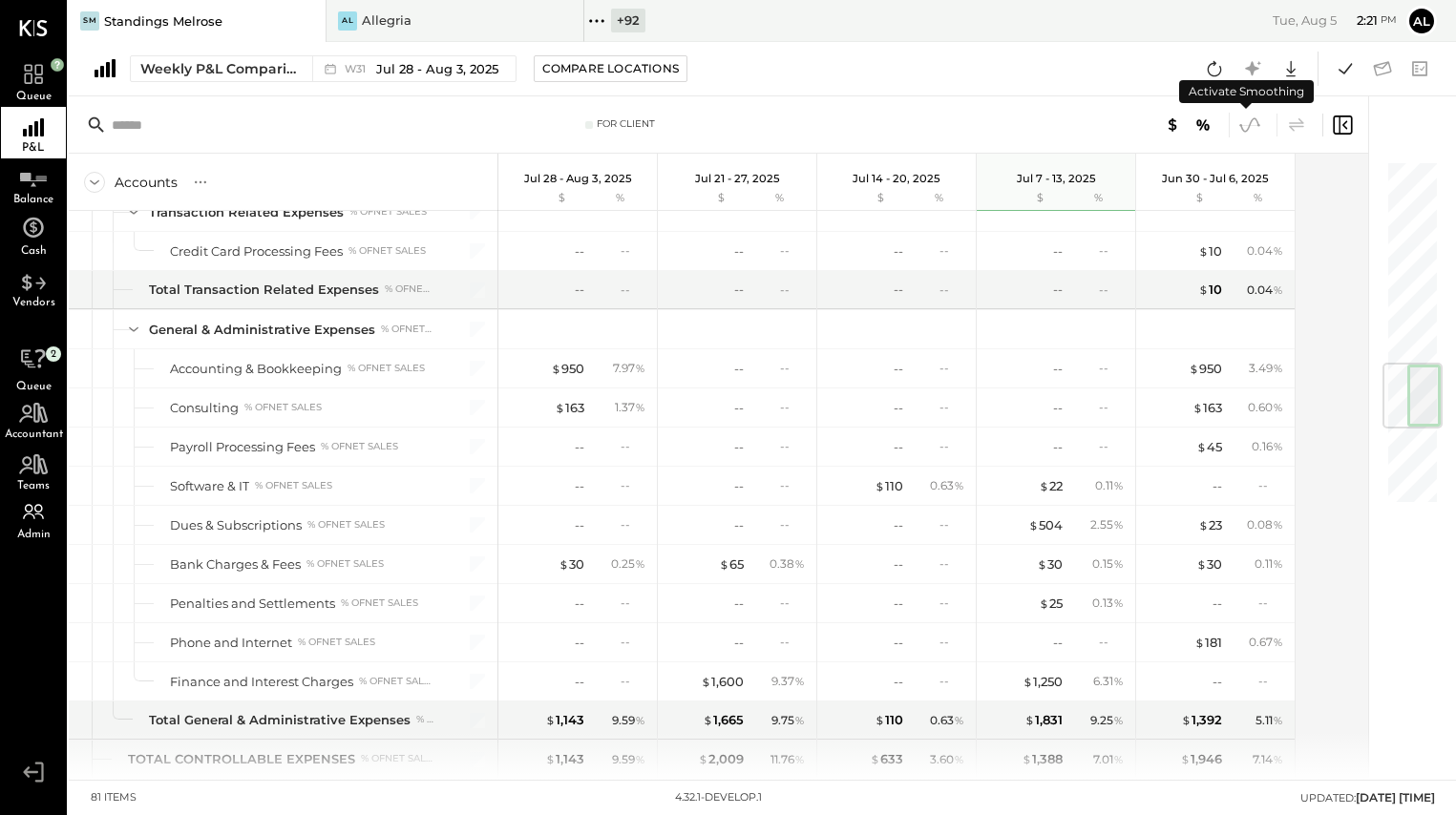 click 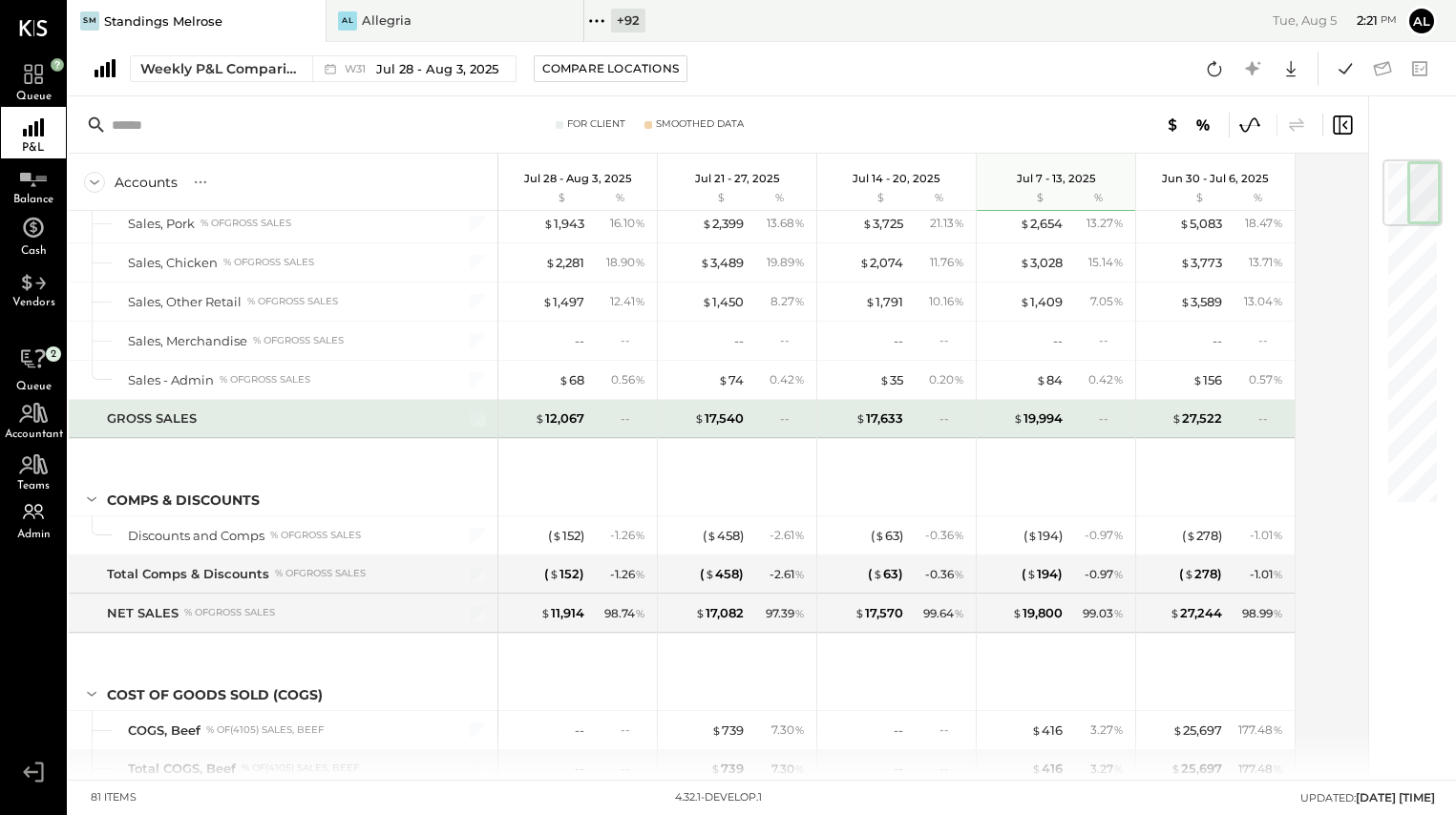 scroll, scrollTop: 0, scrollLeft: 0, axis: both 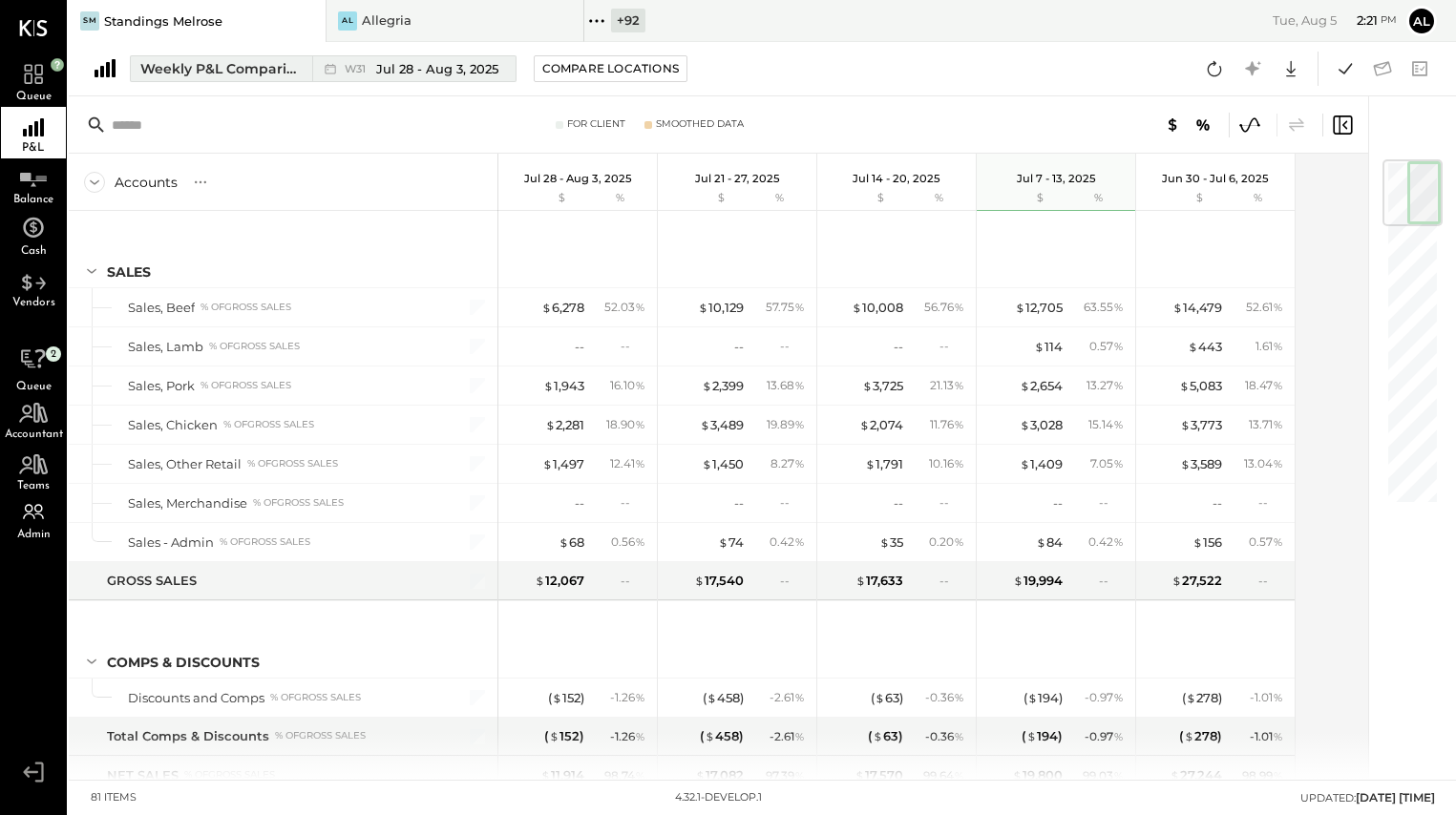 click on "Weekly P&L Comparison" at bounding box center (221, 69) 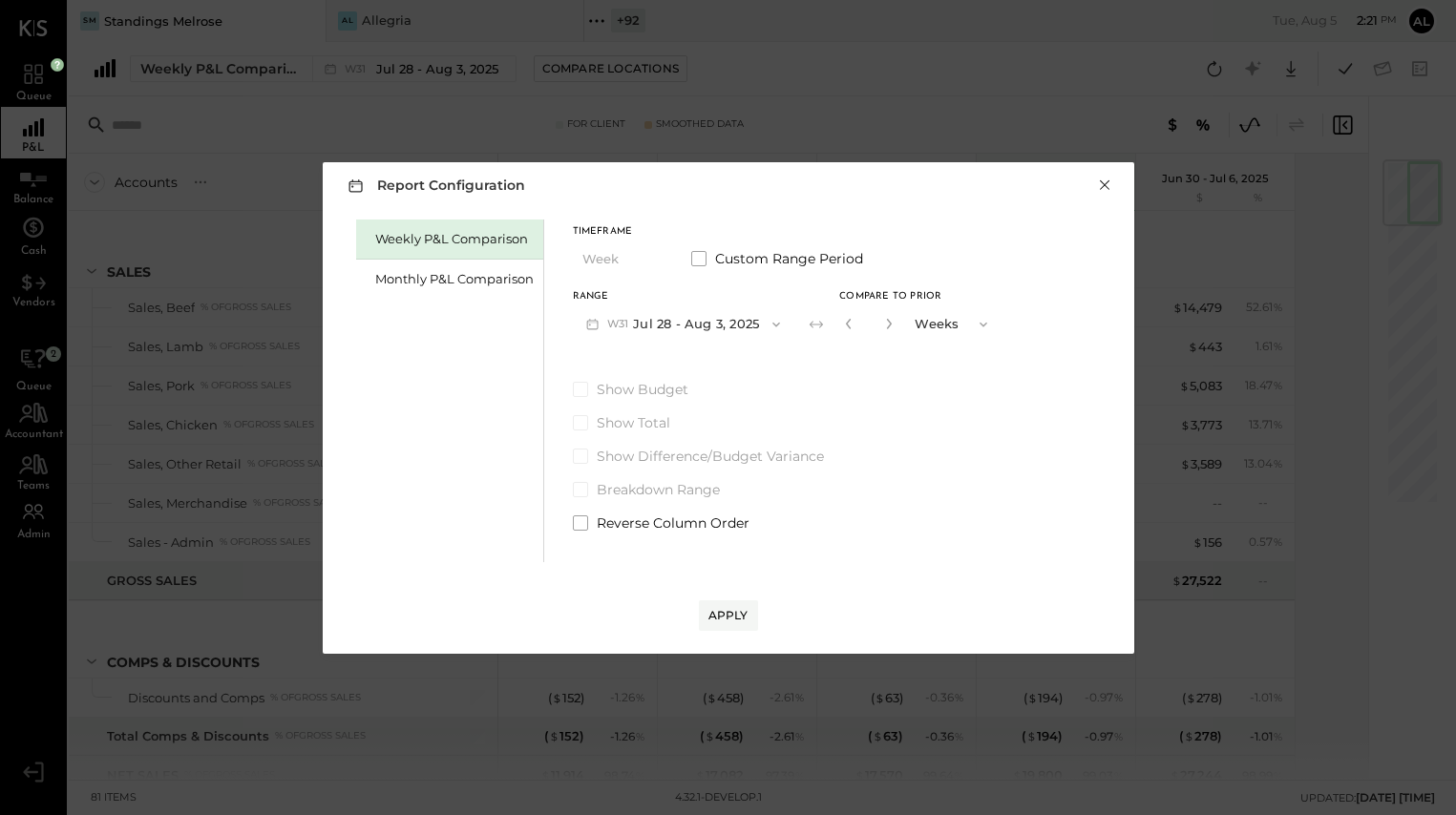 click on "×" at bounding box center (1105, 185) 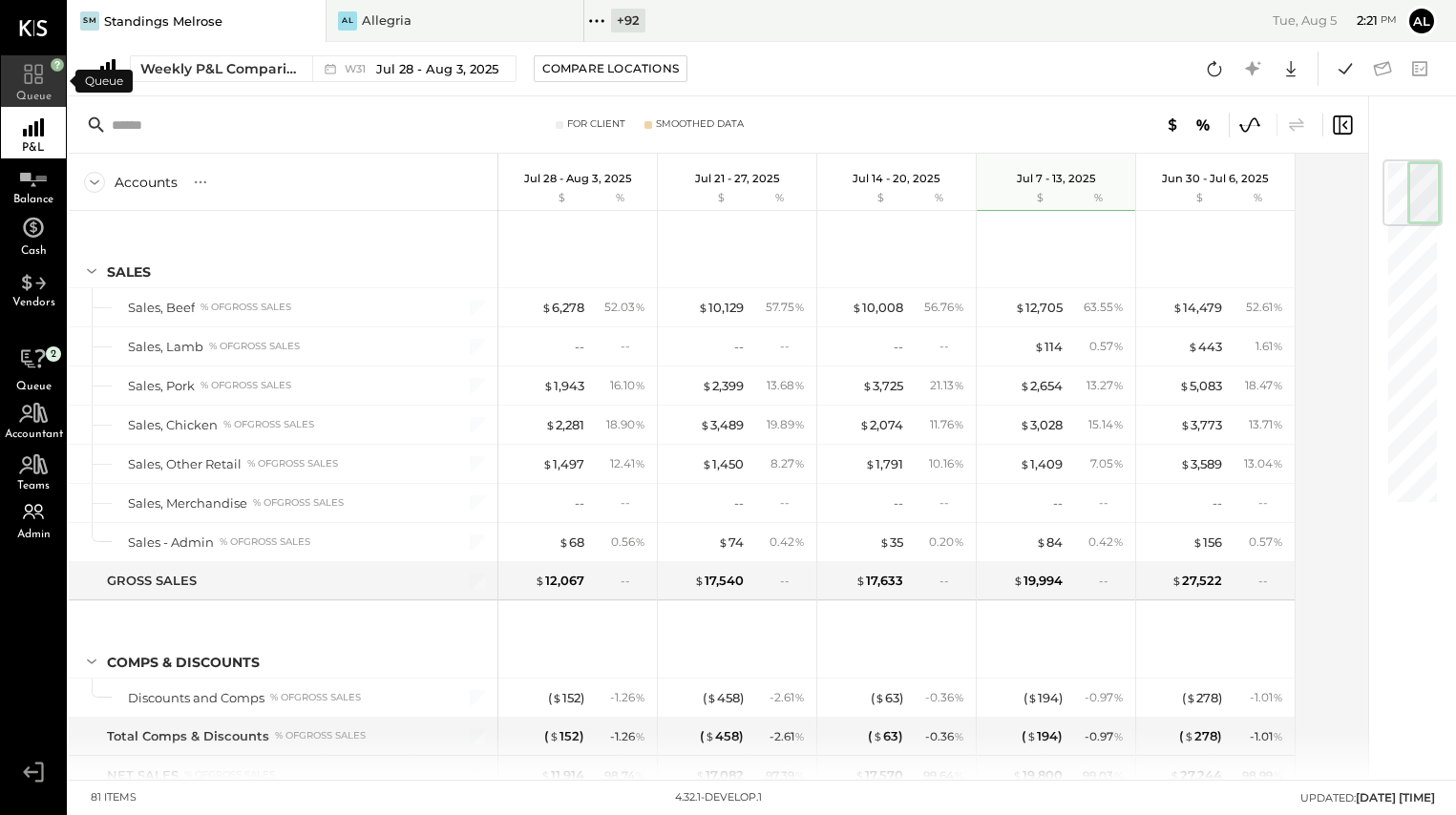 click on "Queue" at bounding box center (33, 96) 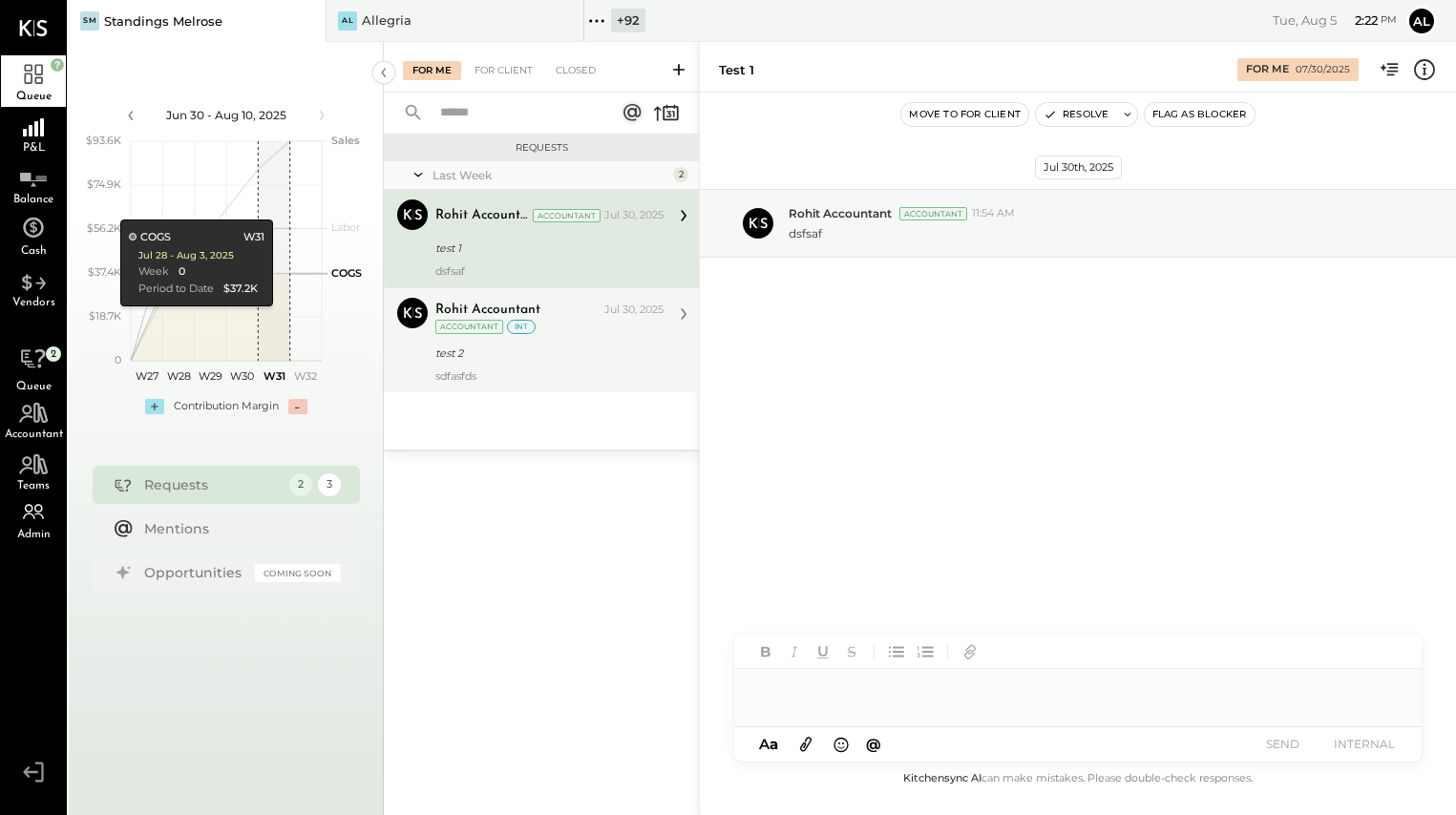 click on "test 2" at bounding box center (546, 353) 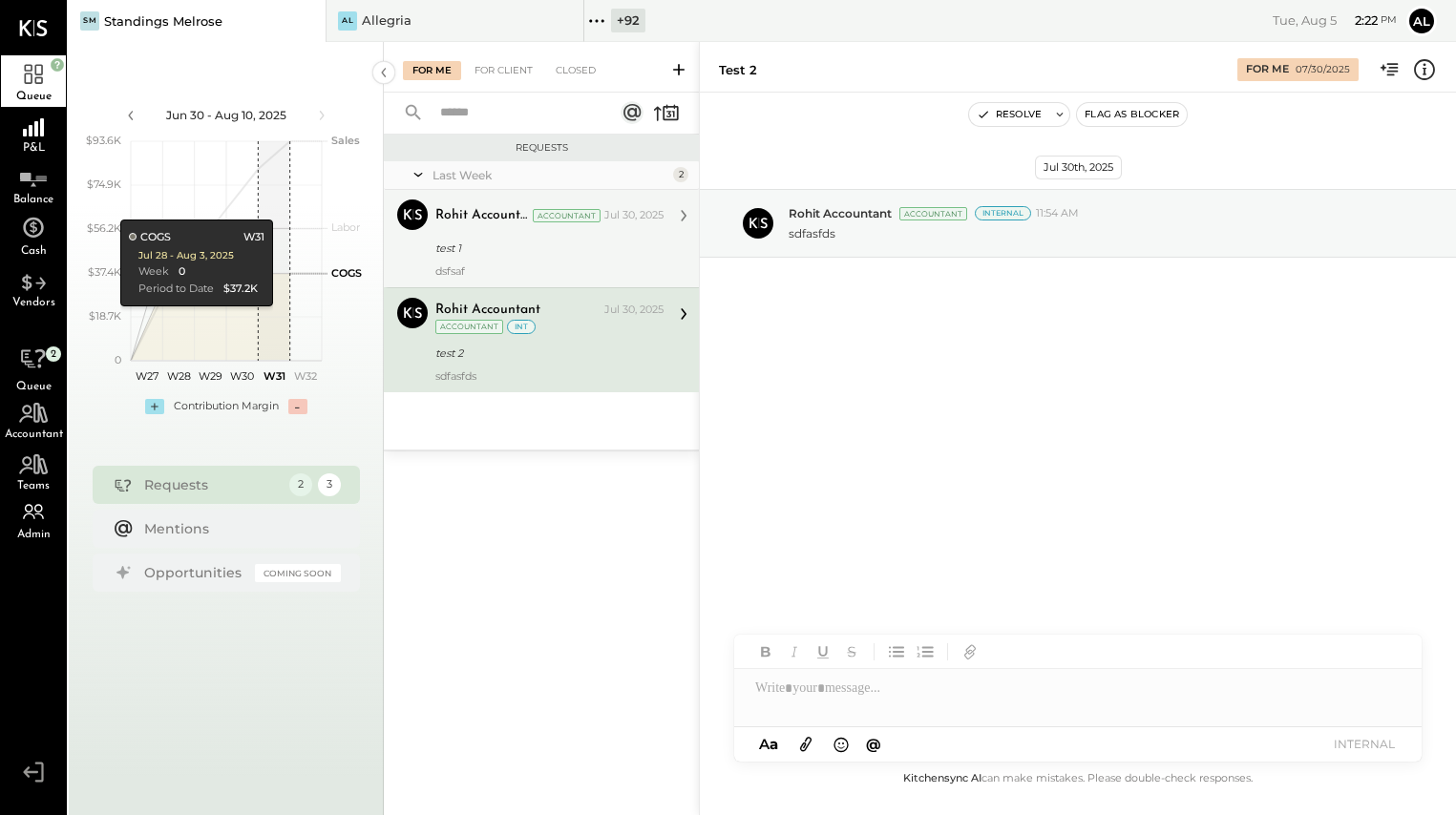 click on "test 1" at bounding box center (546, 248) 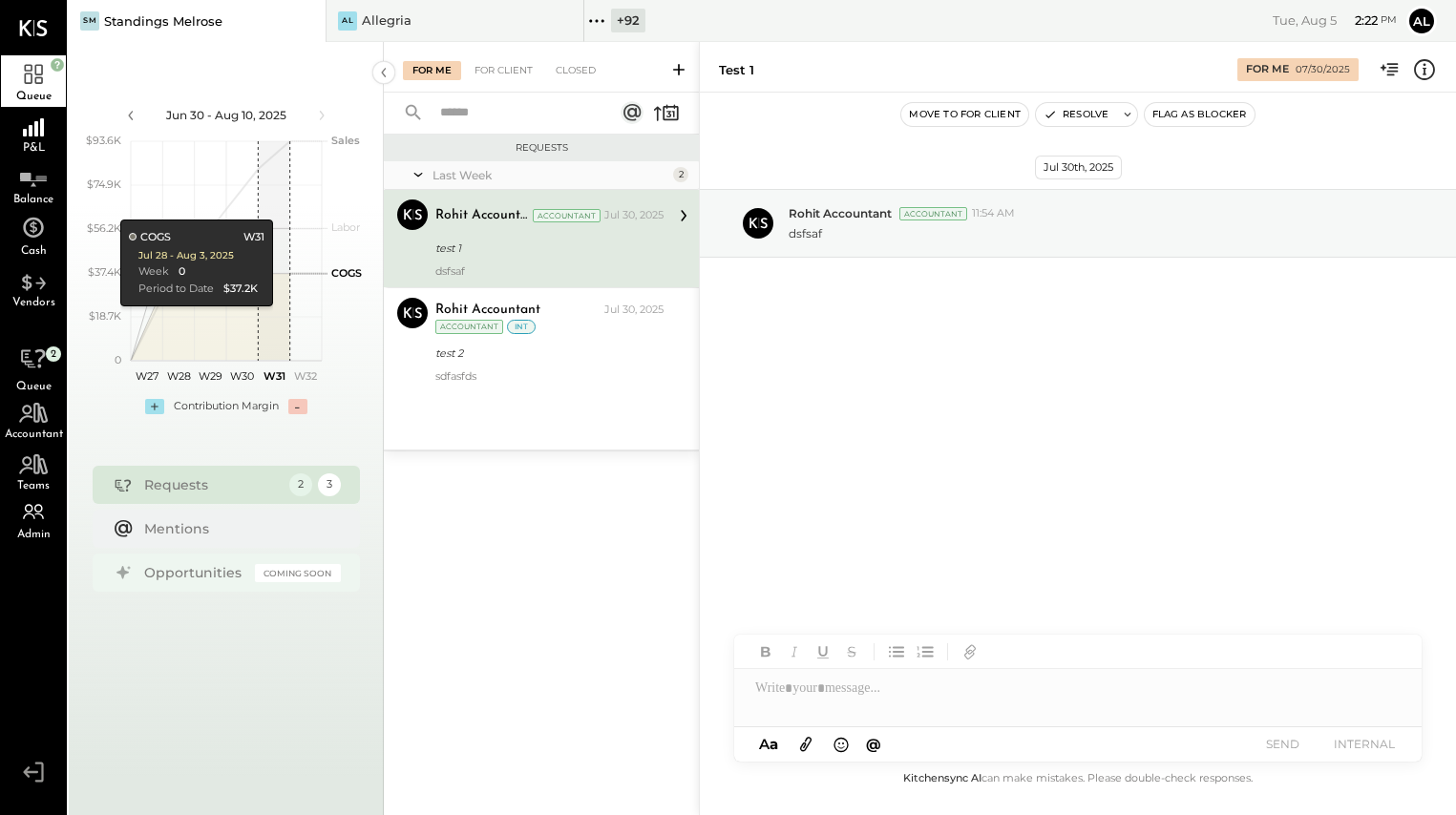 click on "Opportunities" at bounding box center (195, 573) 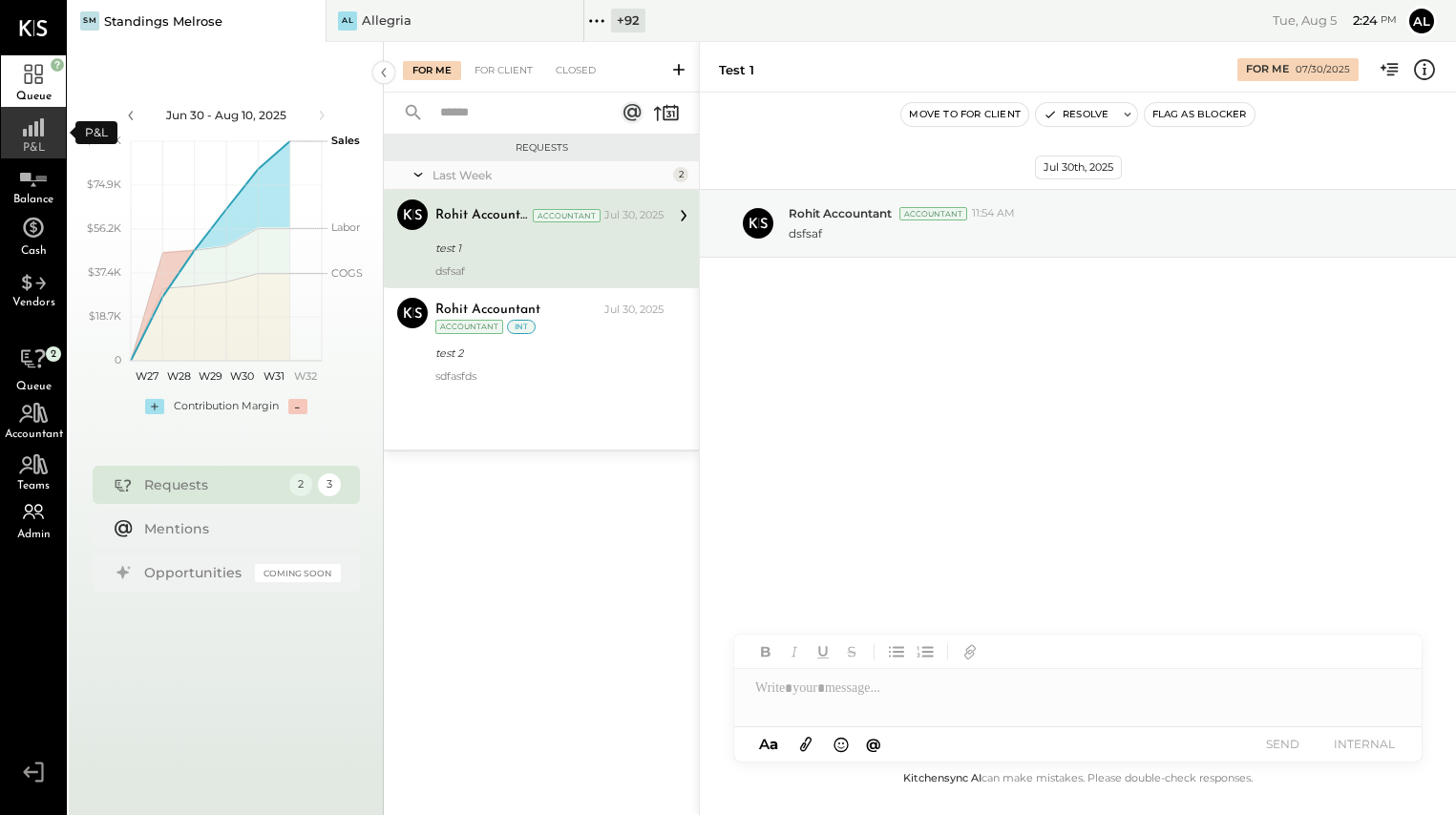 click on "P&L" at bounding box center (33, 133) 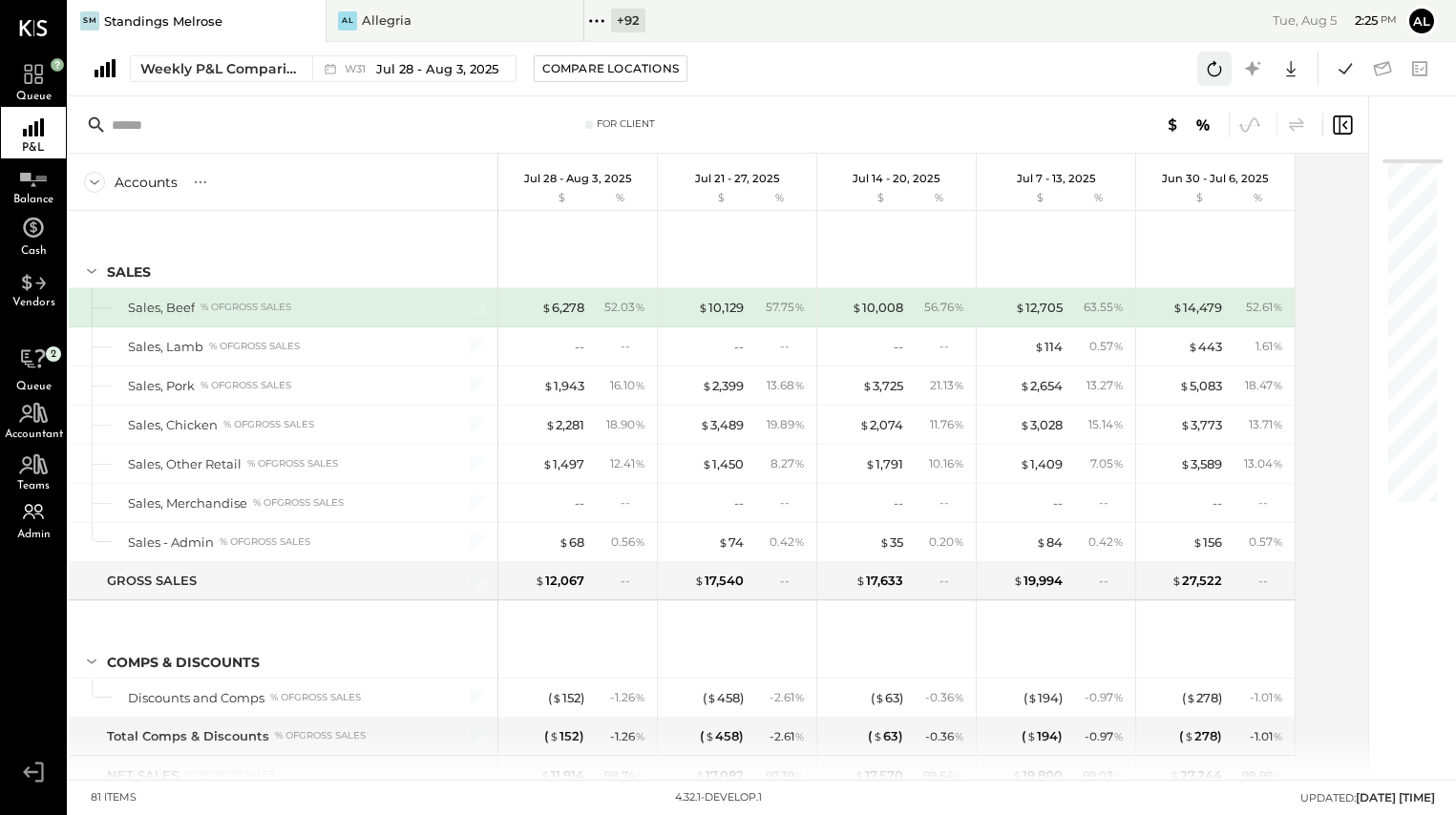click 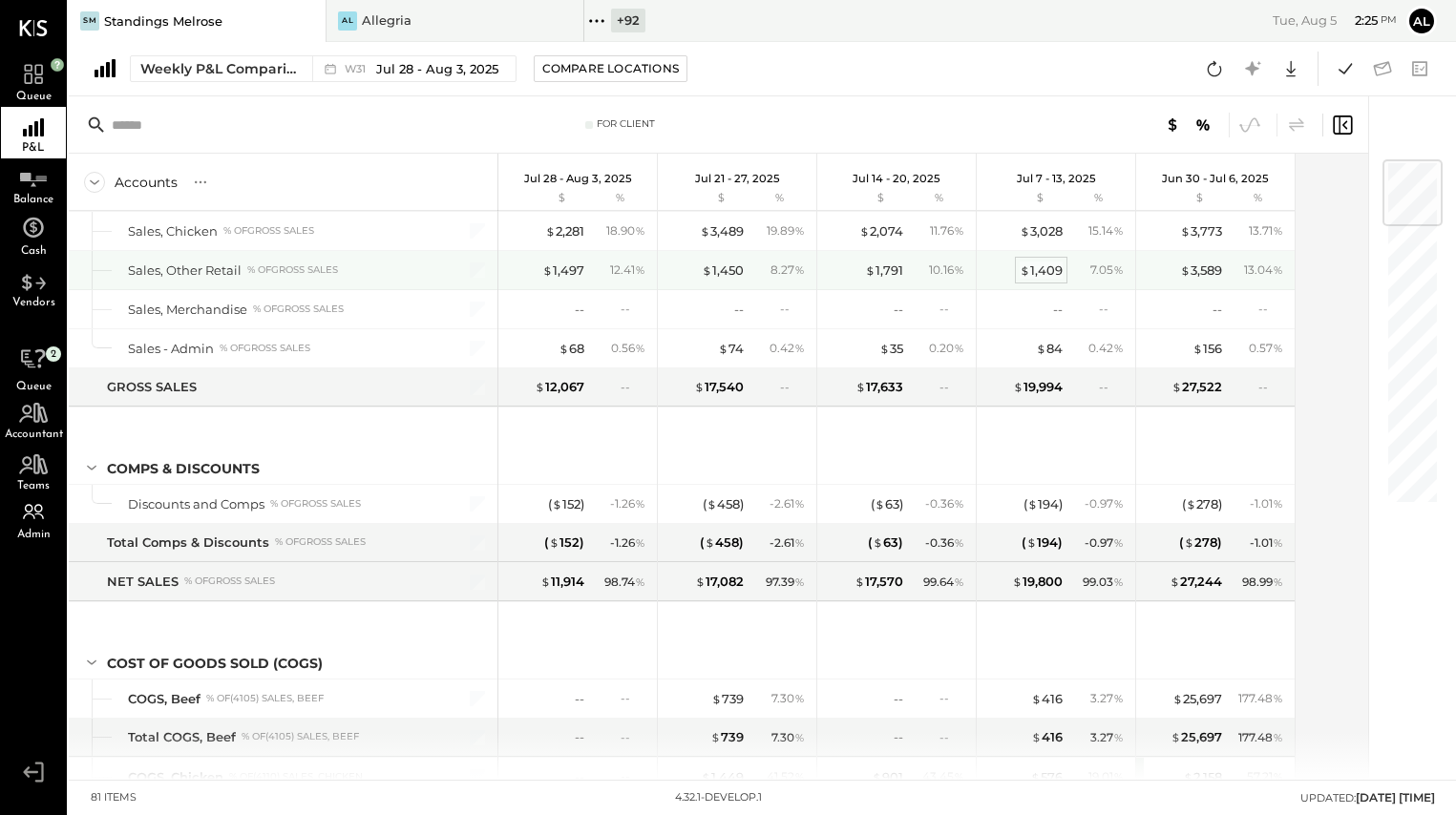scroll, scrollTop: 0, scrollLeft: 0, axis: both 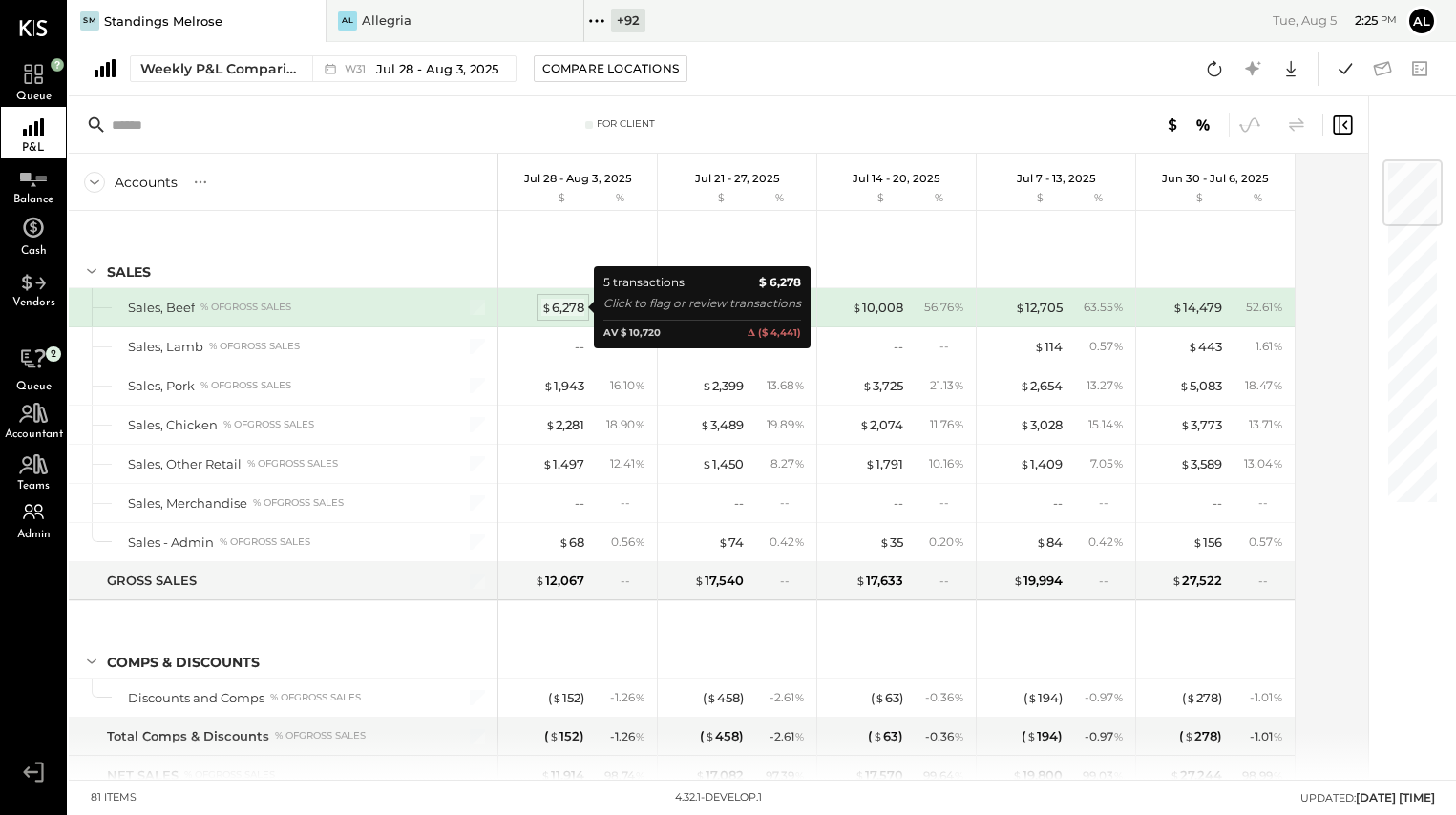 click on "$ 6,278" at bounding box center [562, 307] 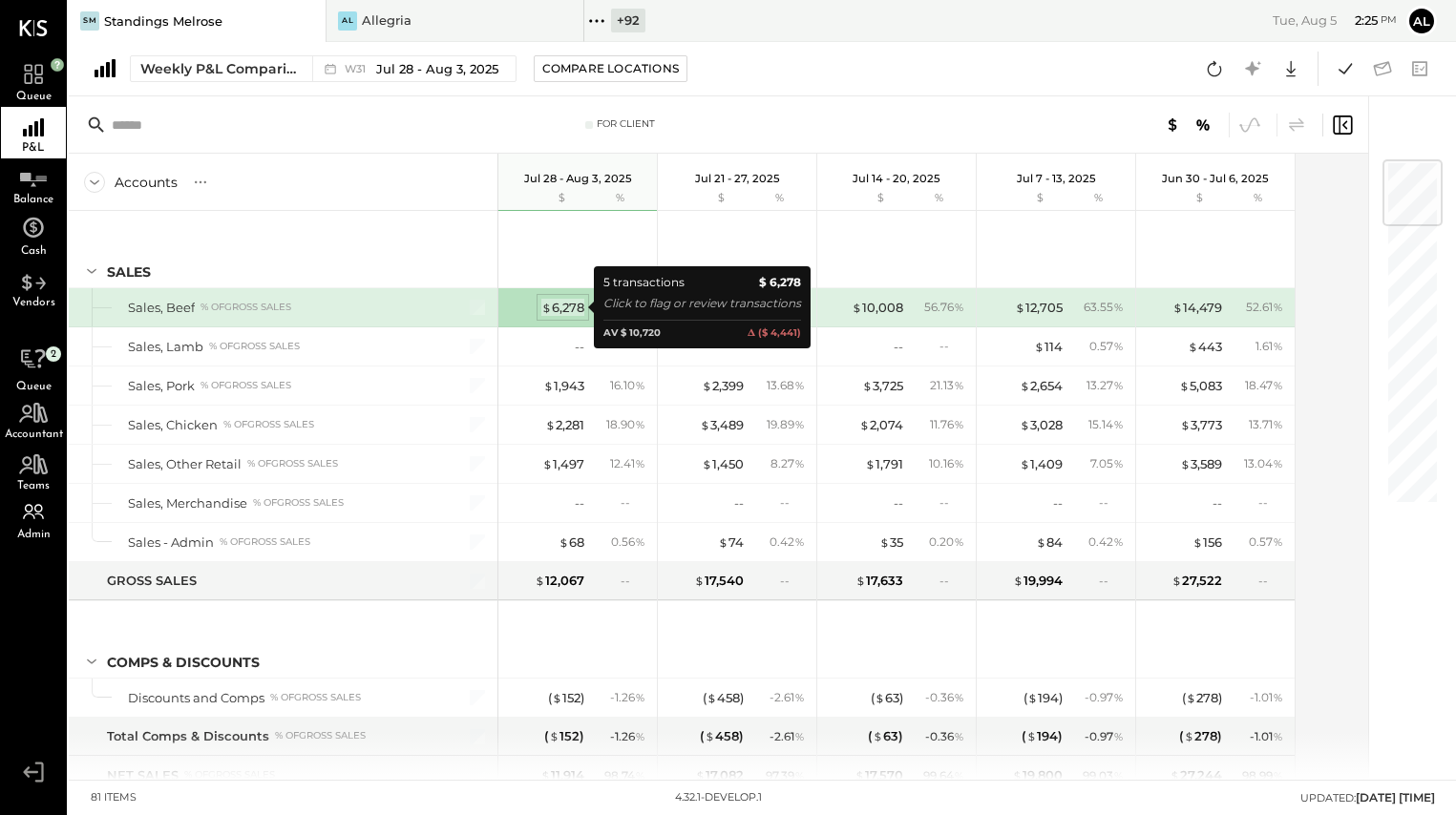 click on "$ 6,278" at bounding box center [562, 307] 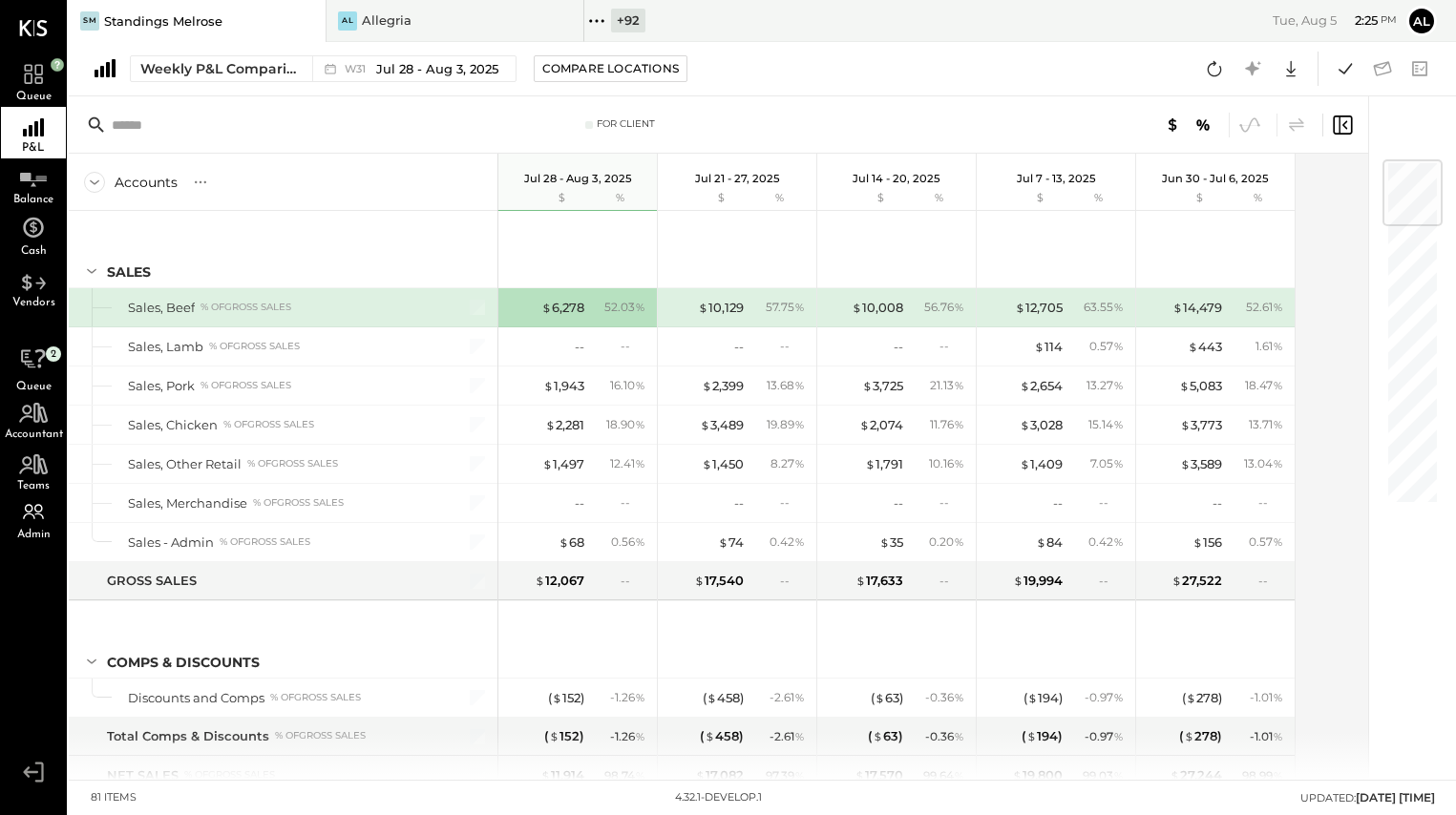 click 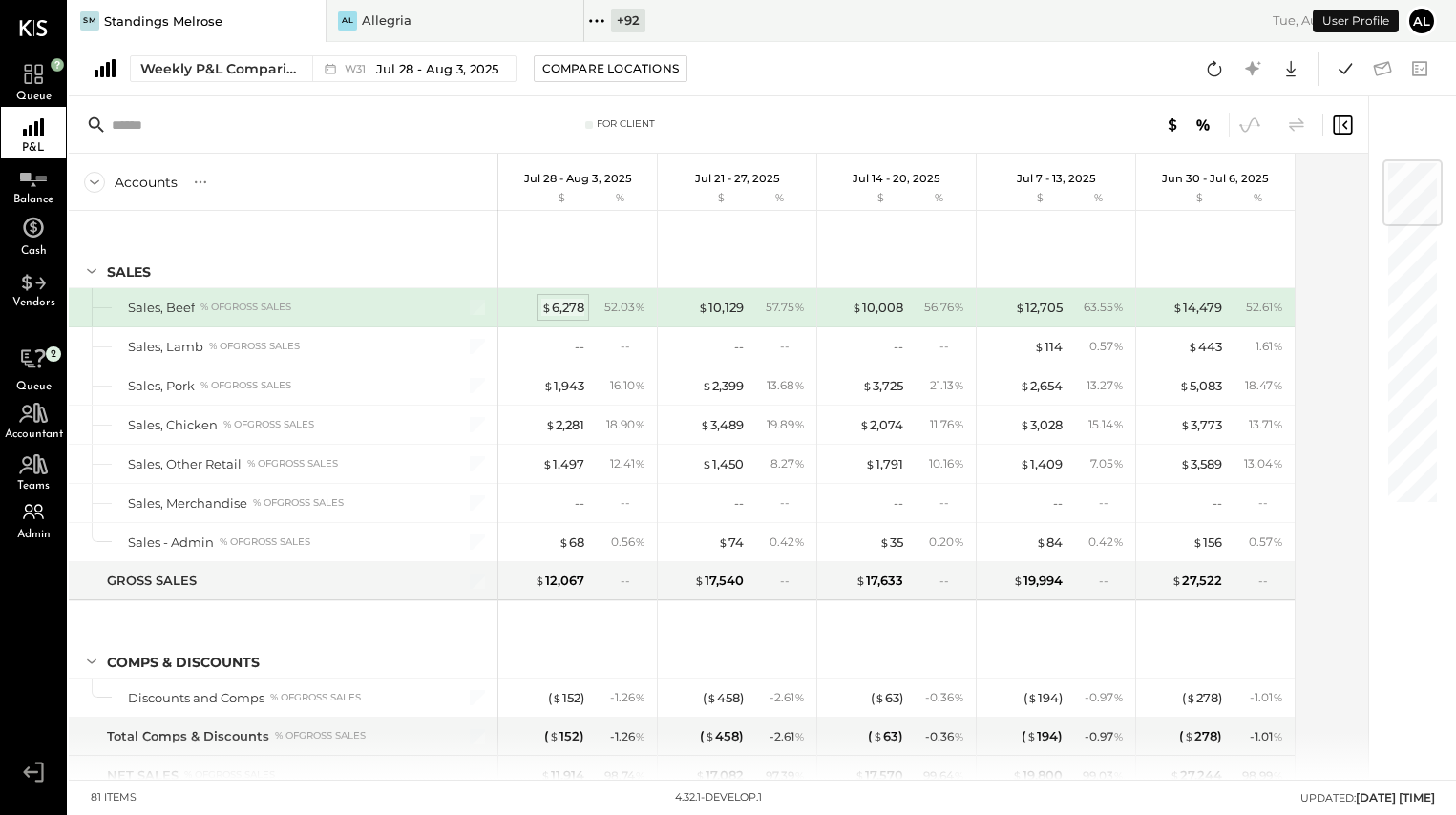 click on "$ 6,278" at bounding box center (562, 307) 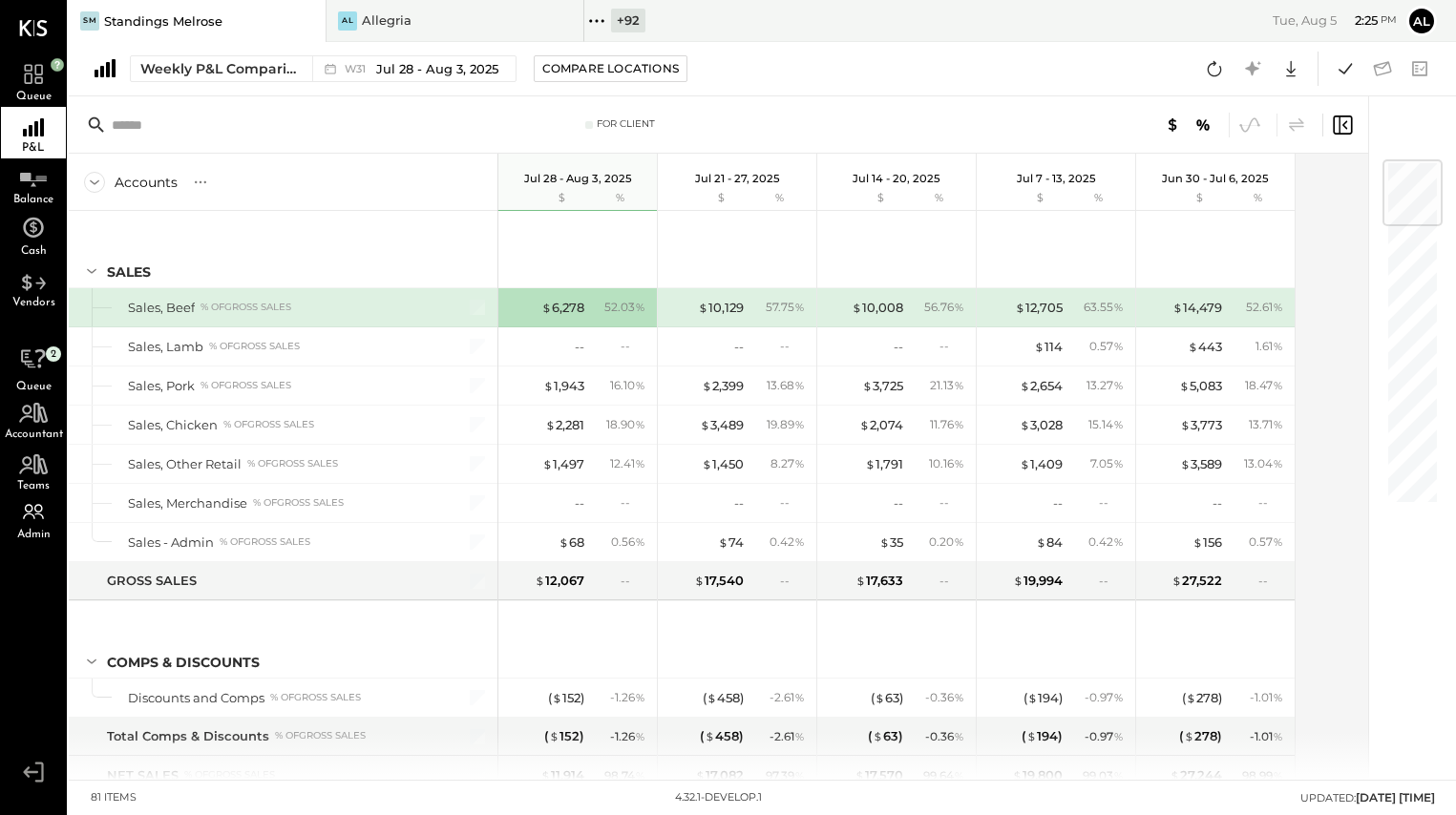 click 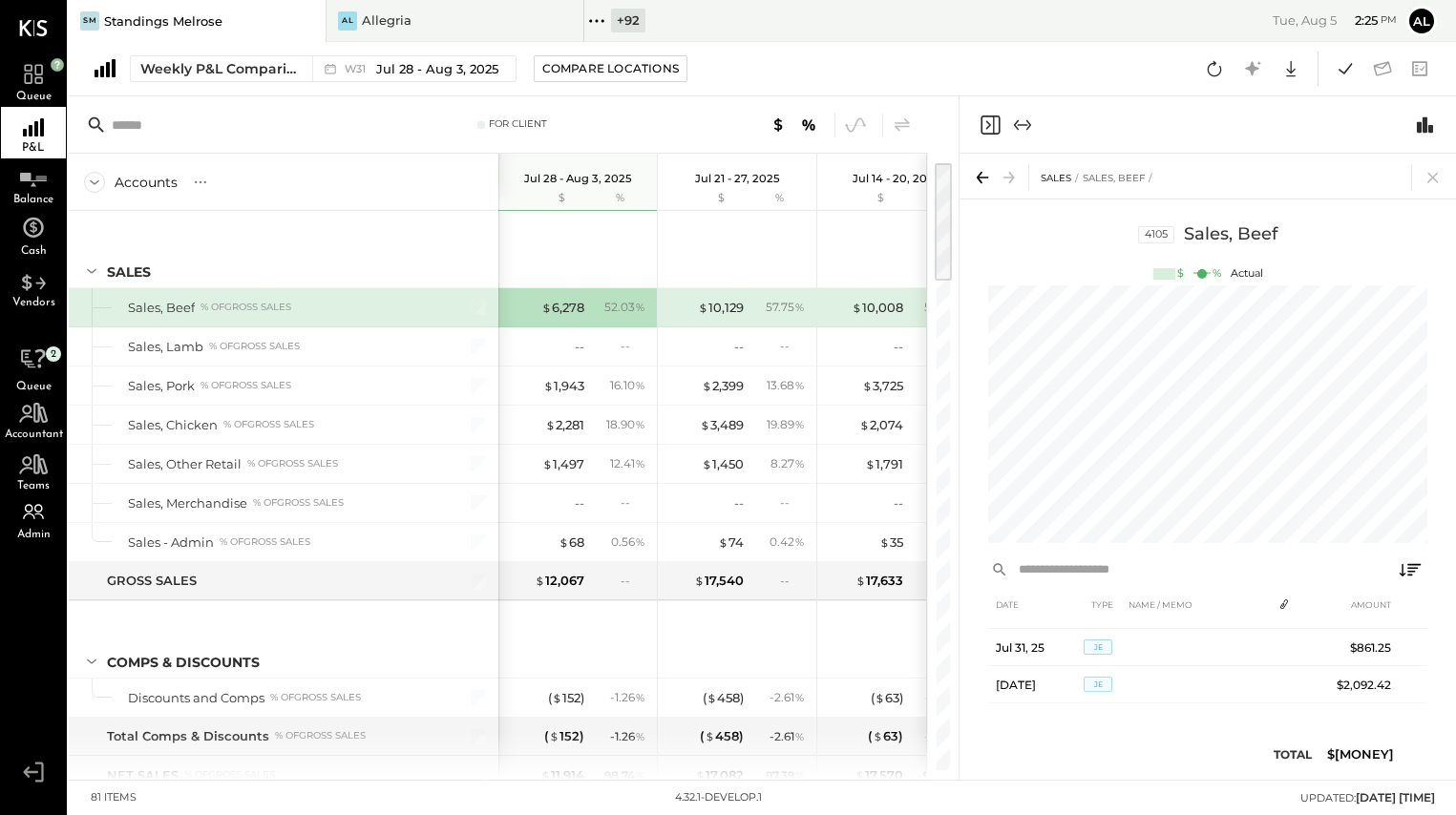 scroll, scrollTop: 0, scrollLeft: 0, axis: both 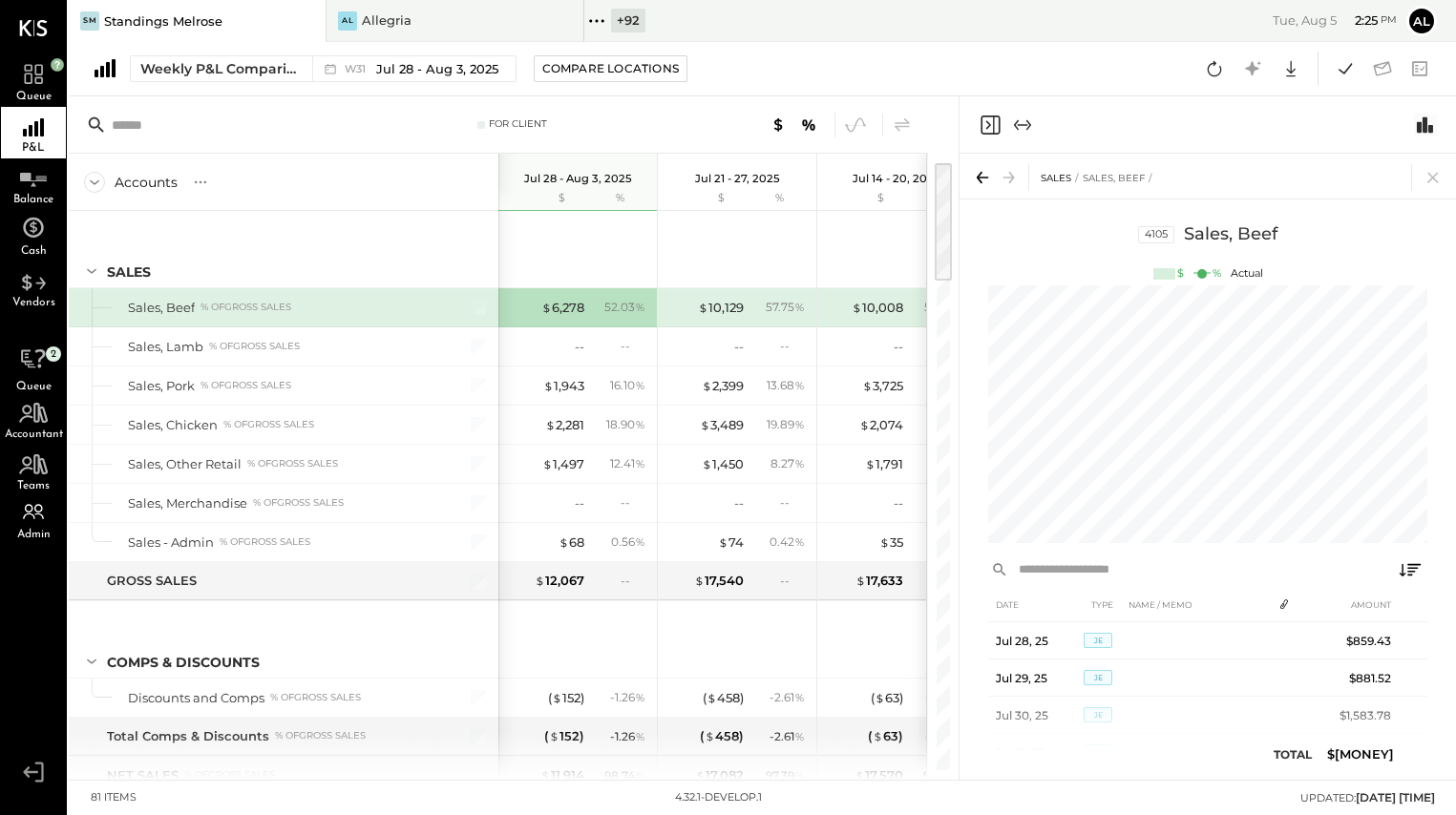 click 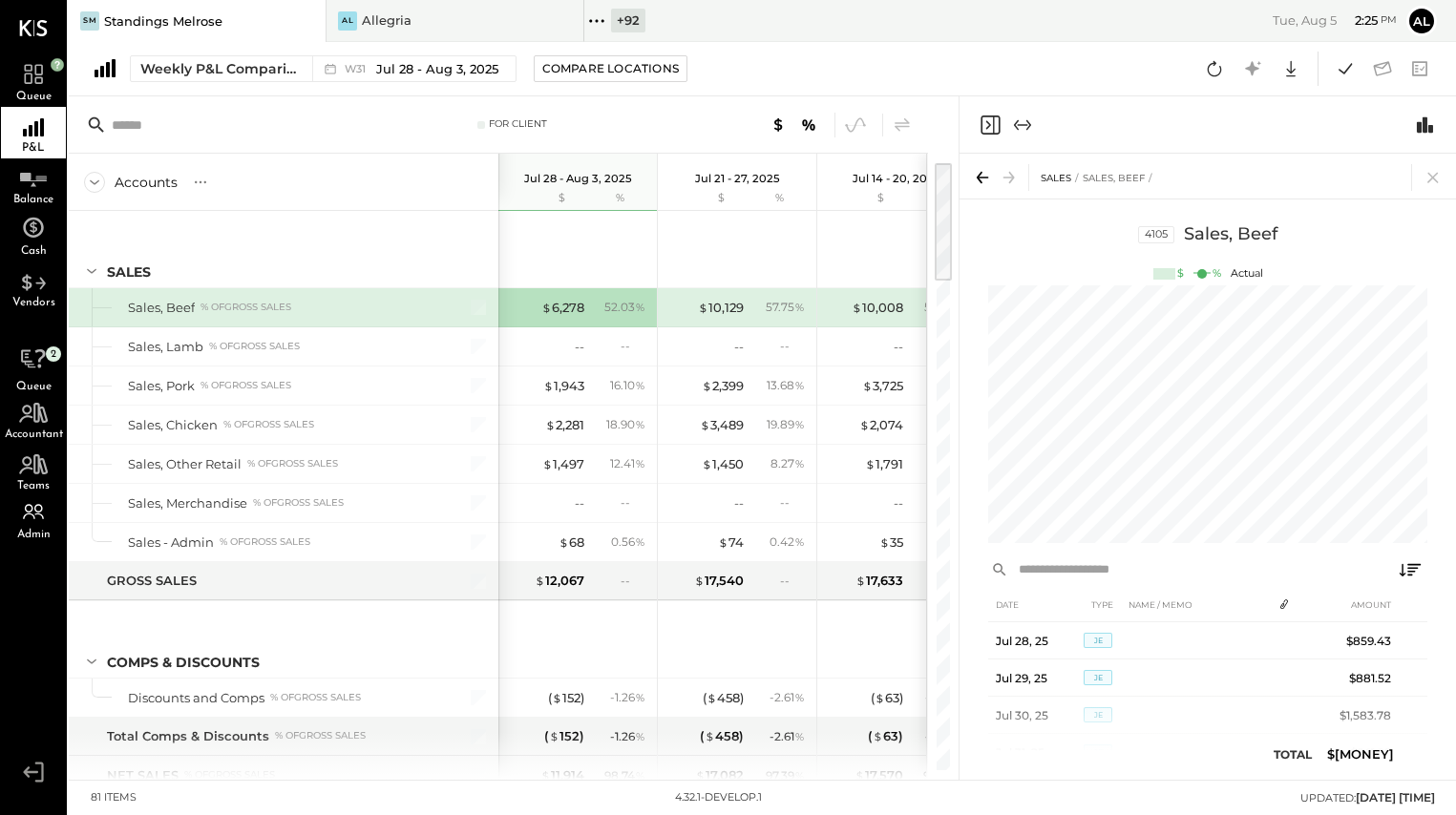click 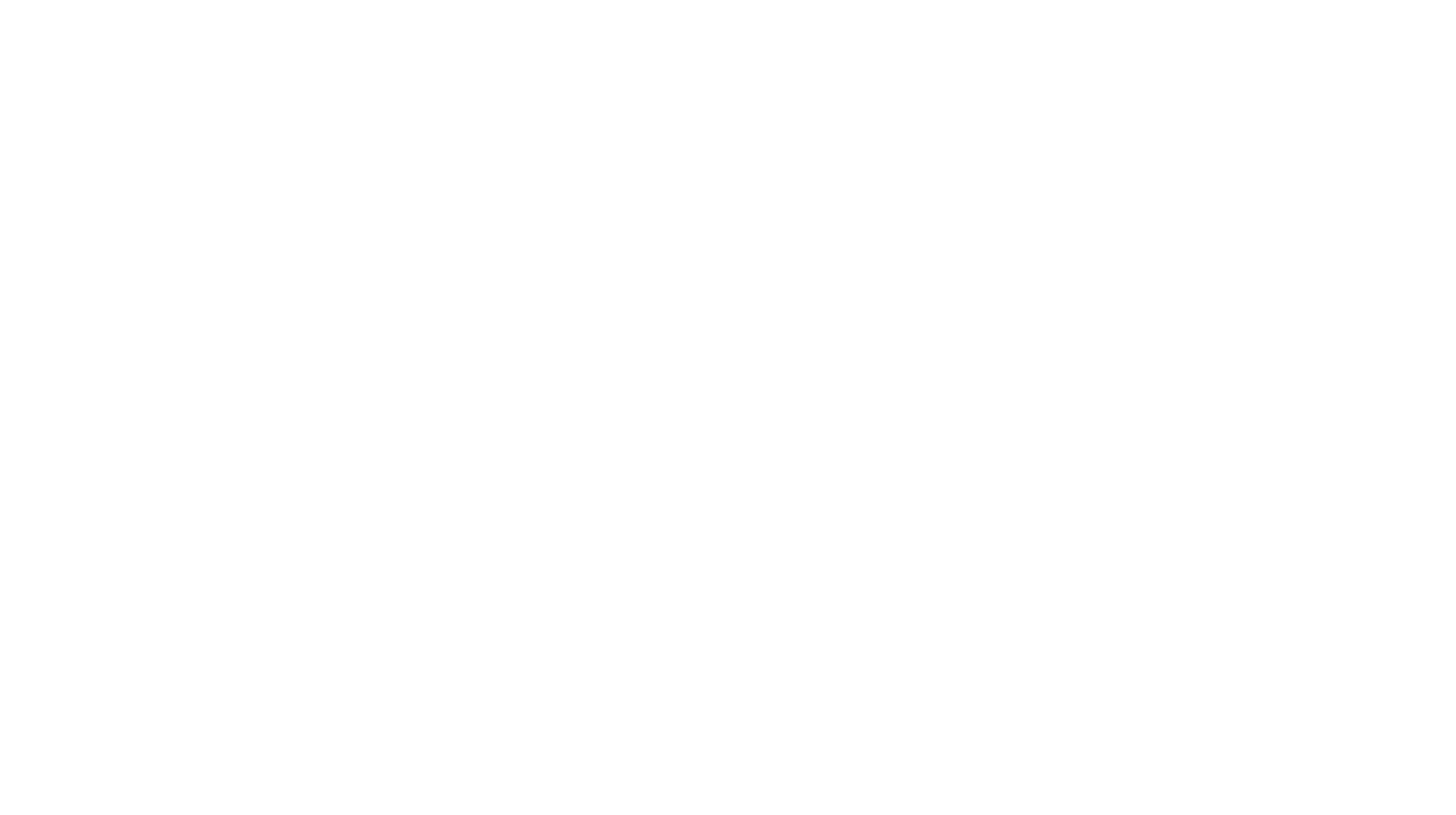 scroll, scrollTop: 0, scrollLeft: 0, axis: both 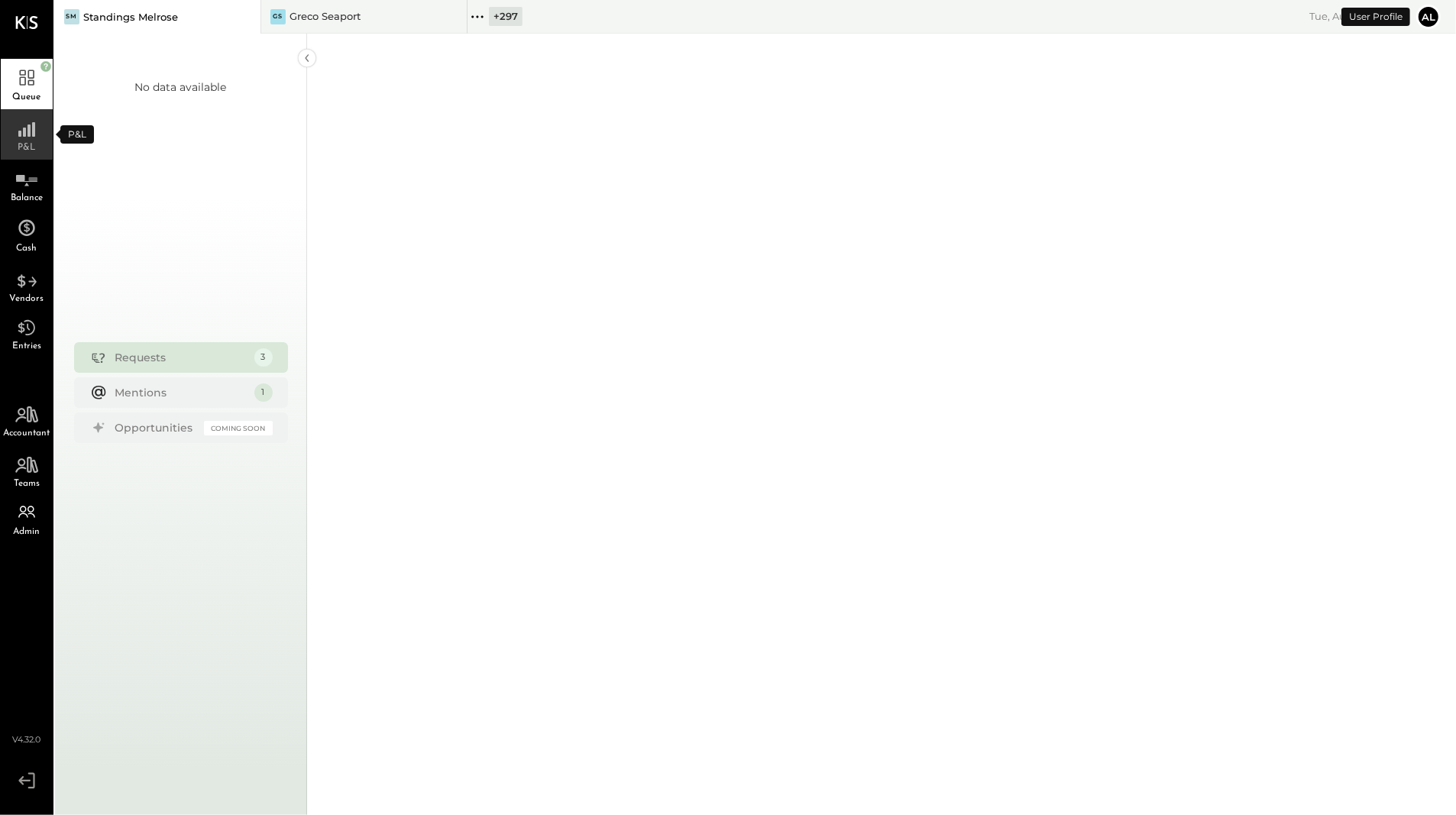 click on "P&L" at bounding box center (27, 134) 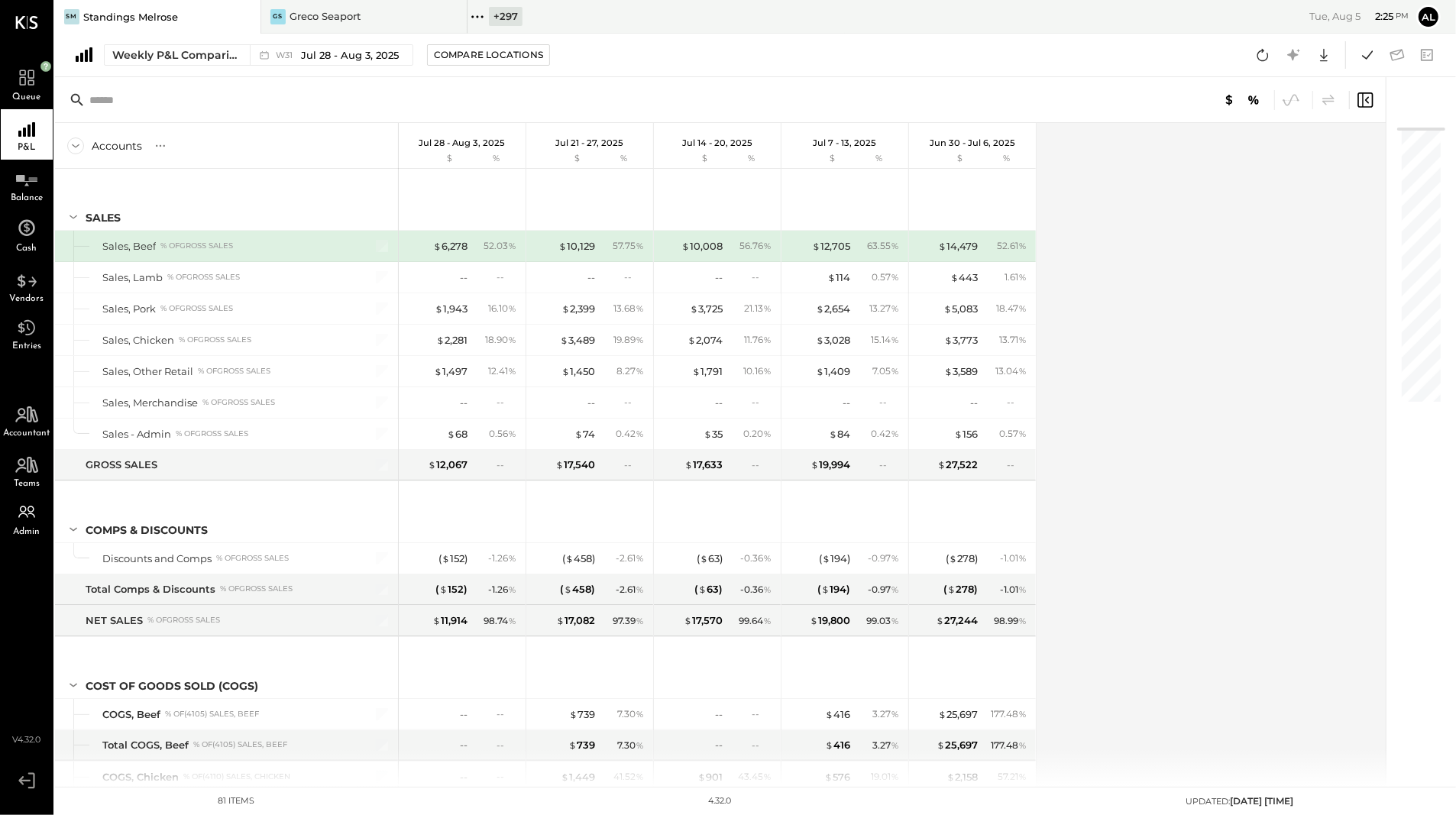 click 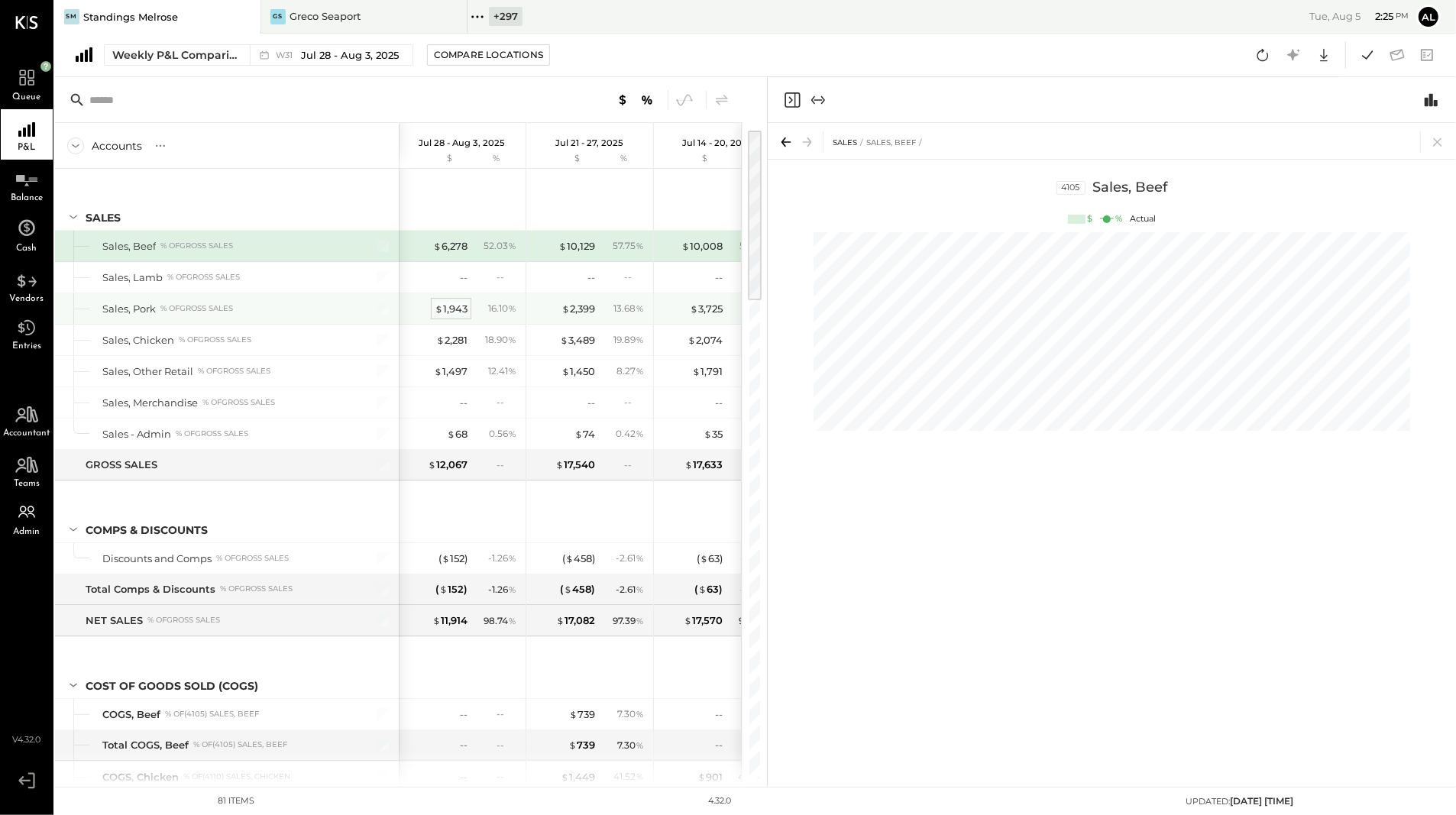 click on "$ 1,943" at bounding box center [451, 309] 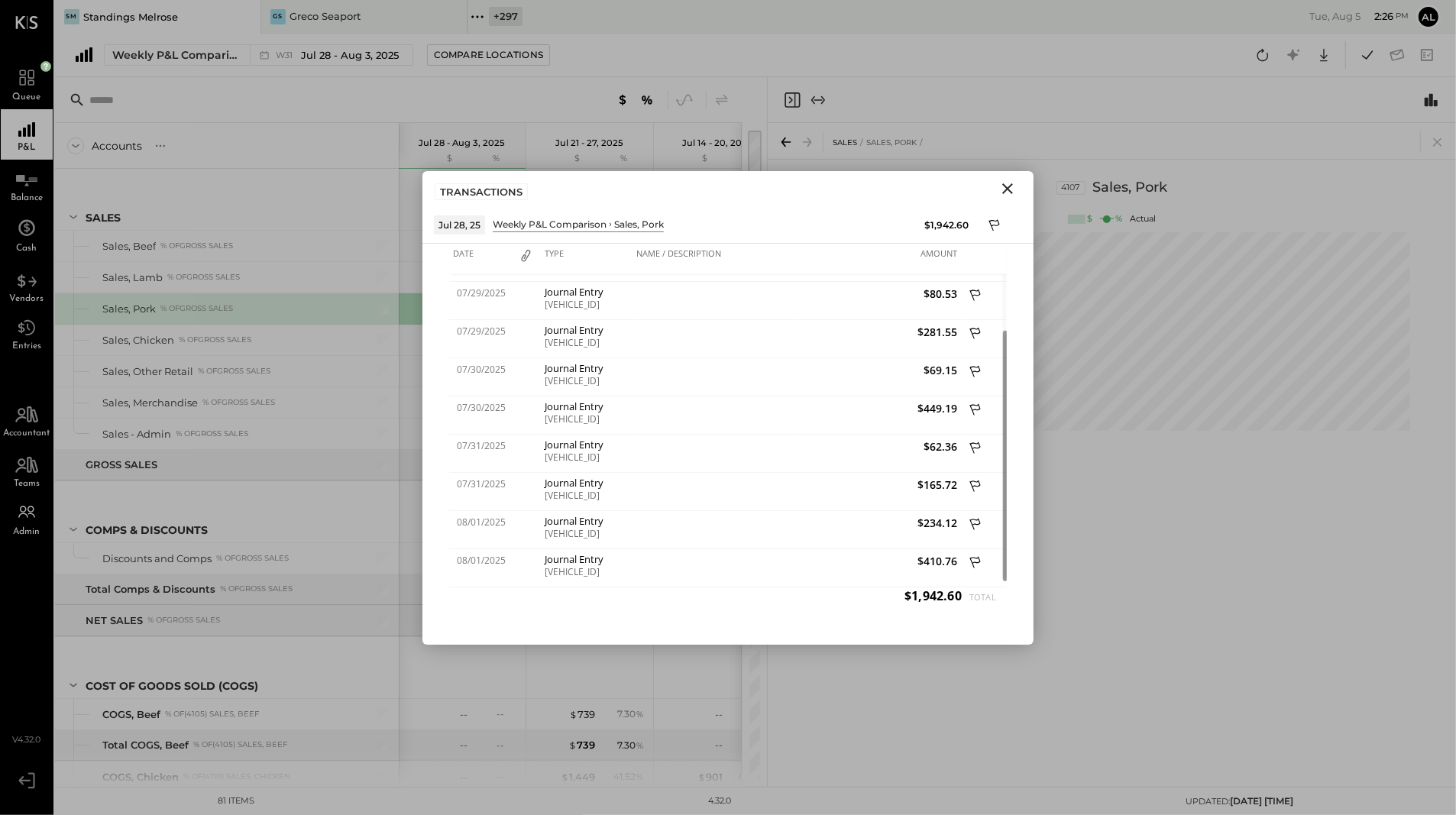 click 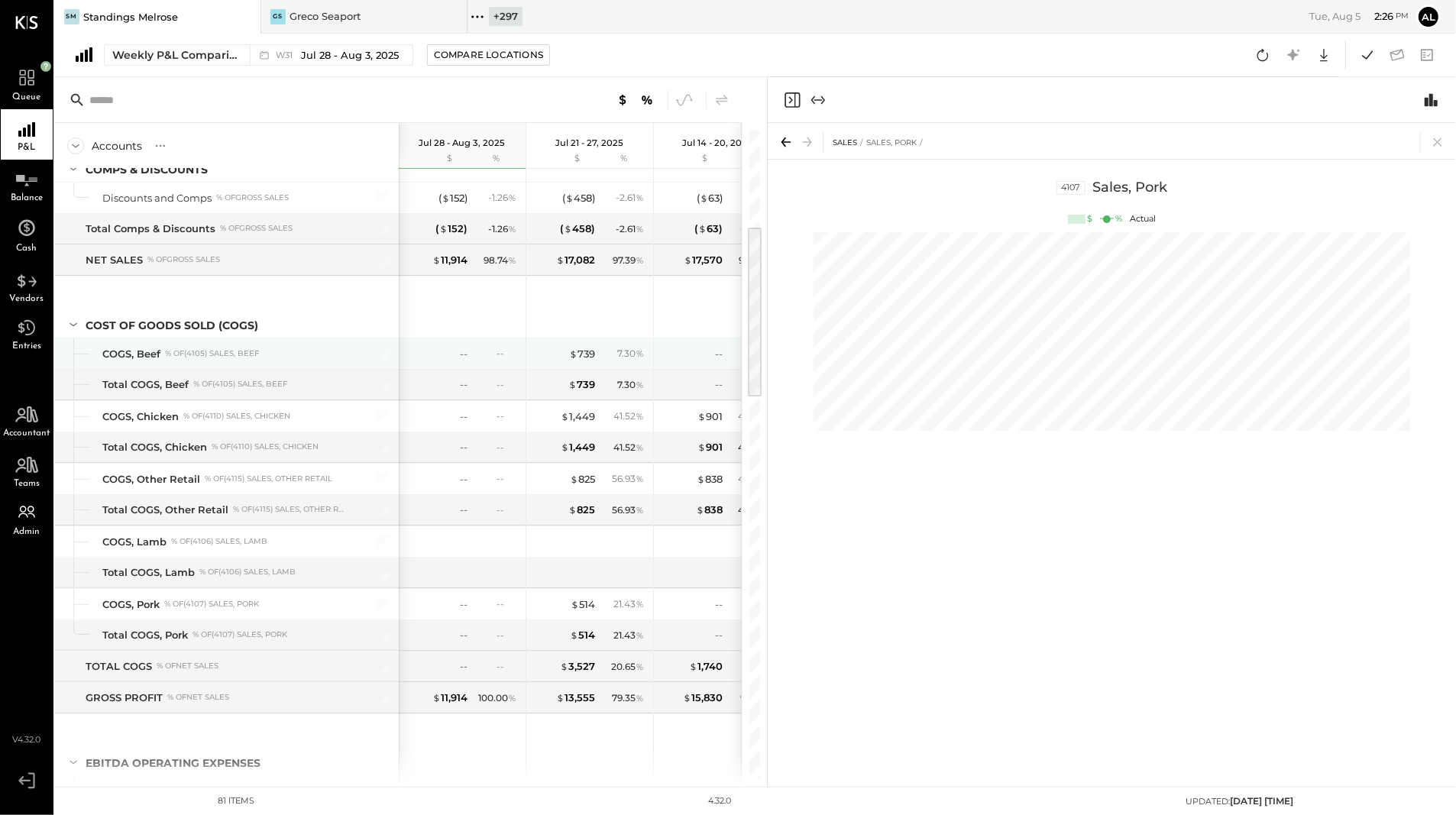 scroll, scrollTop: 363, scrollLeft: 0, axis: vertical 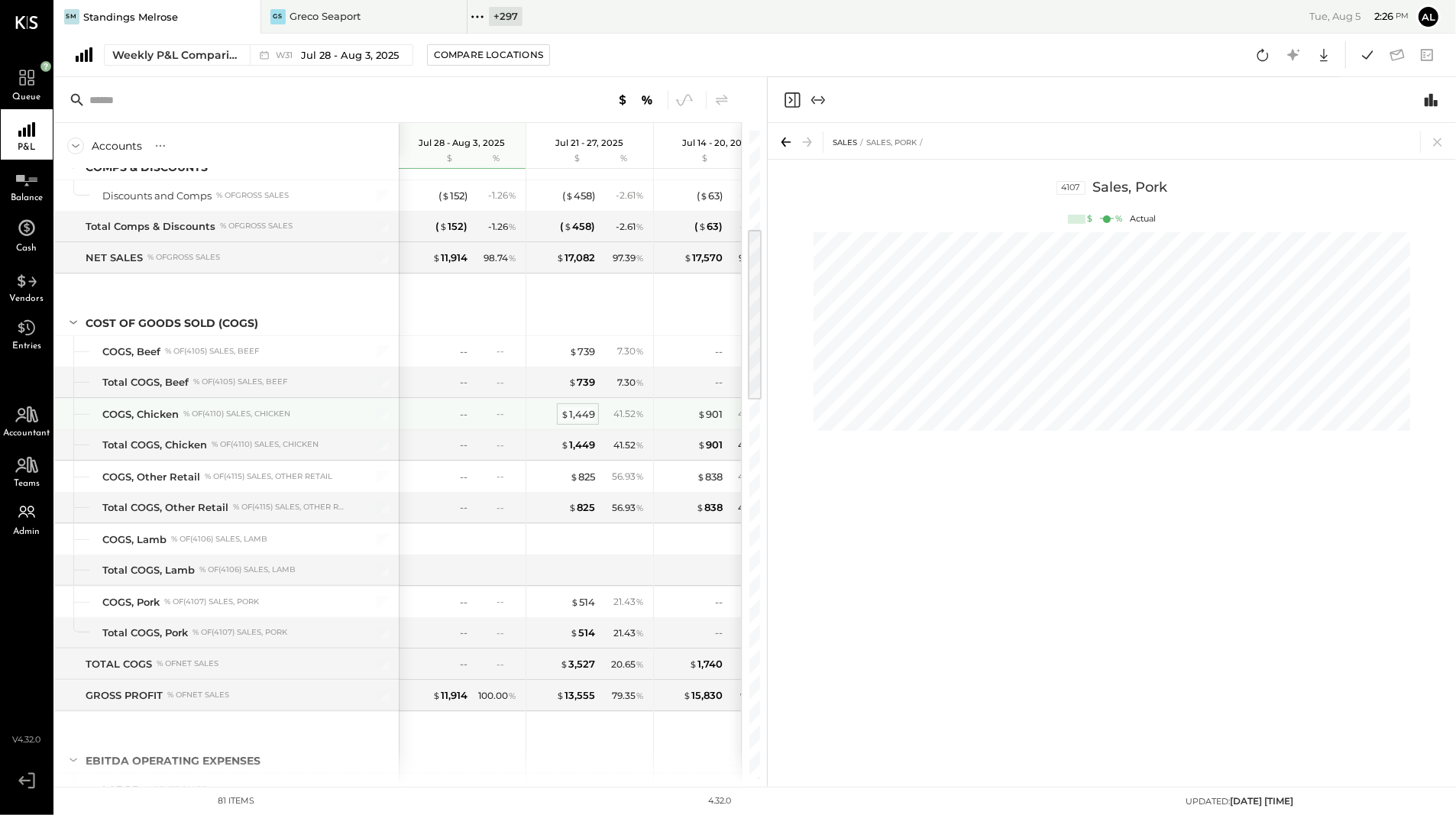click on "$ 1,449" at bounding box center (578, 414) 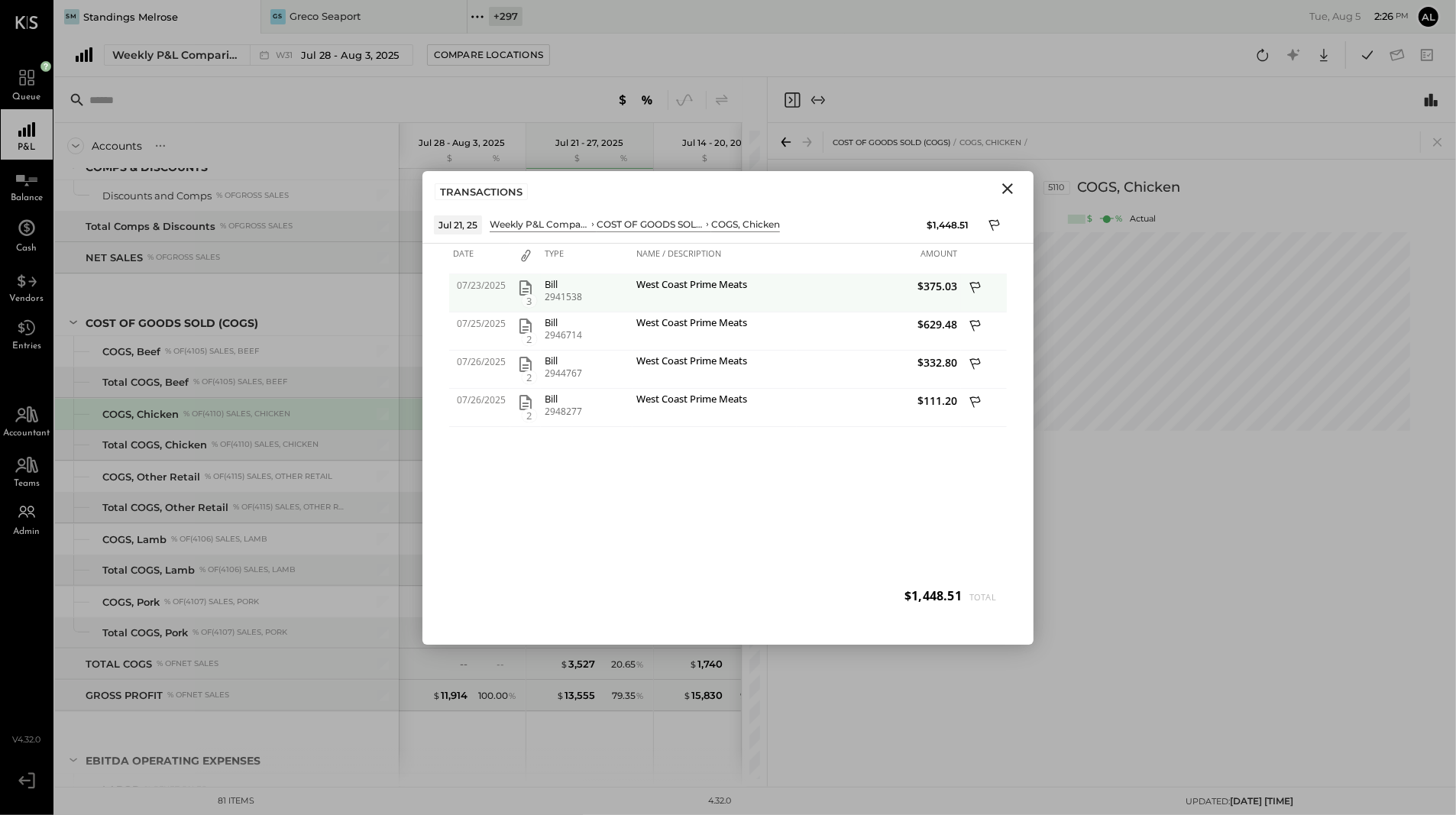 click 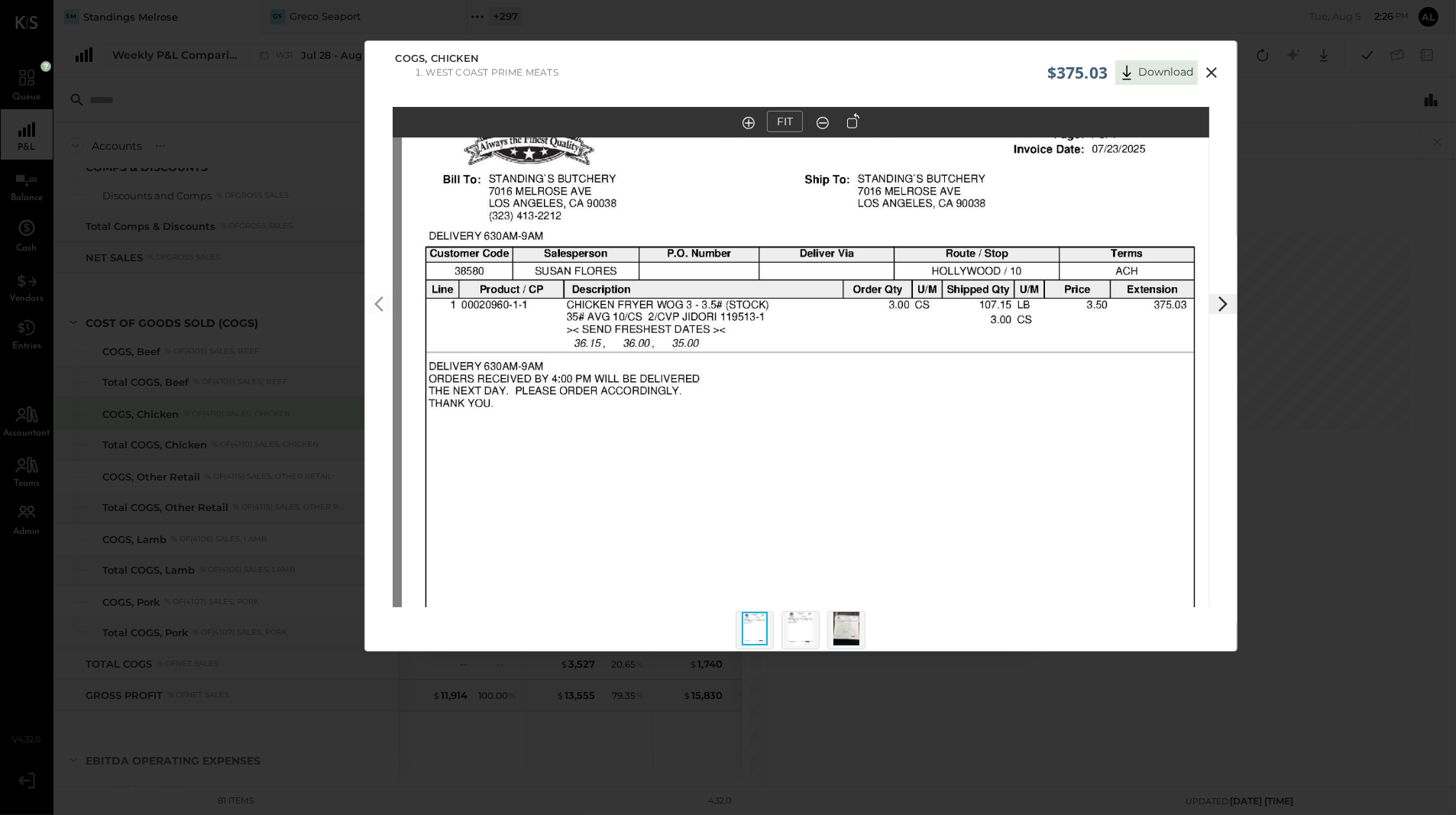 drag, startPoint x: 812, startPoint y: 305, endPoint x: 821, endPoint y: 599, distance: 294.13772 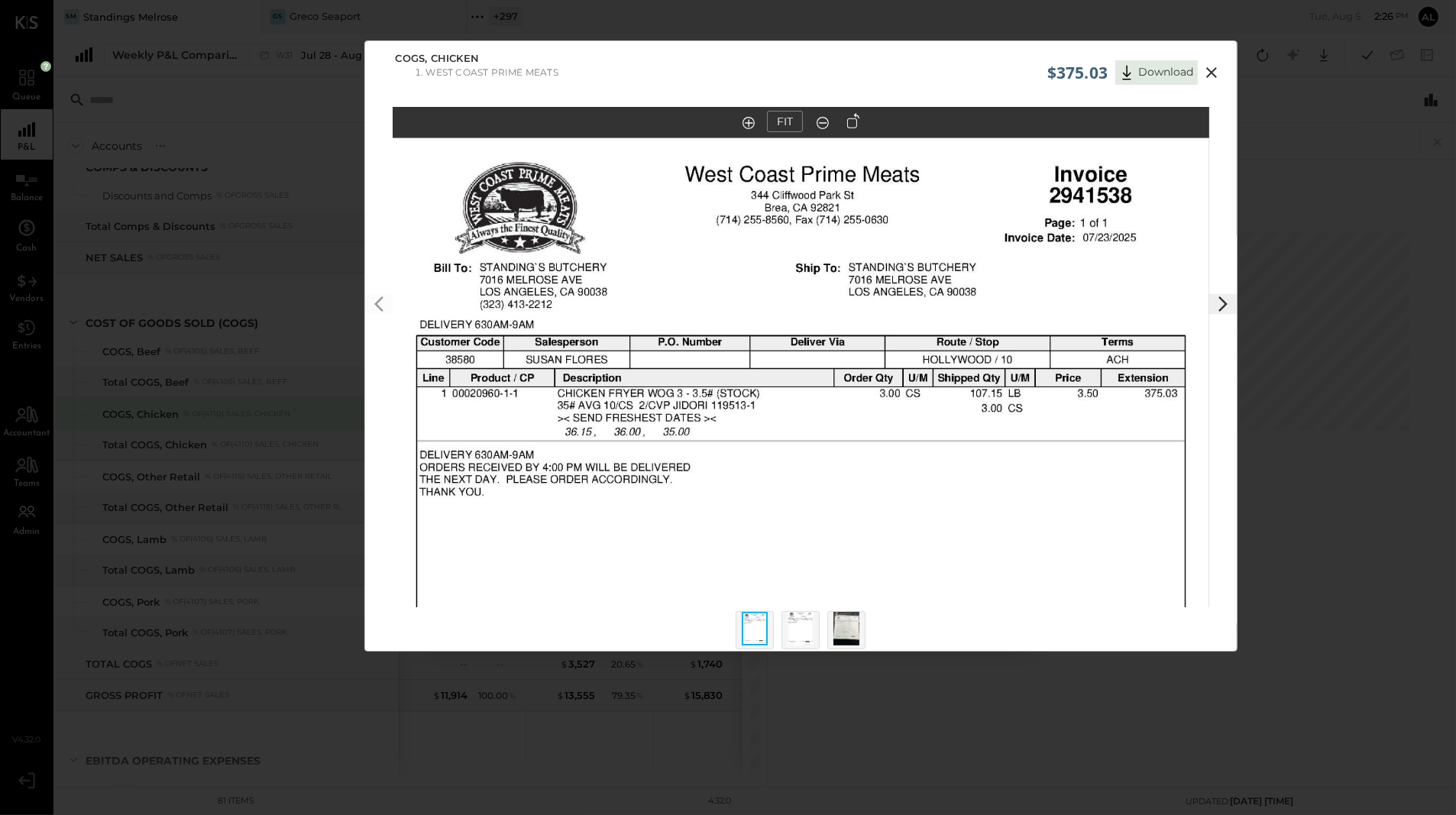 drag, startPoint x: 827, startPoint y: 413, endPoint x: 819, endPoint y: 452, distance: 39.812058 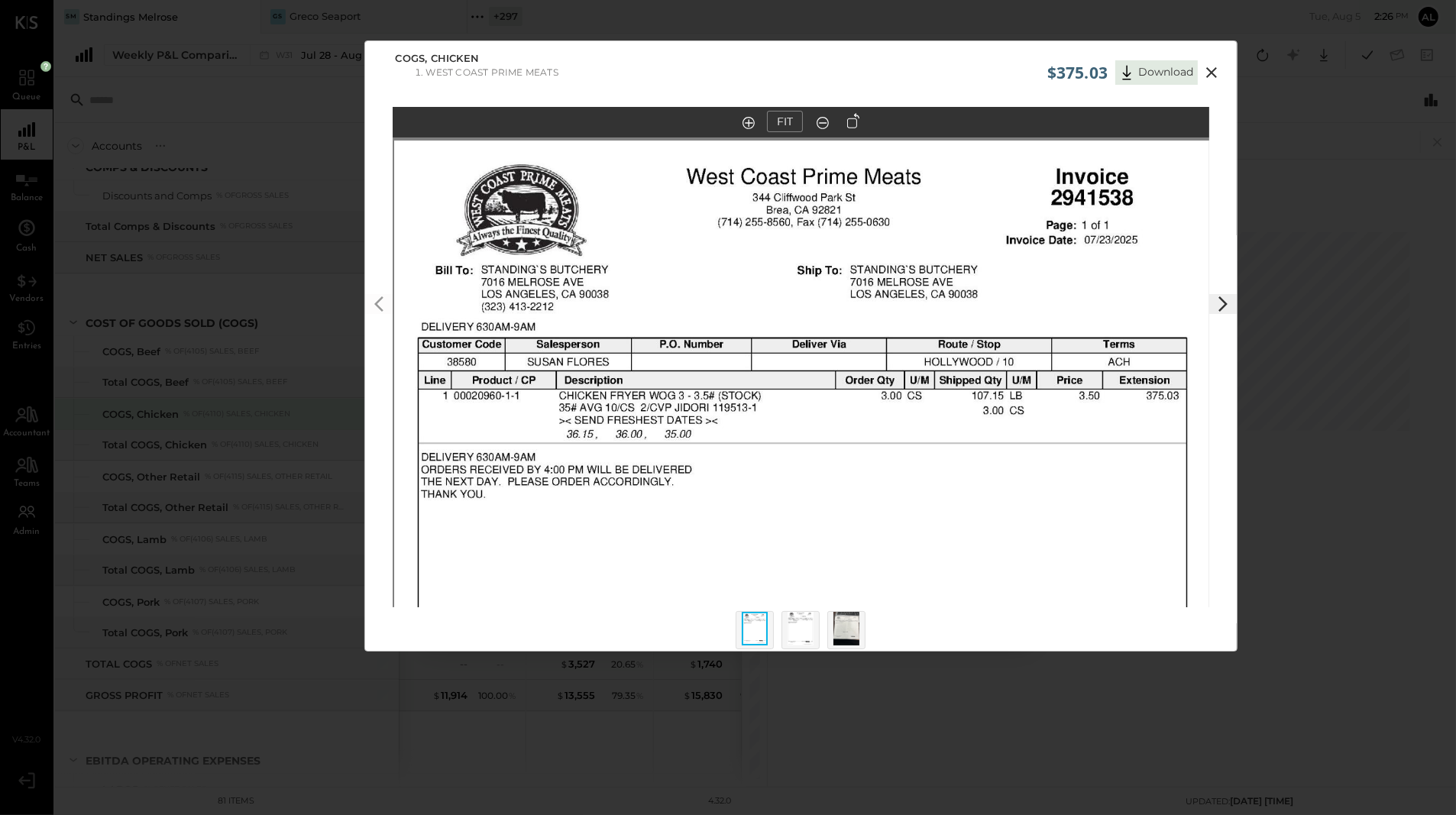 click at bounding box center (803, 669) 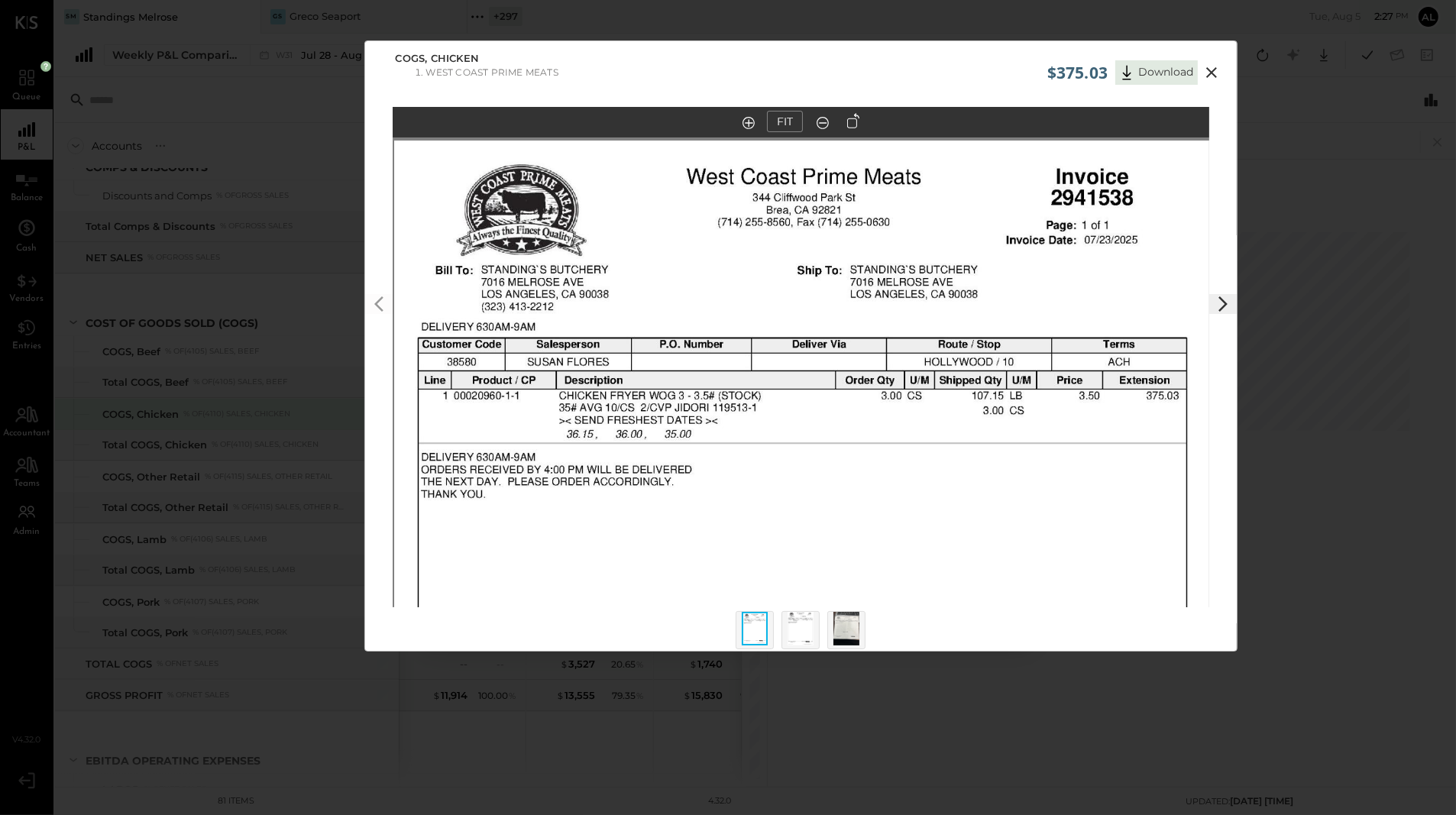 click on "$375.03 Download COGS, Chicken West Coast Prime Meats FIT" at bounding box center [728, 407] 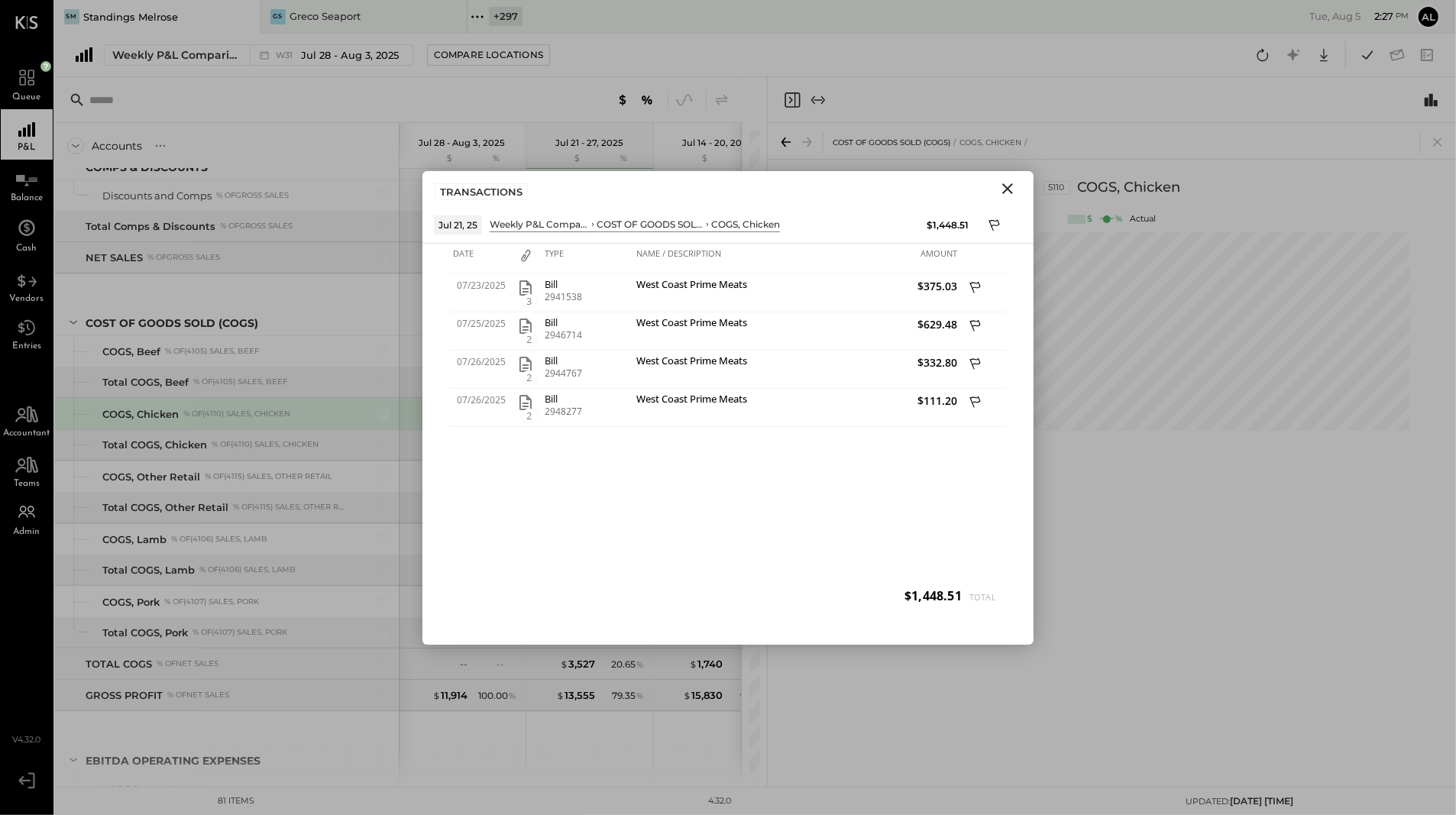 click 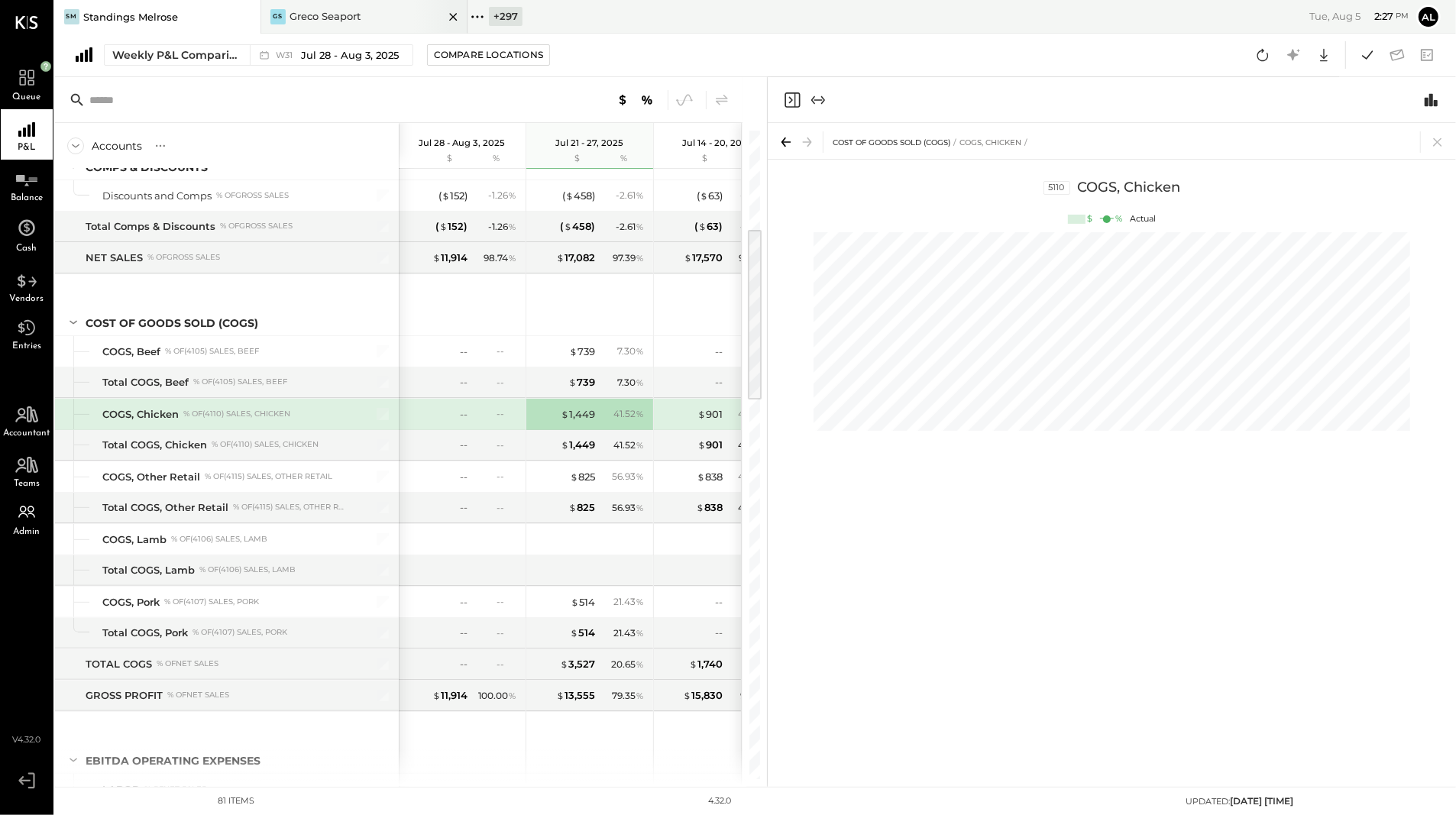 click on "GS Greco Seaport" at bounding box center [364, 17] 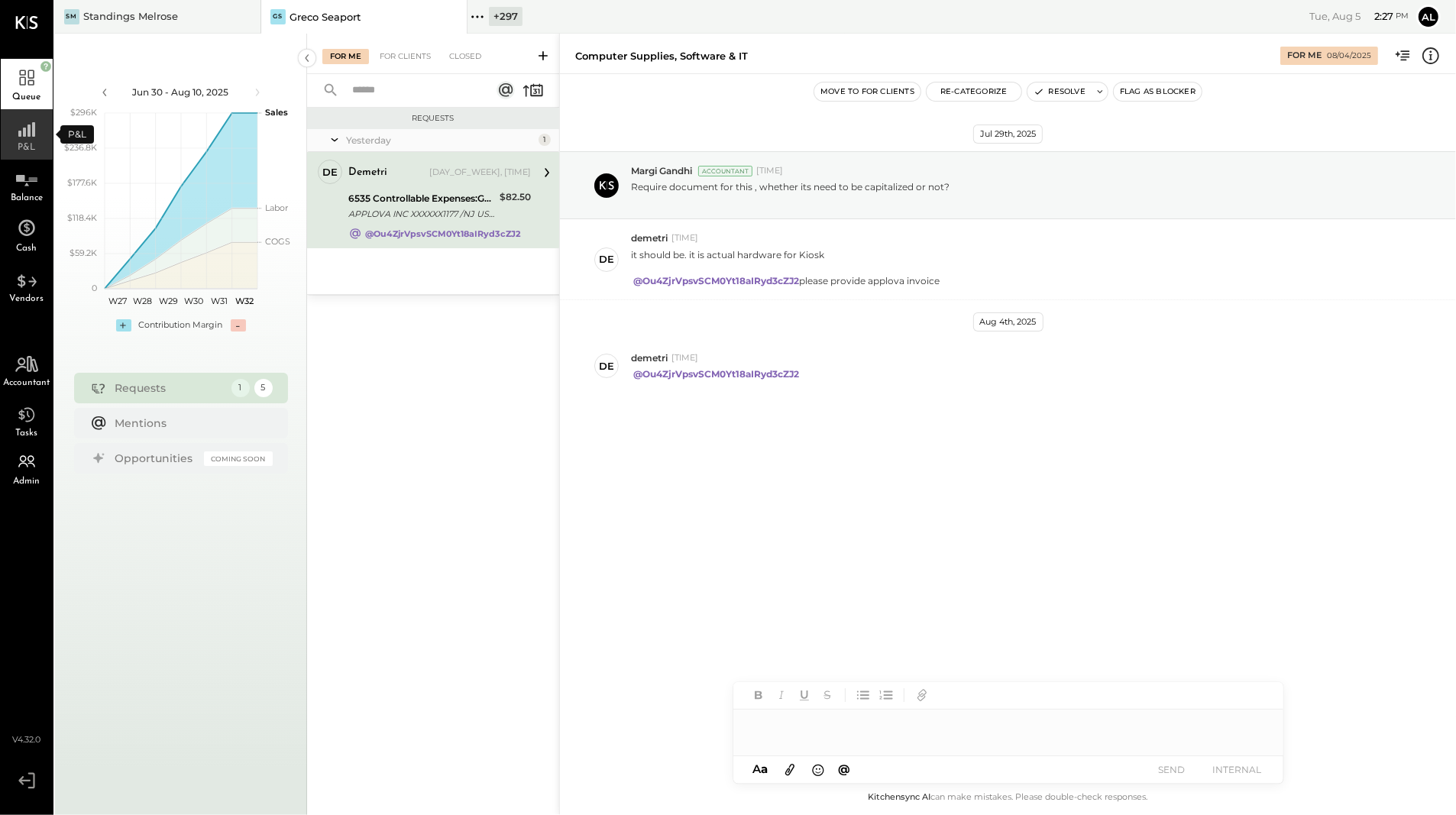click on "P&L" at bounding box center (27, 147) 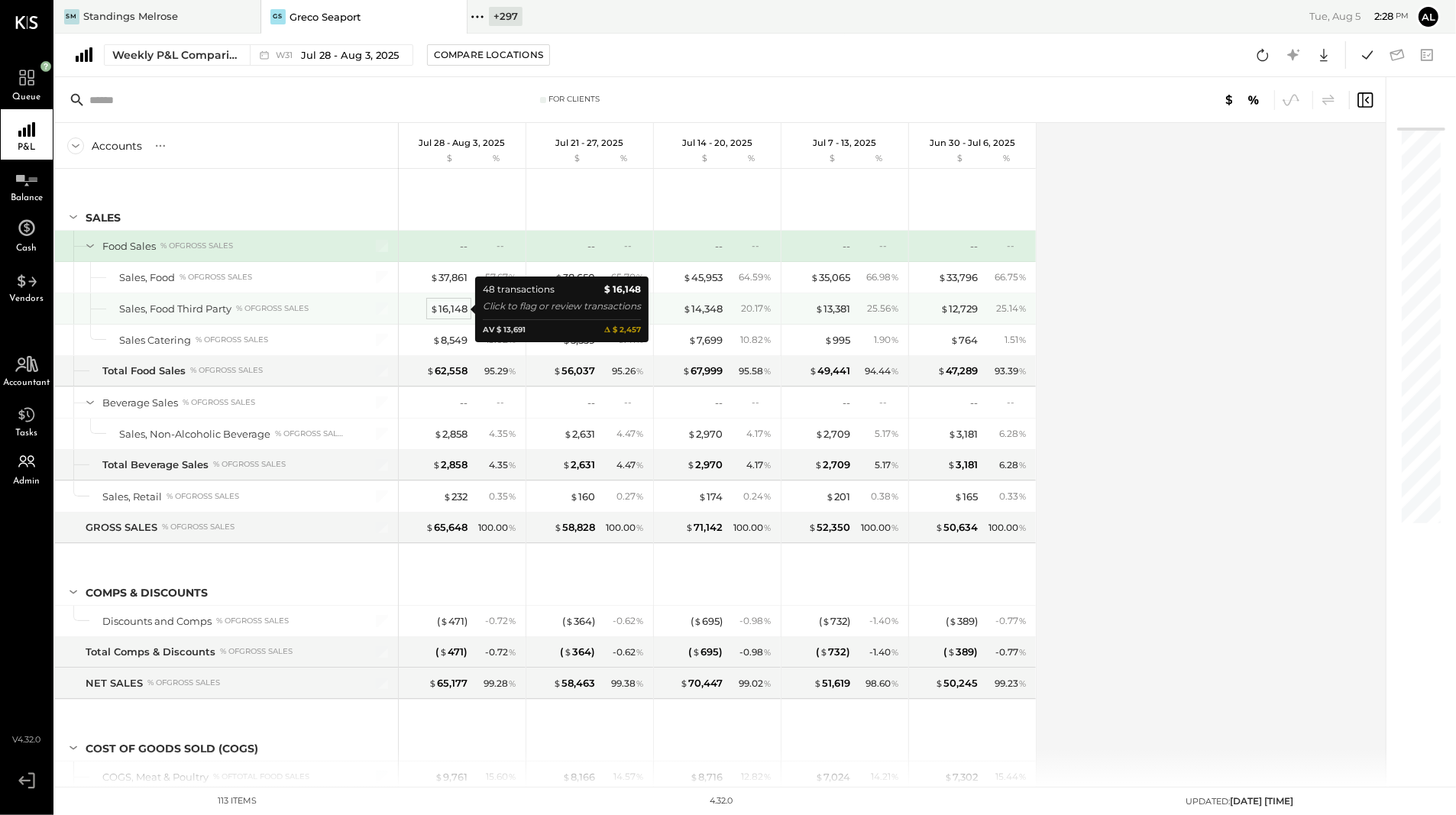 click on "$ 16,148" at bounding box center (448, 309) 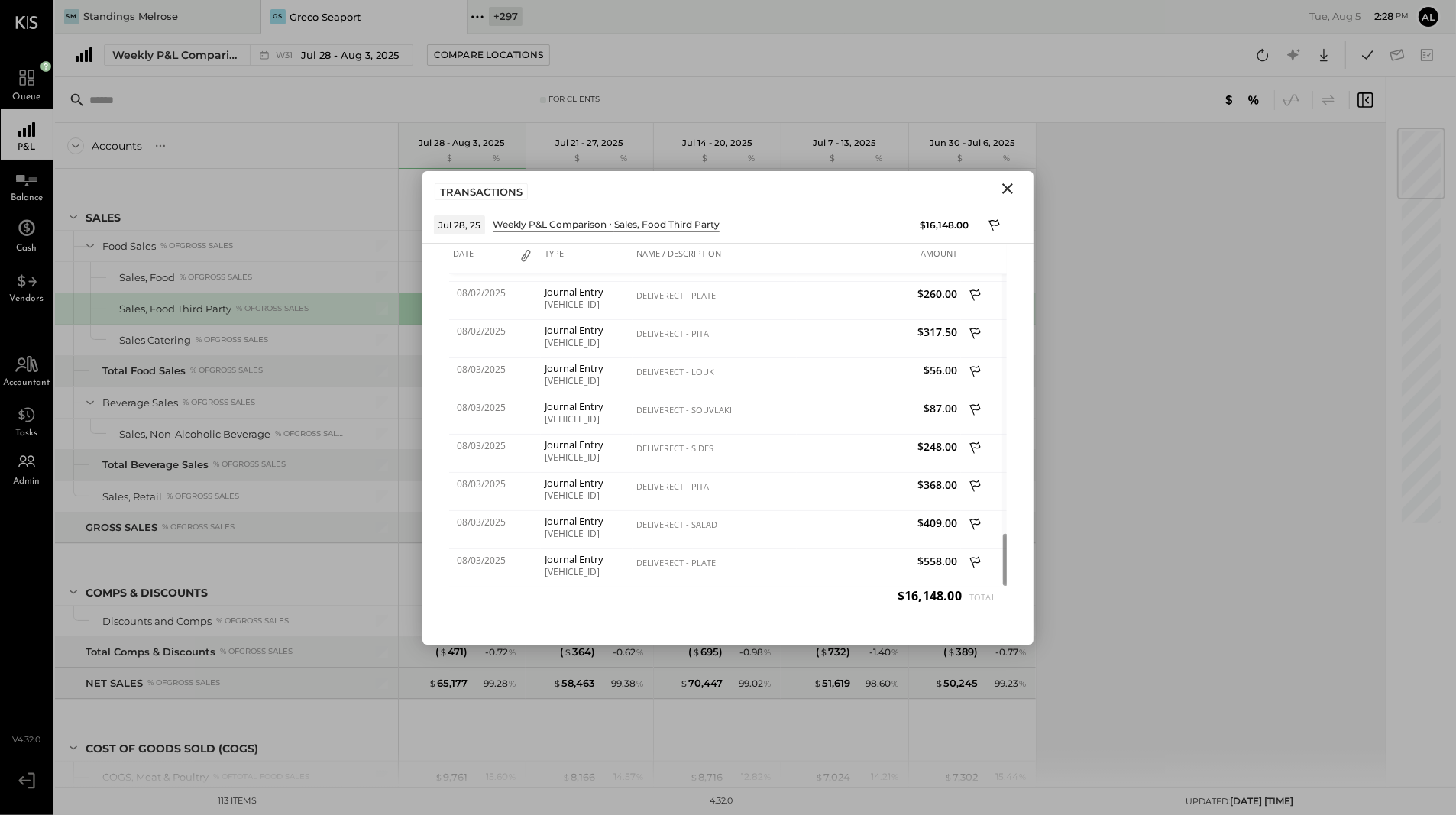 click 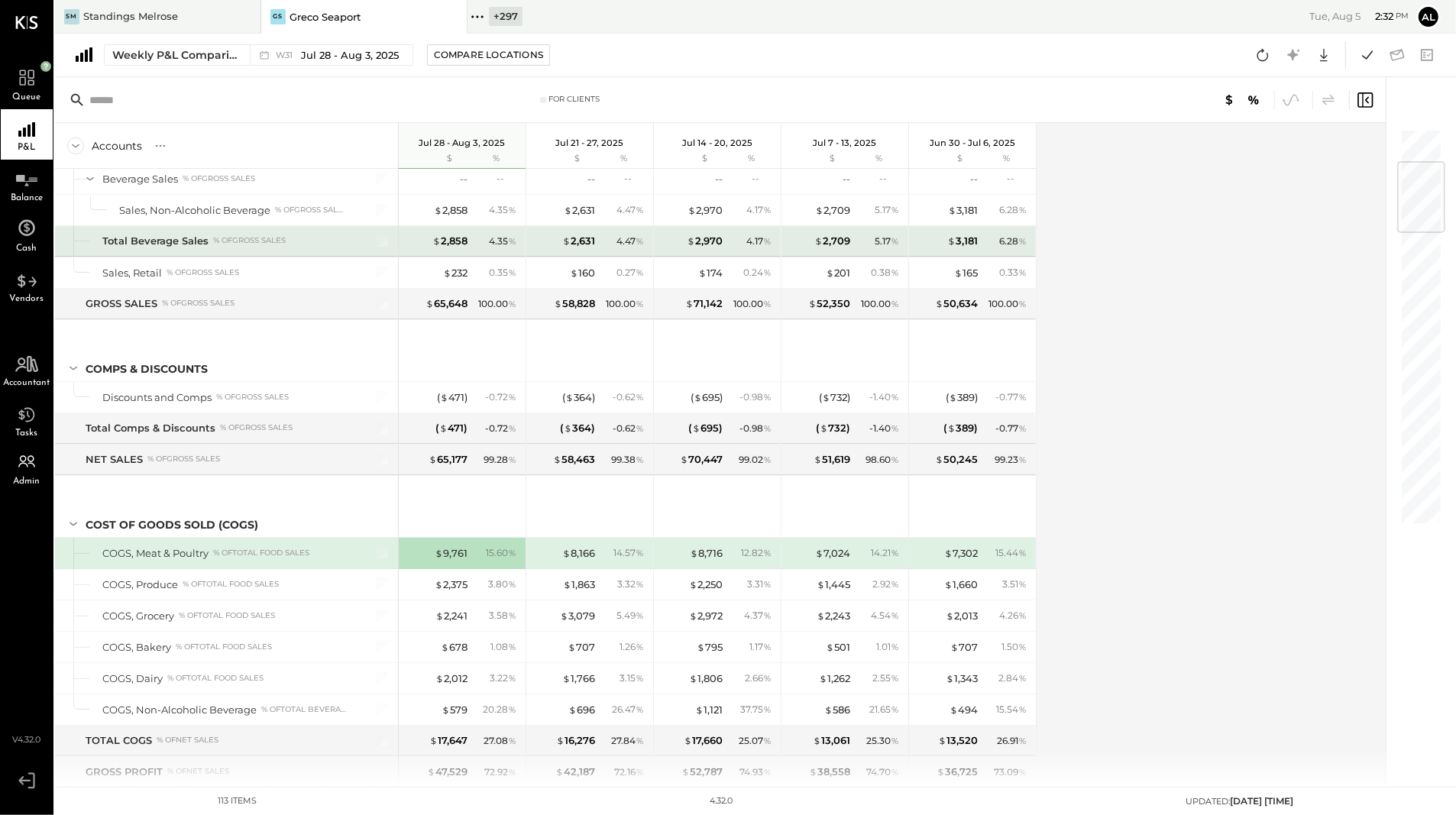 scroll, scrollTop: 318, scrollLeft: 0, axis: vertical 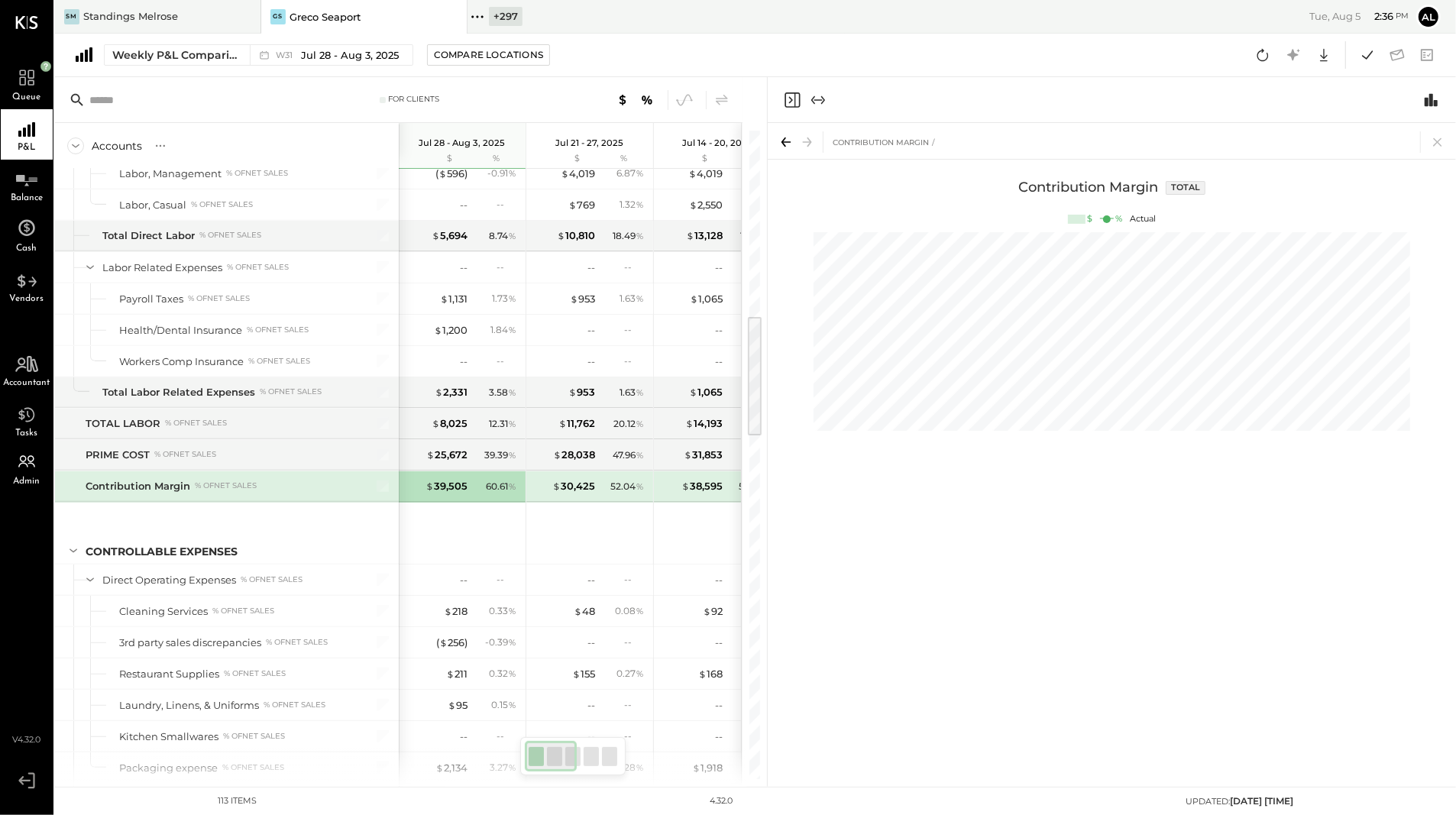 click 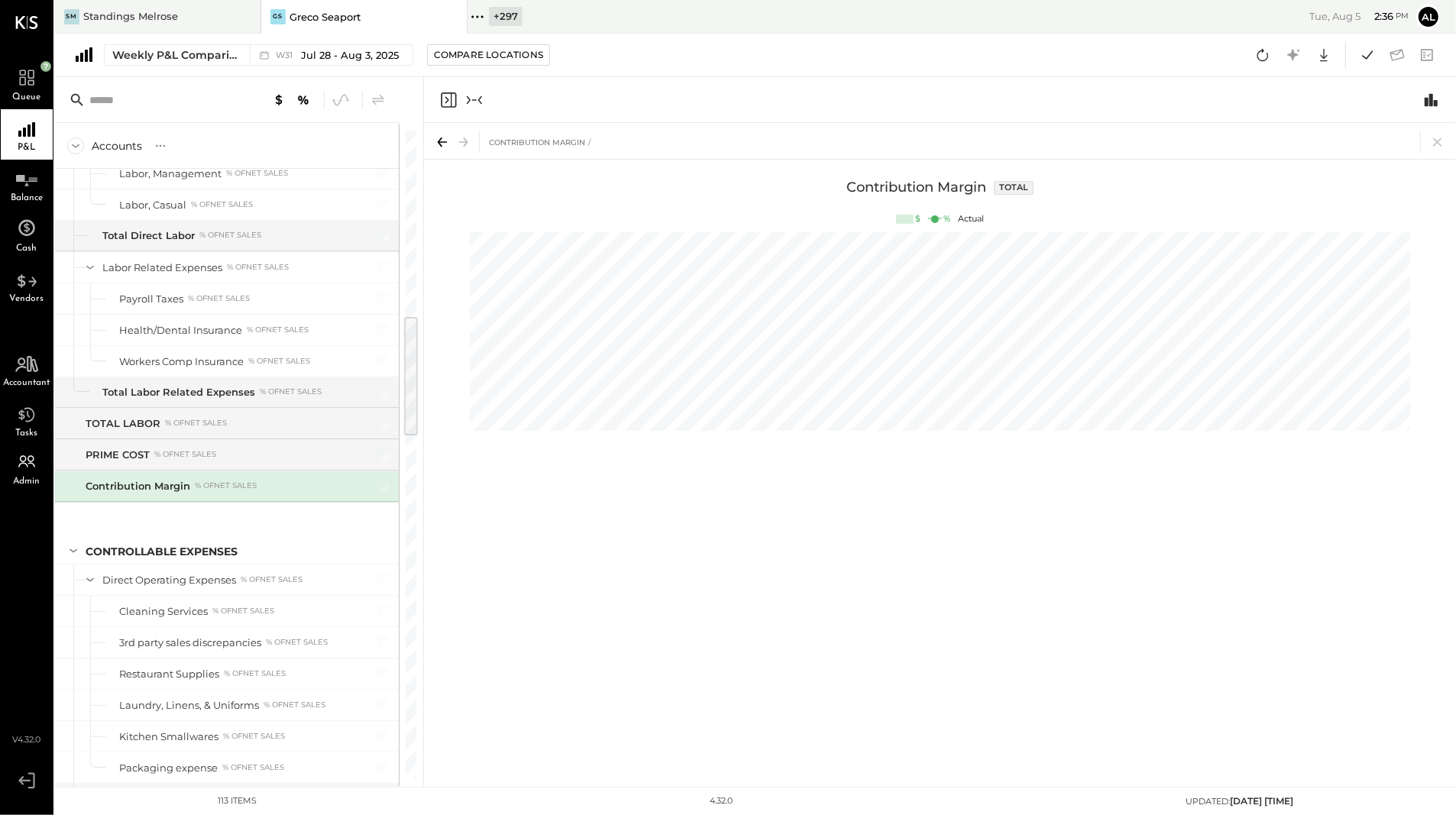 click 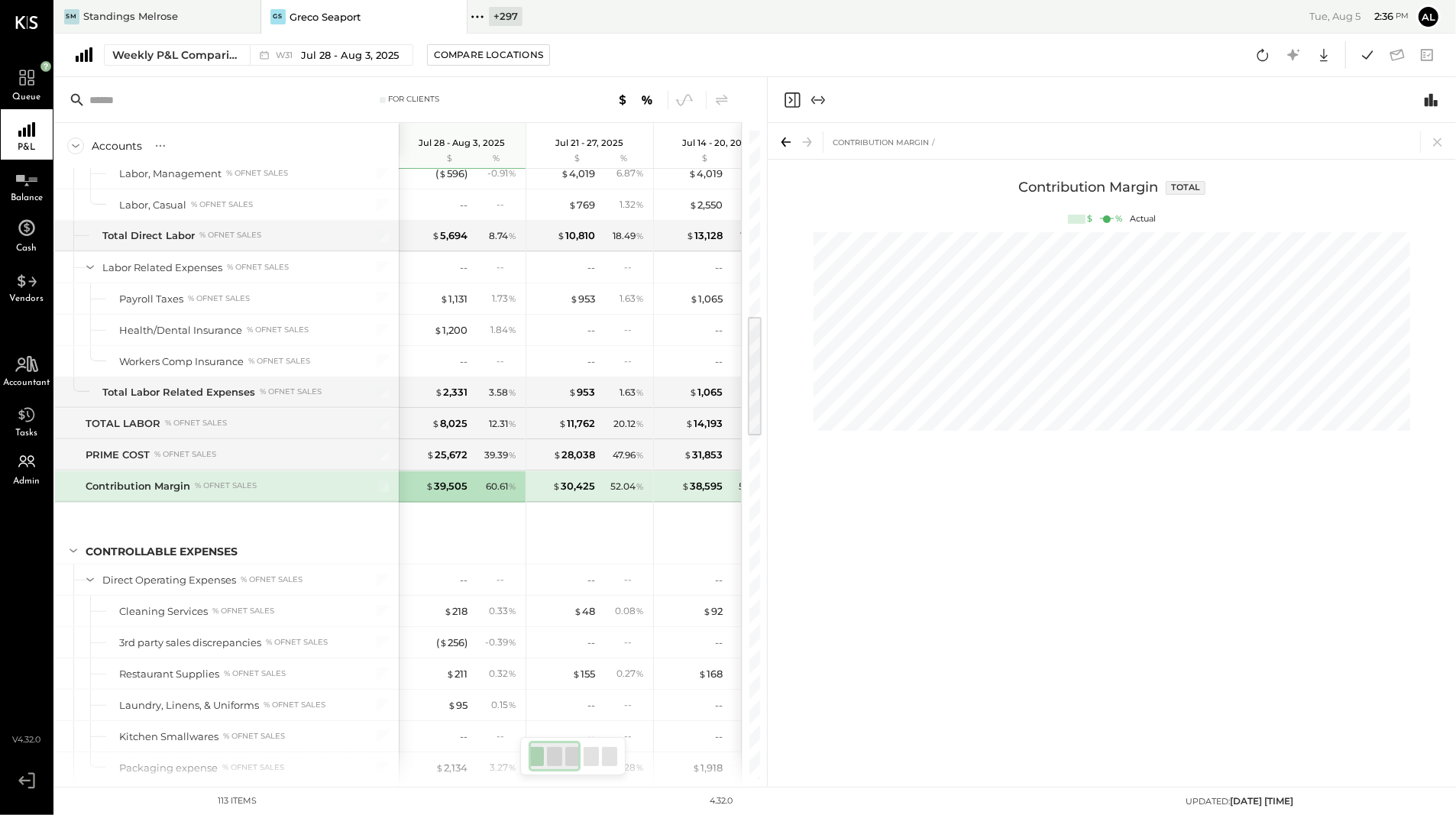 click 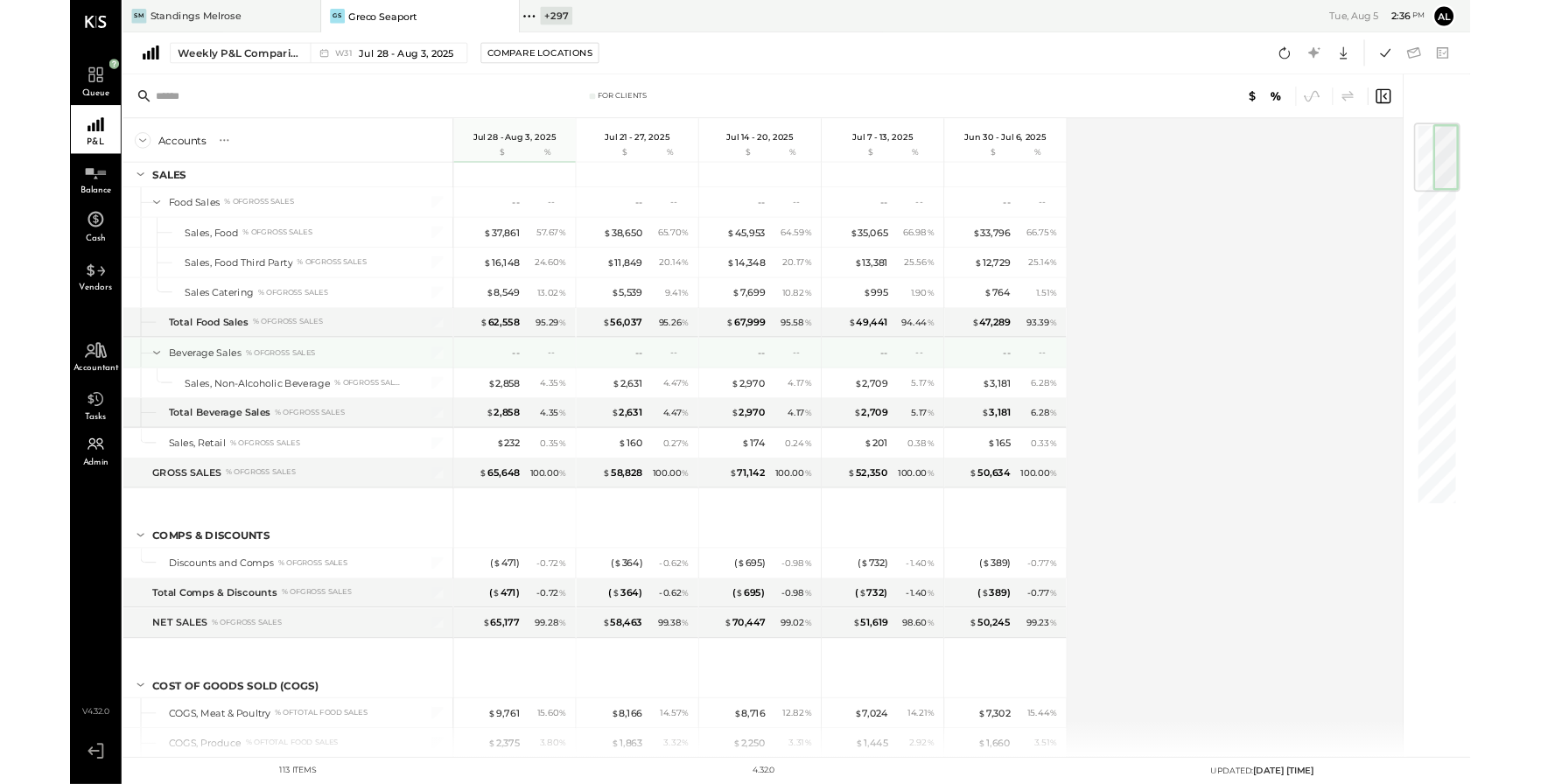 scroll, scrollTop: 0, scrollLeft: 0, axis: both 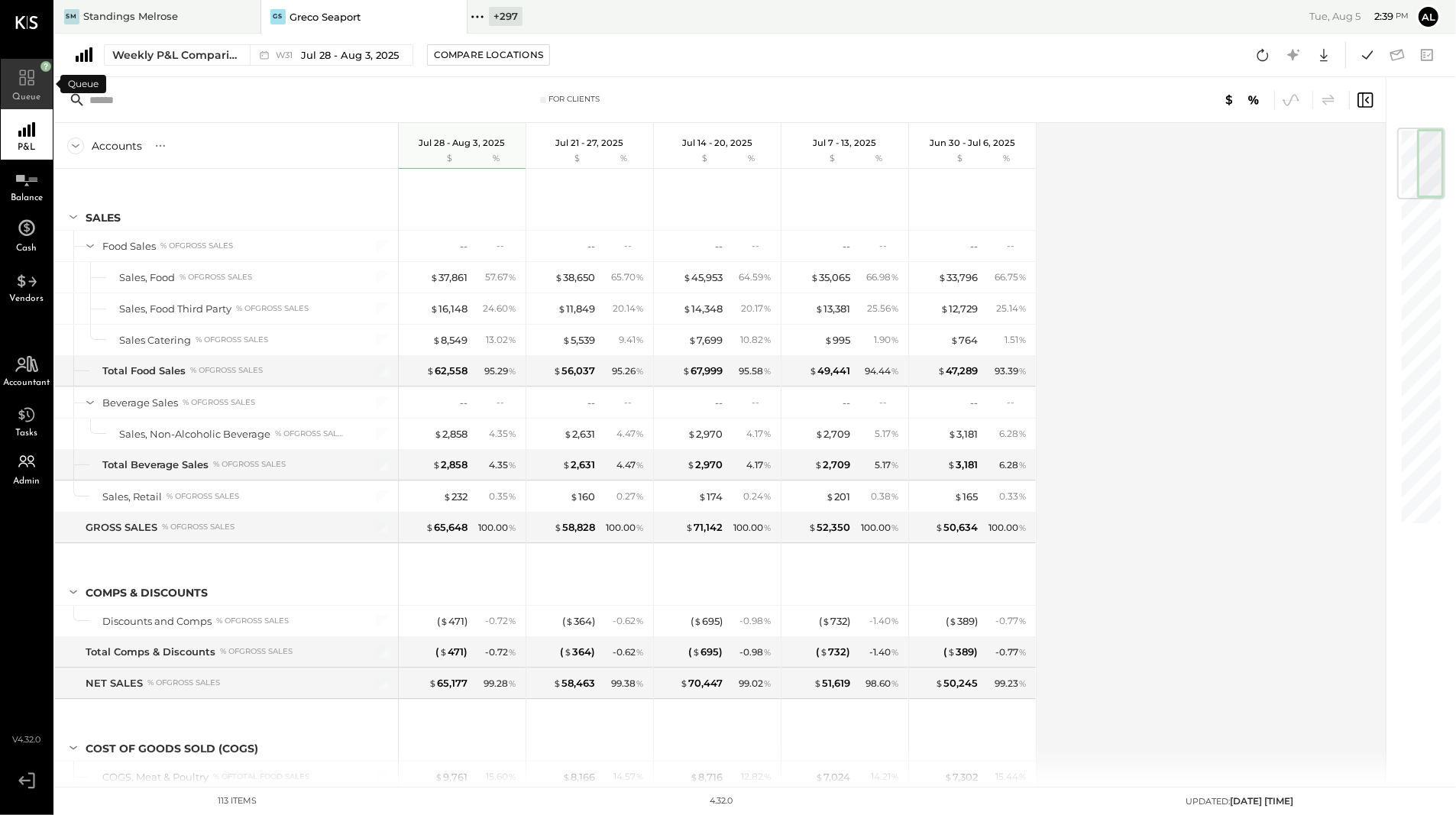 click 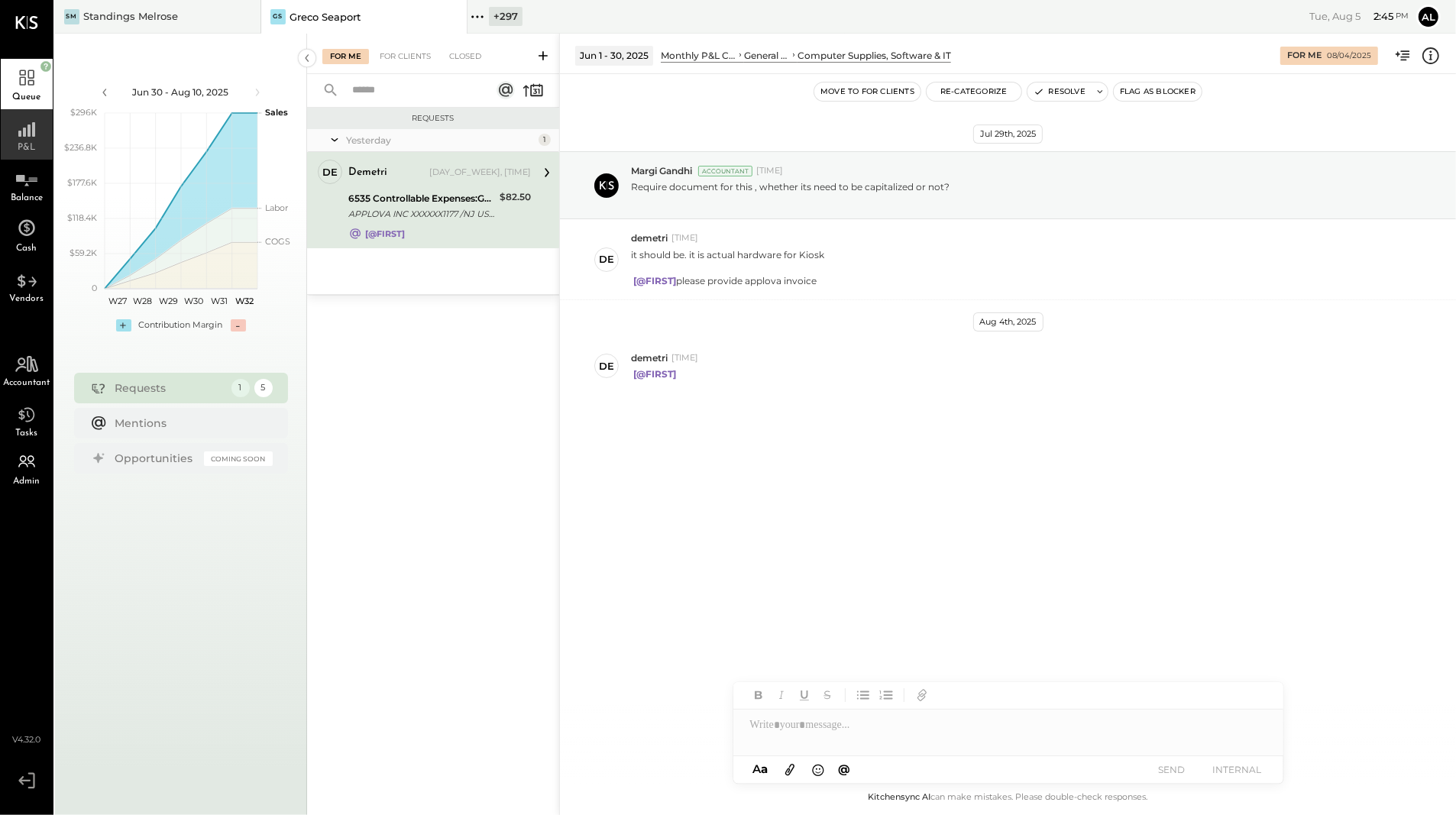click on "P&L" at bounding box center [27, 134] 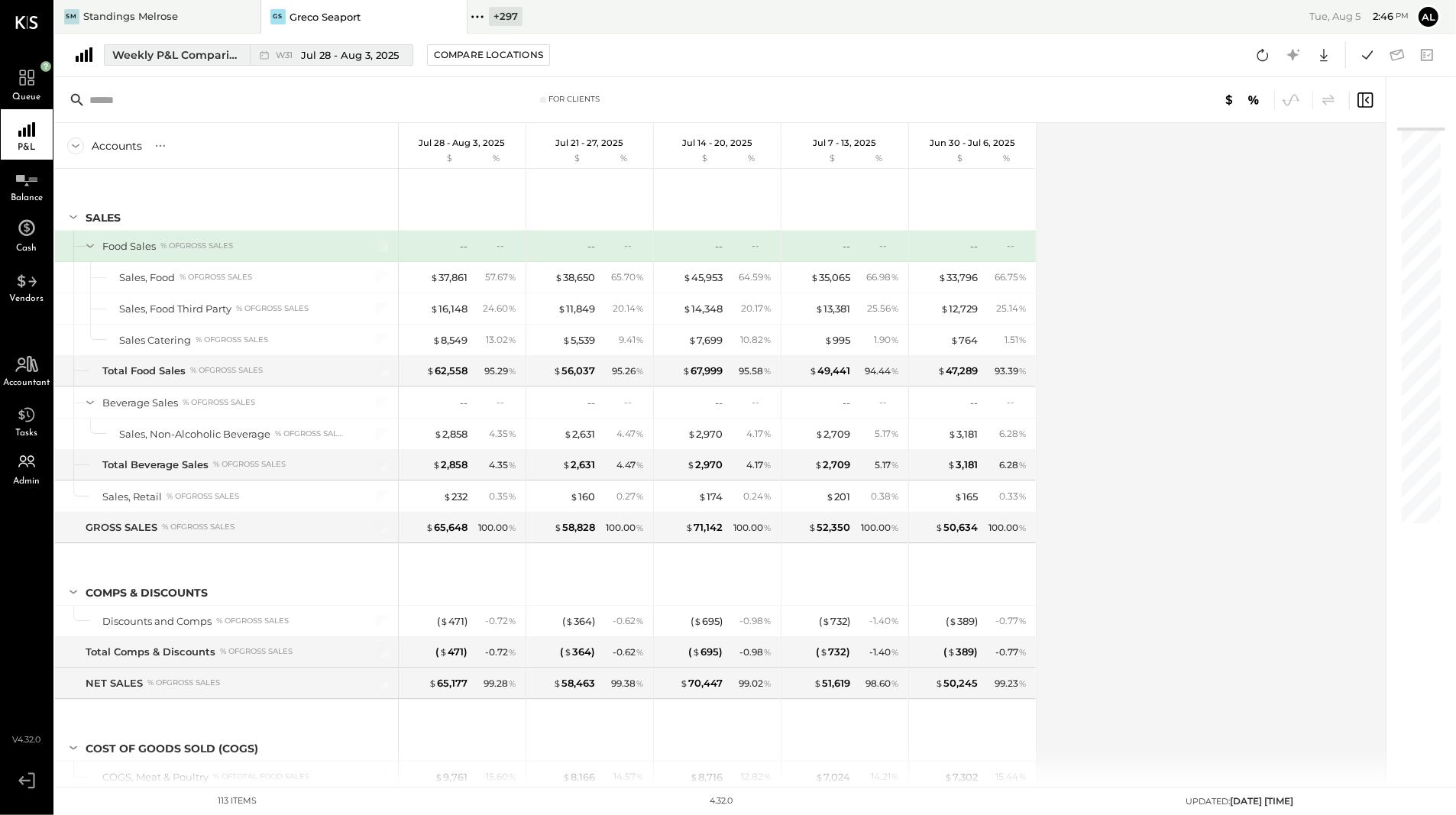 click on "Weekly P&L Comparison" at bounding box center [176, 55] 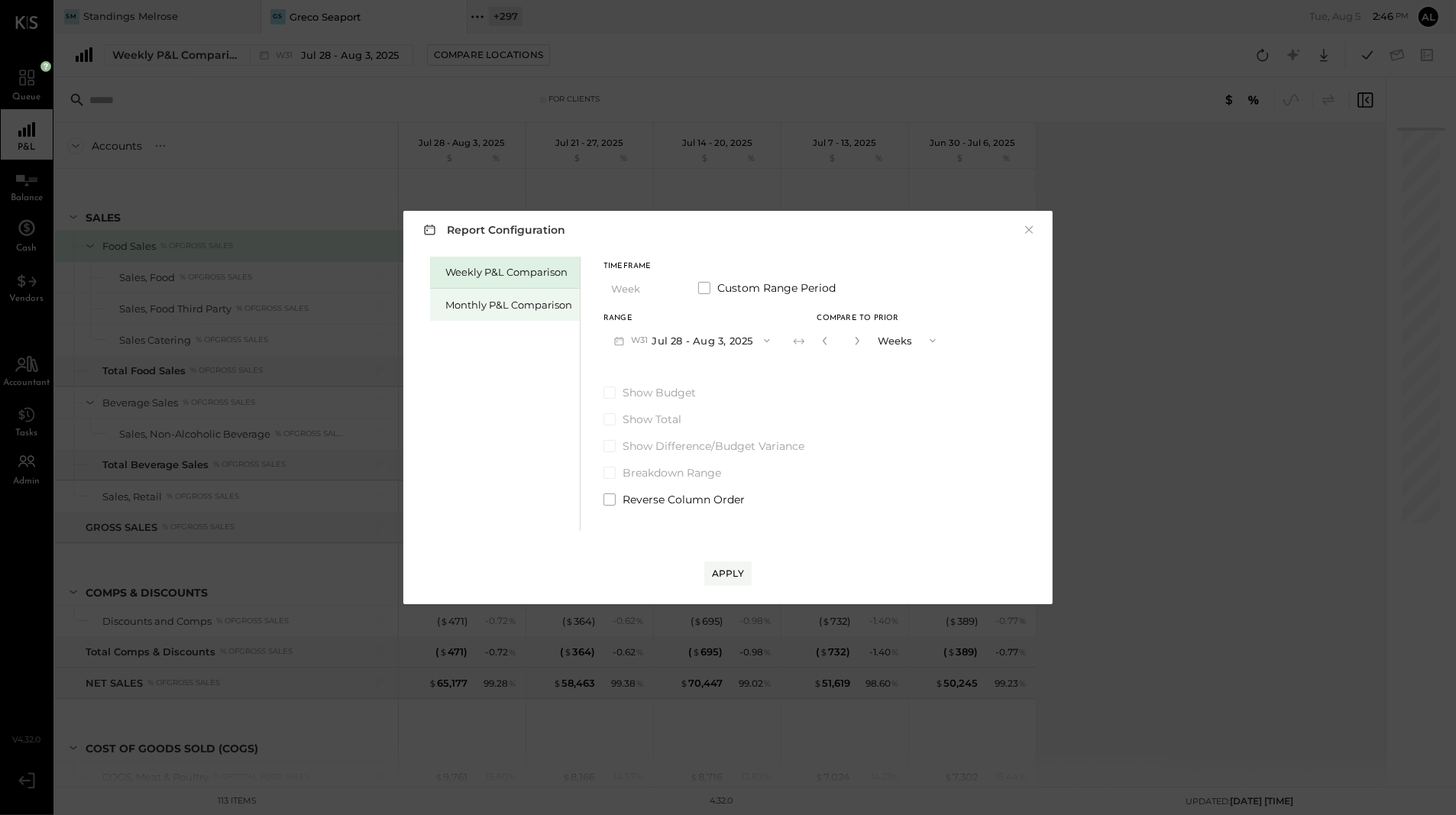 click on "Monthly P&L Comparison" at bounding box center (509, 305) 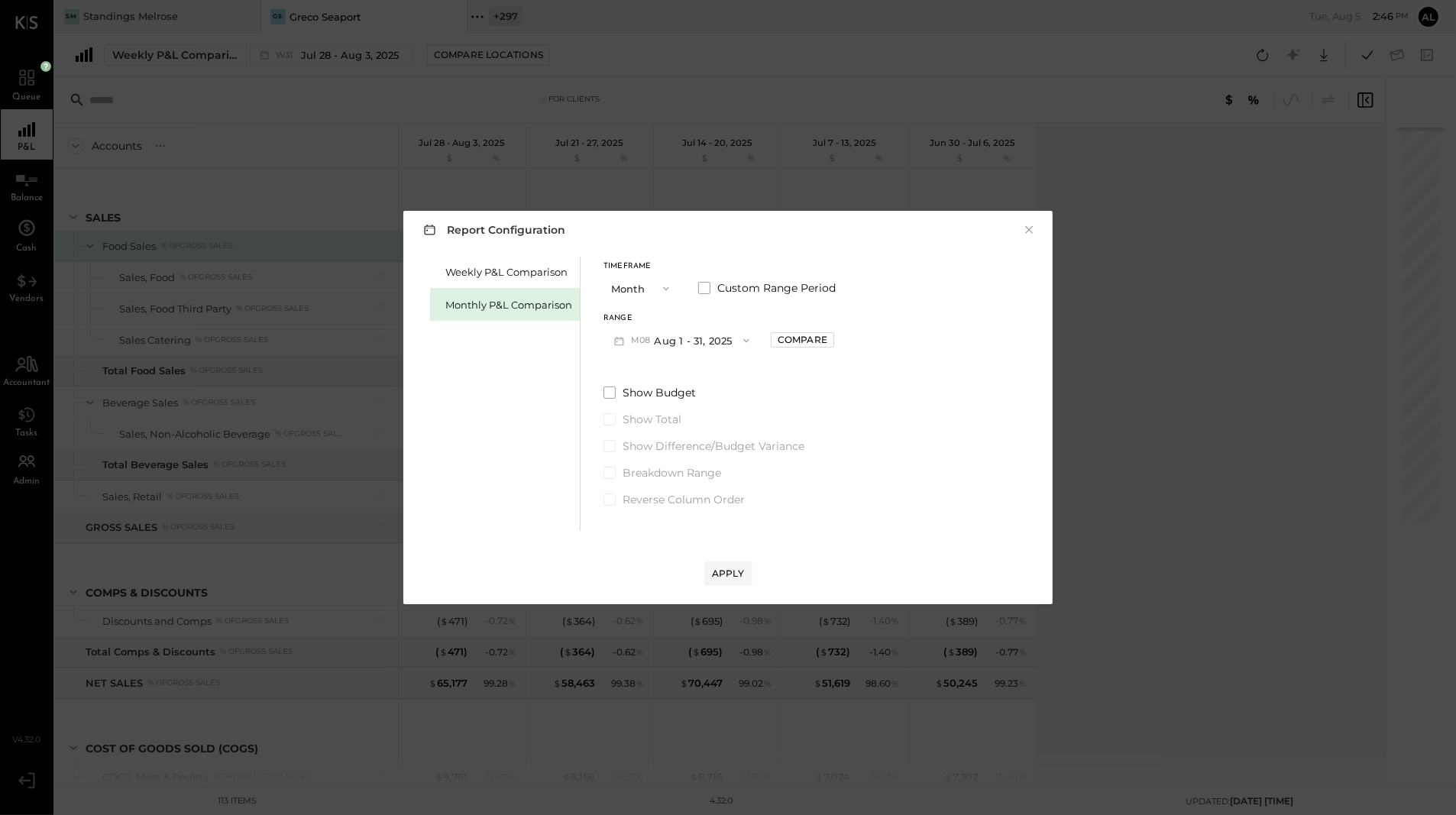 click on "M08 Aug 1 - 31, 2025" at bounding box center (681, 340) 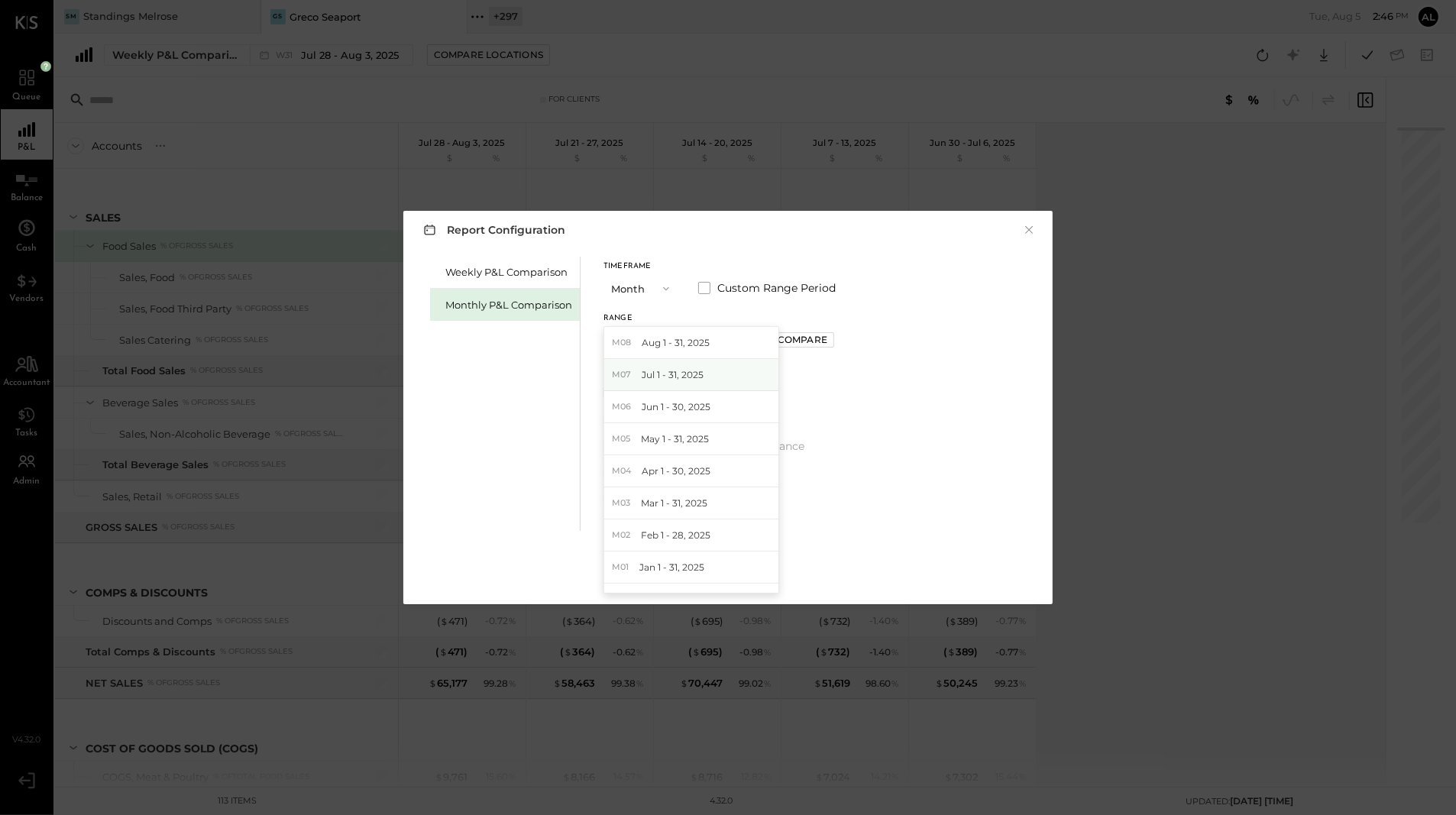 click on "Jul 1 - 31, 2025" at bounding box center (672, 374) 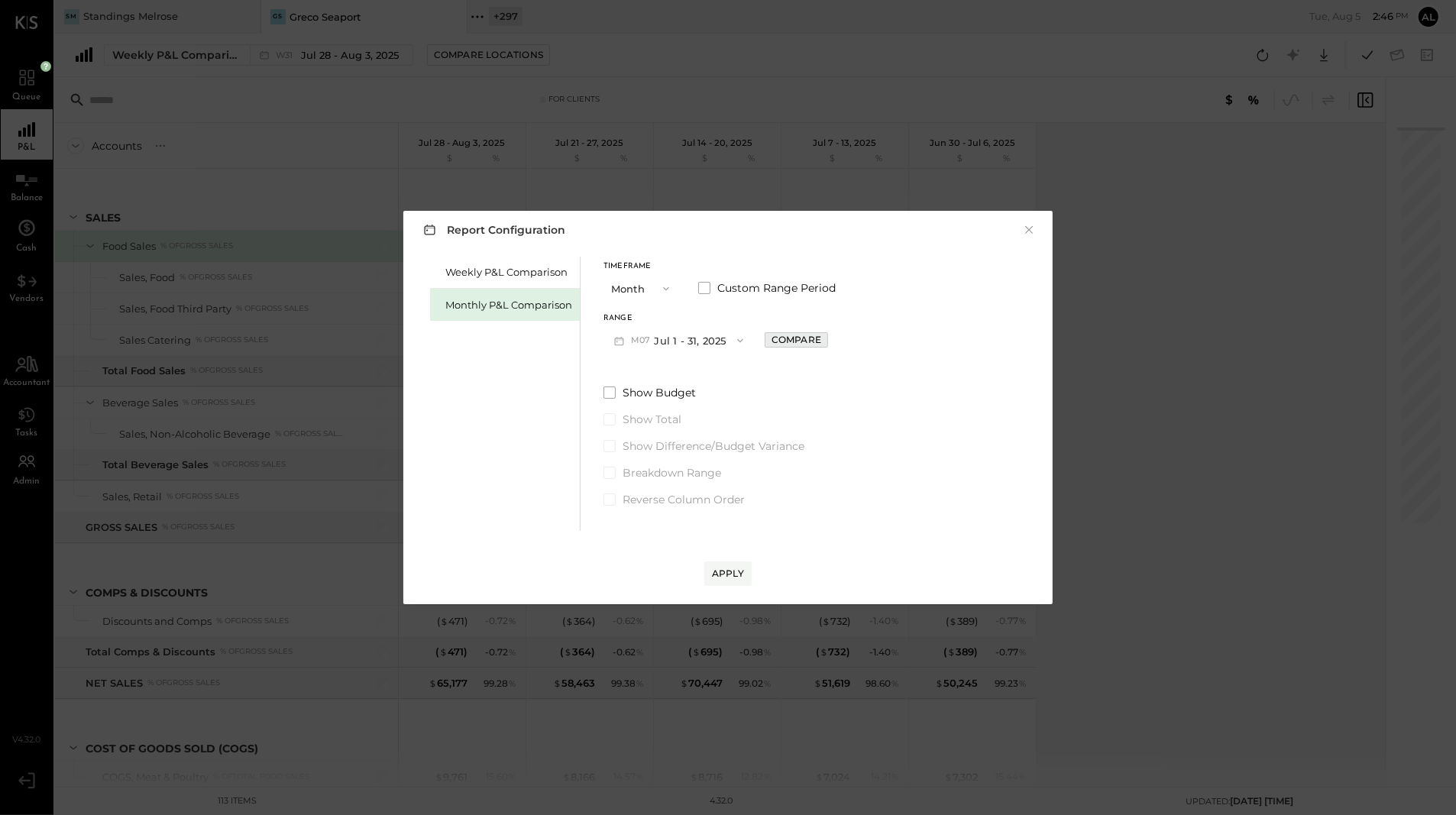 click on "Compare" at bounding box center [796, 339] 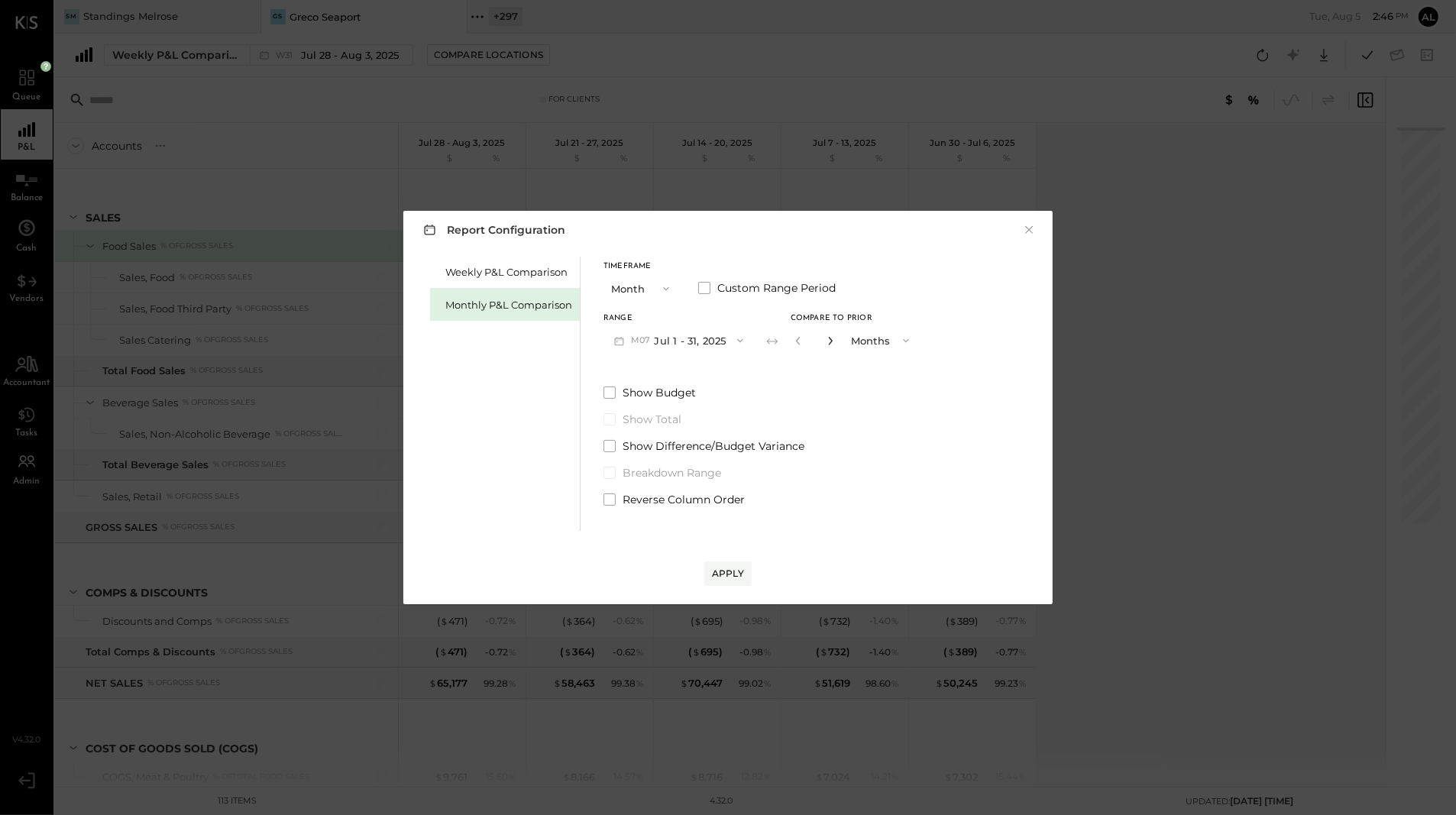 click 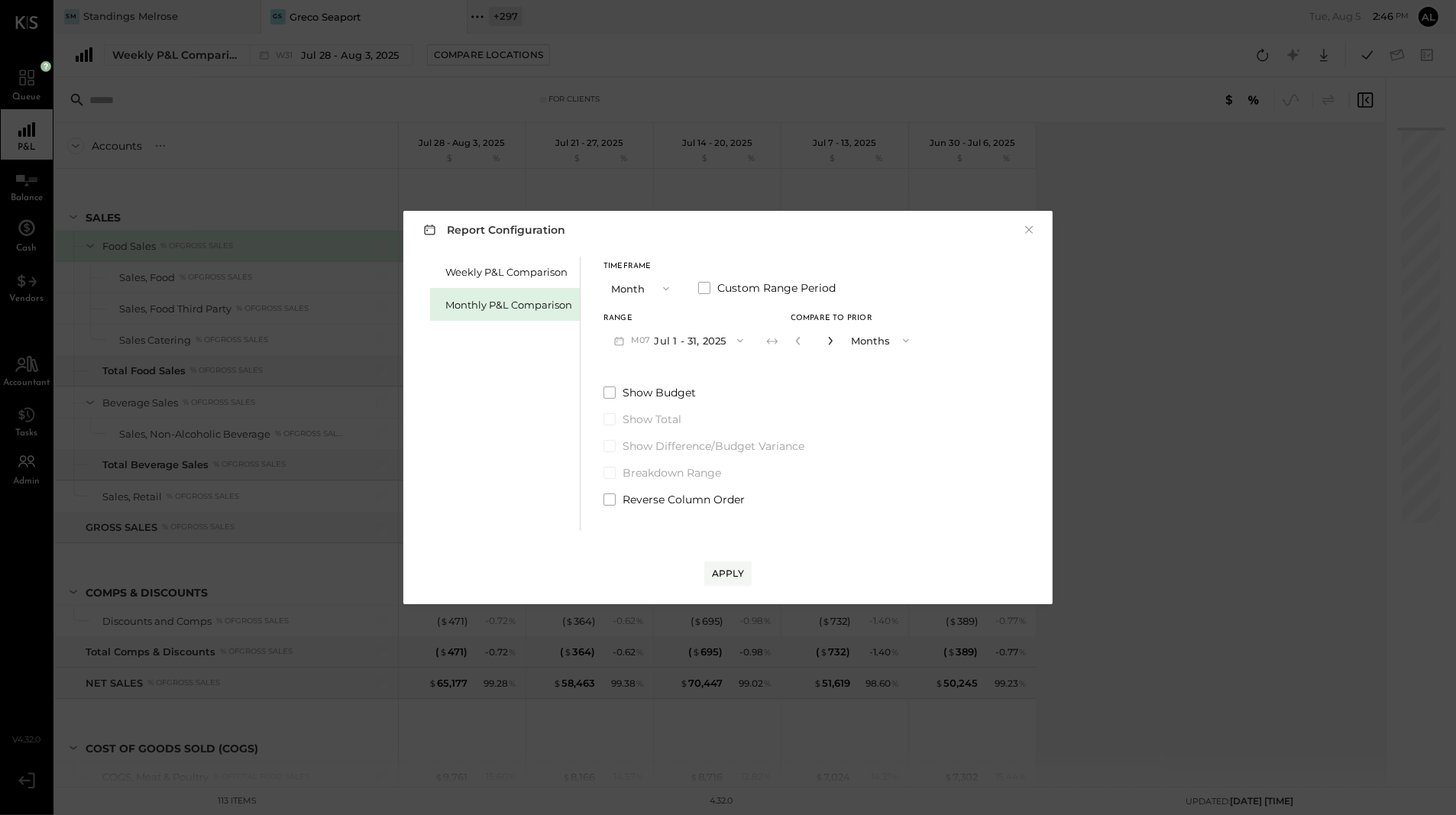 click 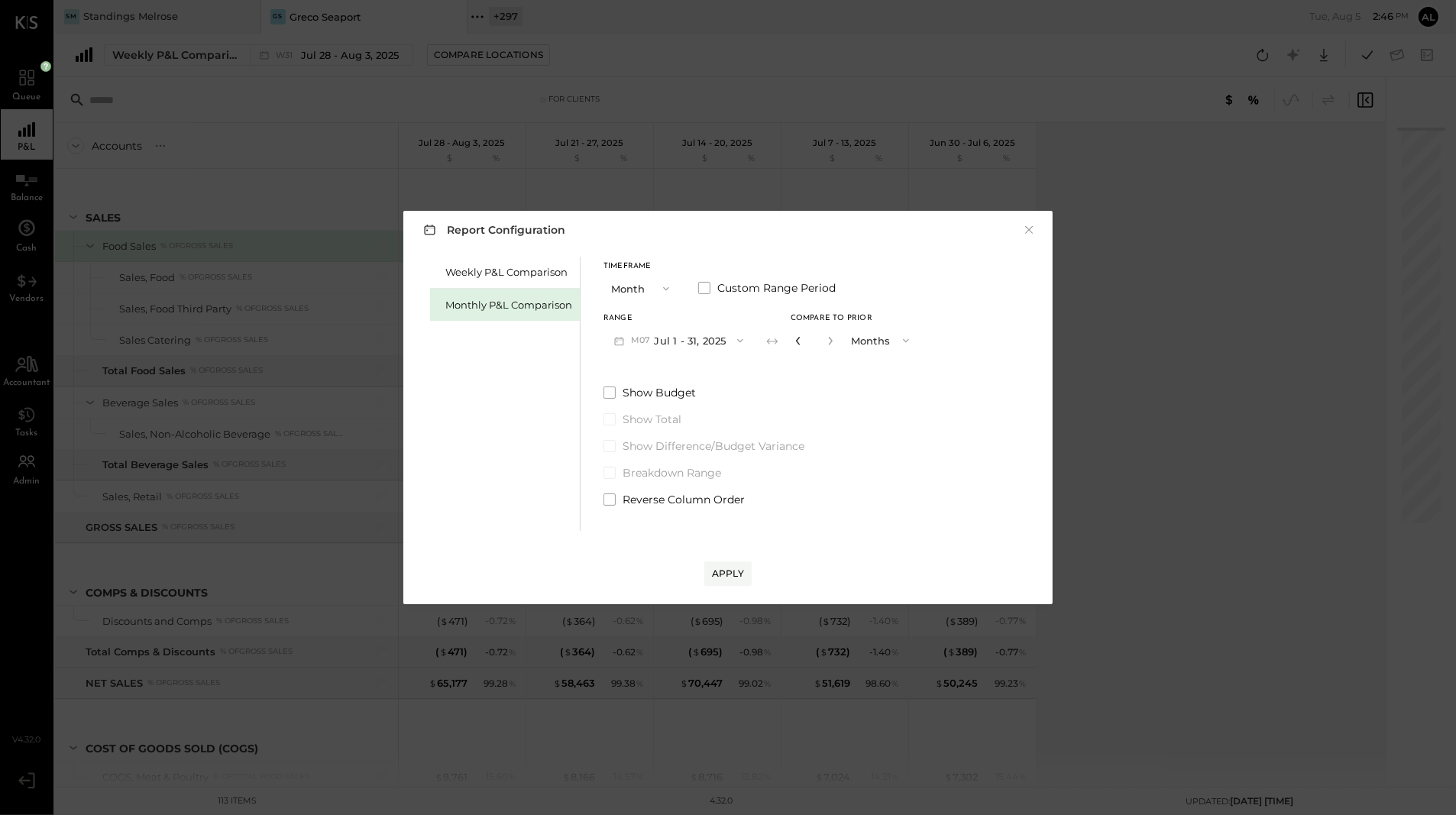 click 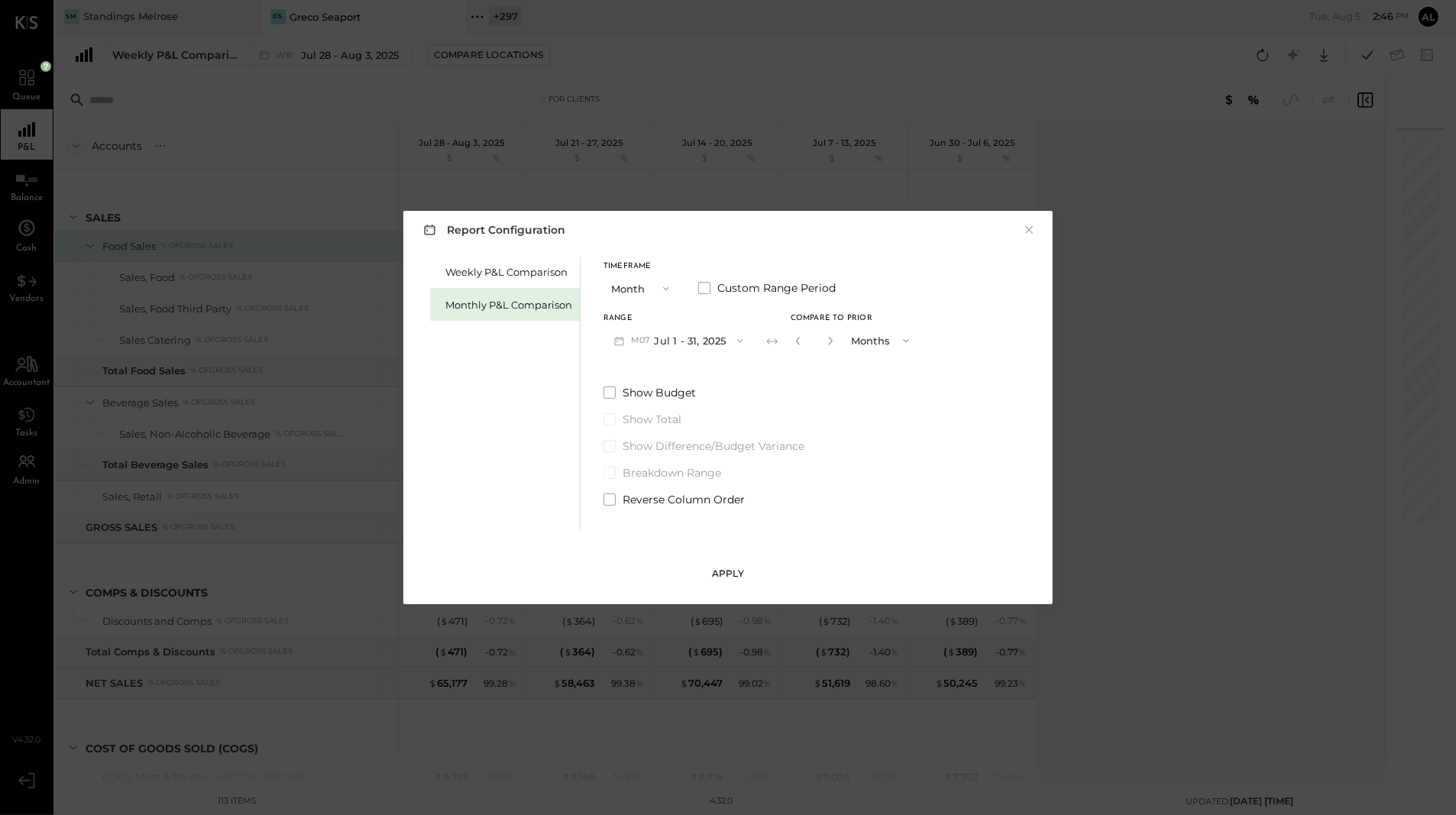 click on "Apply" at bounding box center [728, 574] 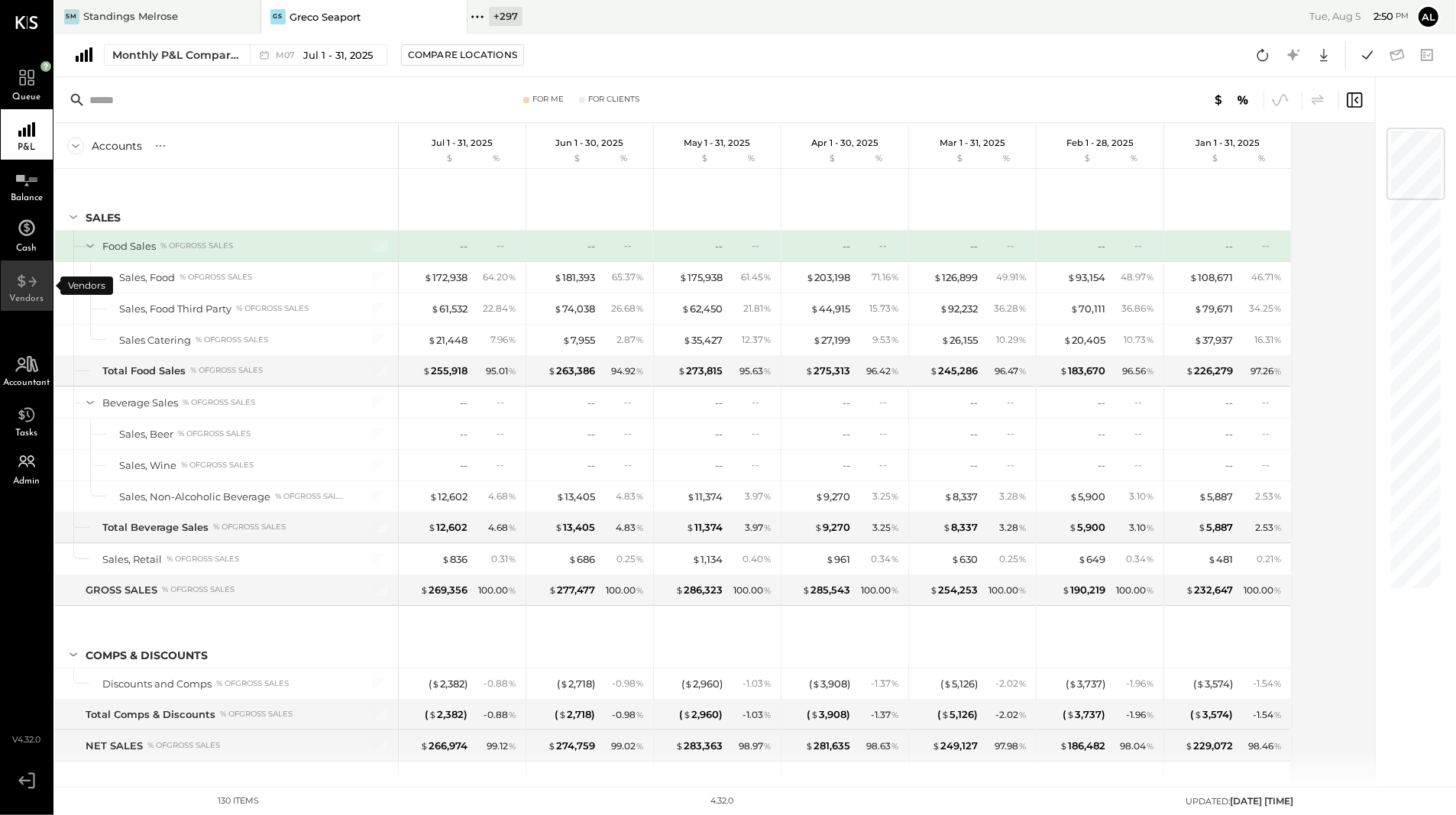 click on "Vendors" at bounding box center [27, 286] 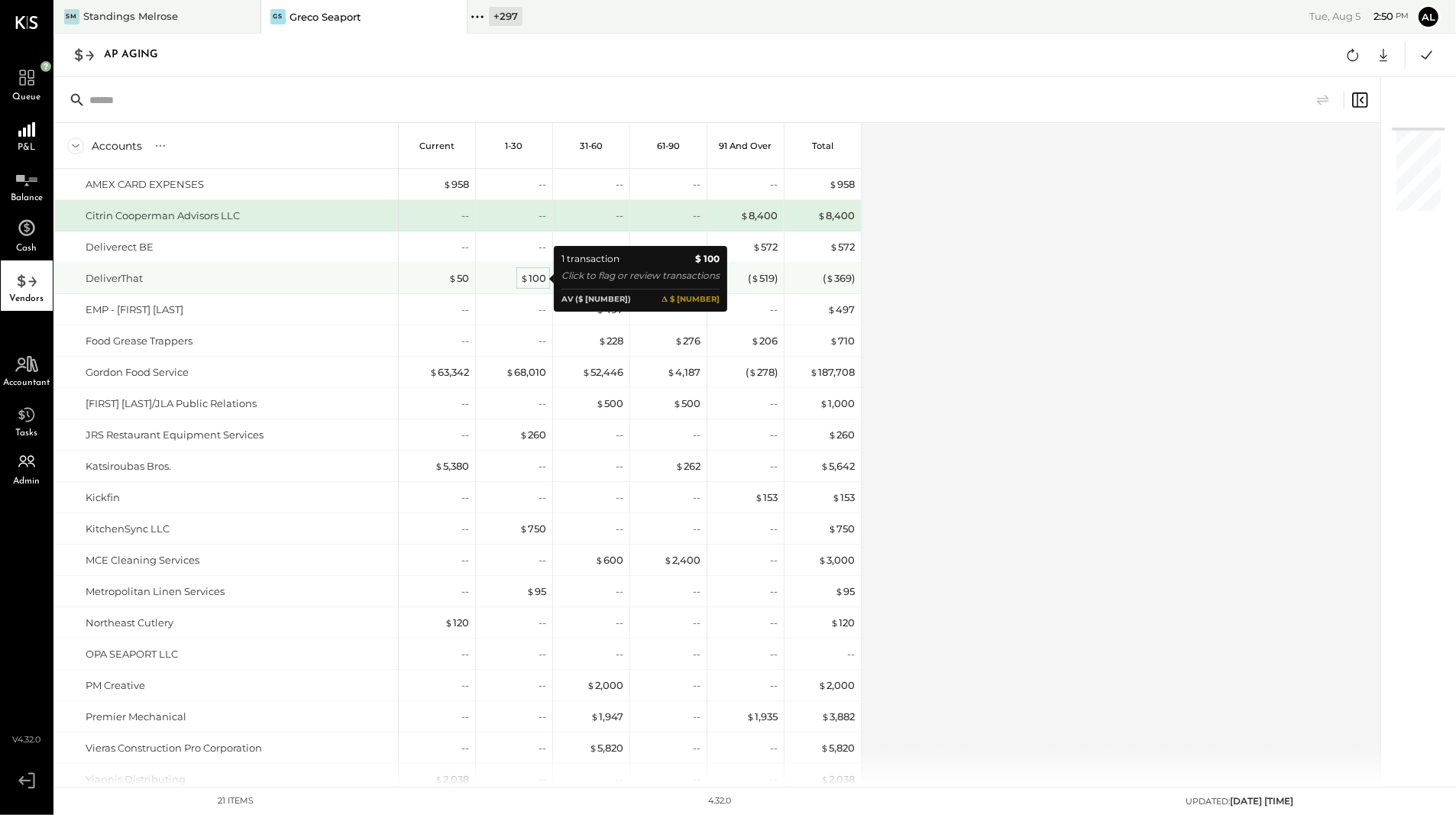 click on "$ 100" at bounding box center (533, 278) 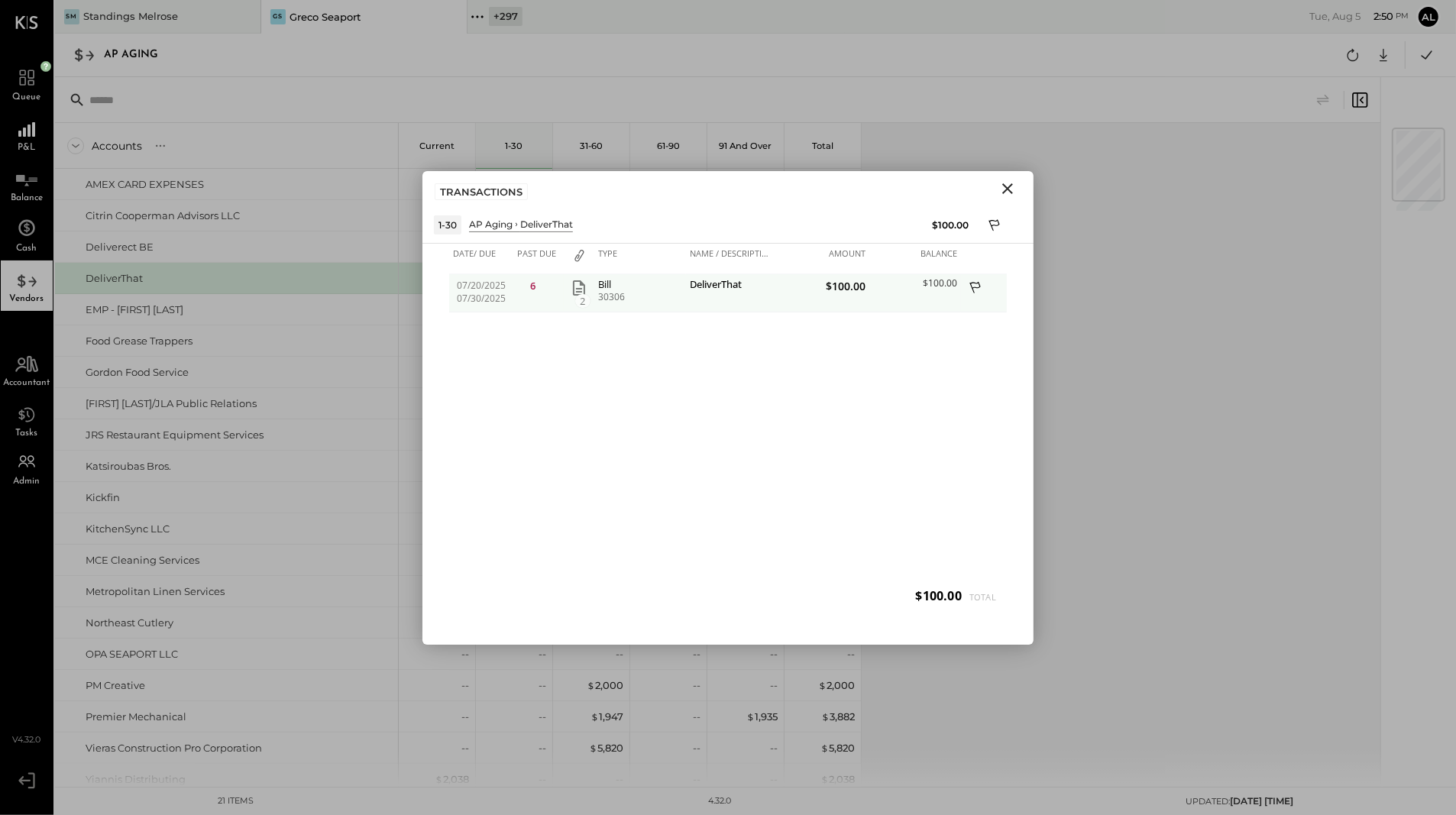click 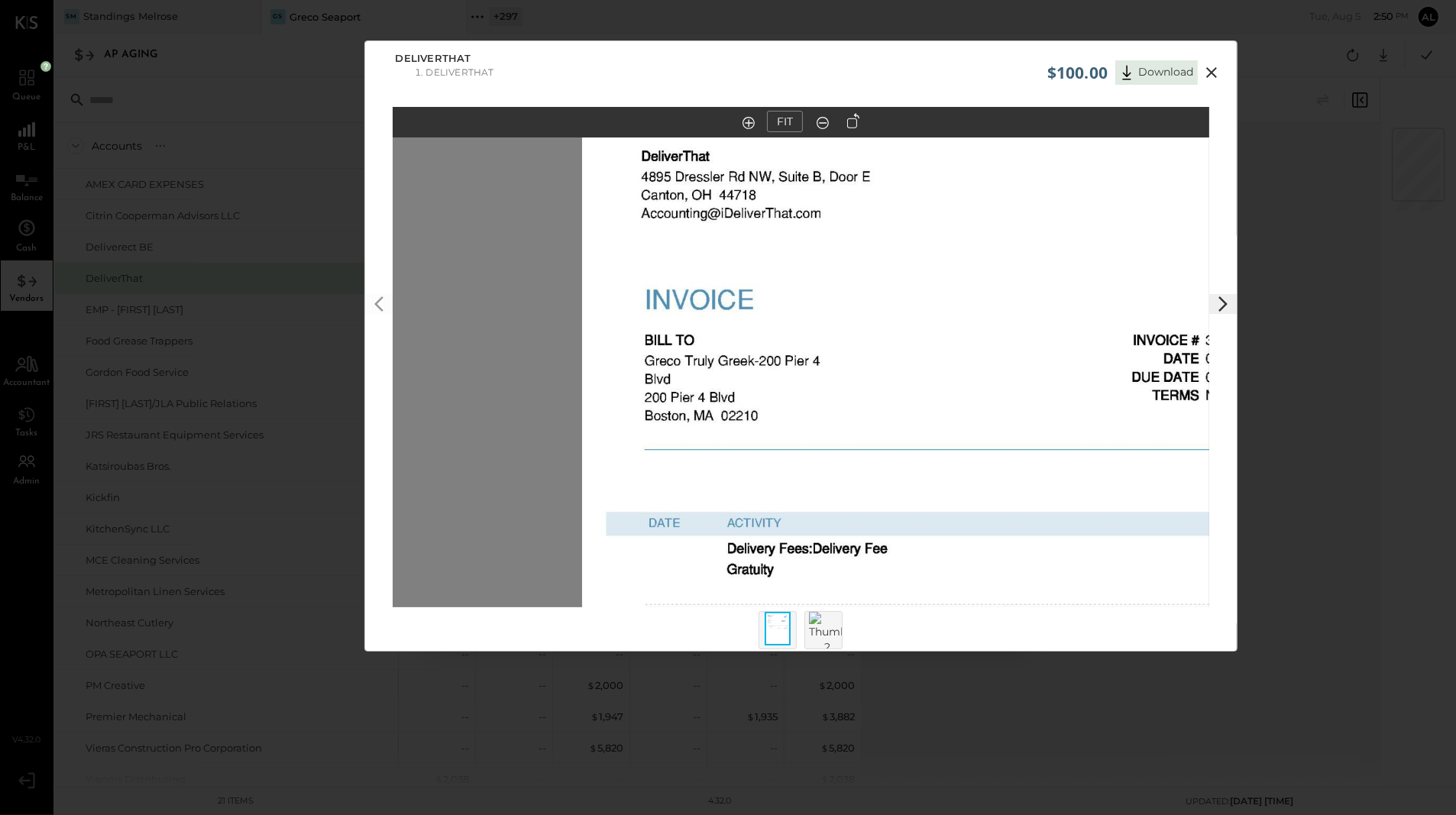 drag, startPoint x: 1014, startPoint y: 318, endPoint x: 1213, endPoint y: 613, distance: 355.8455 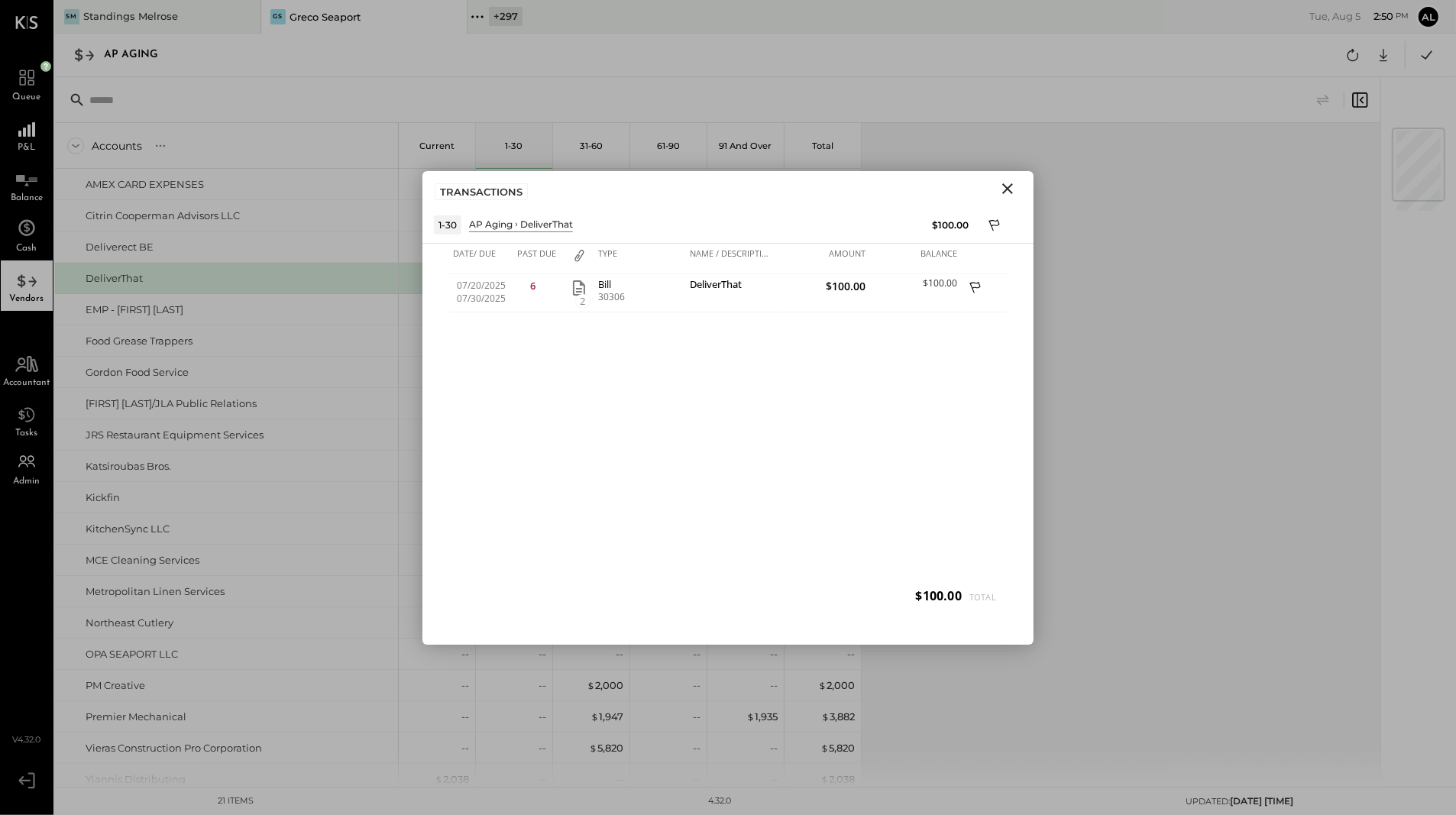 click 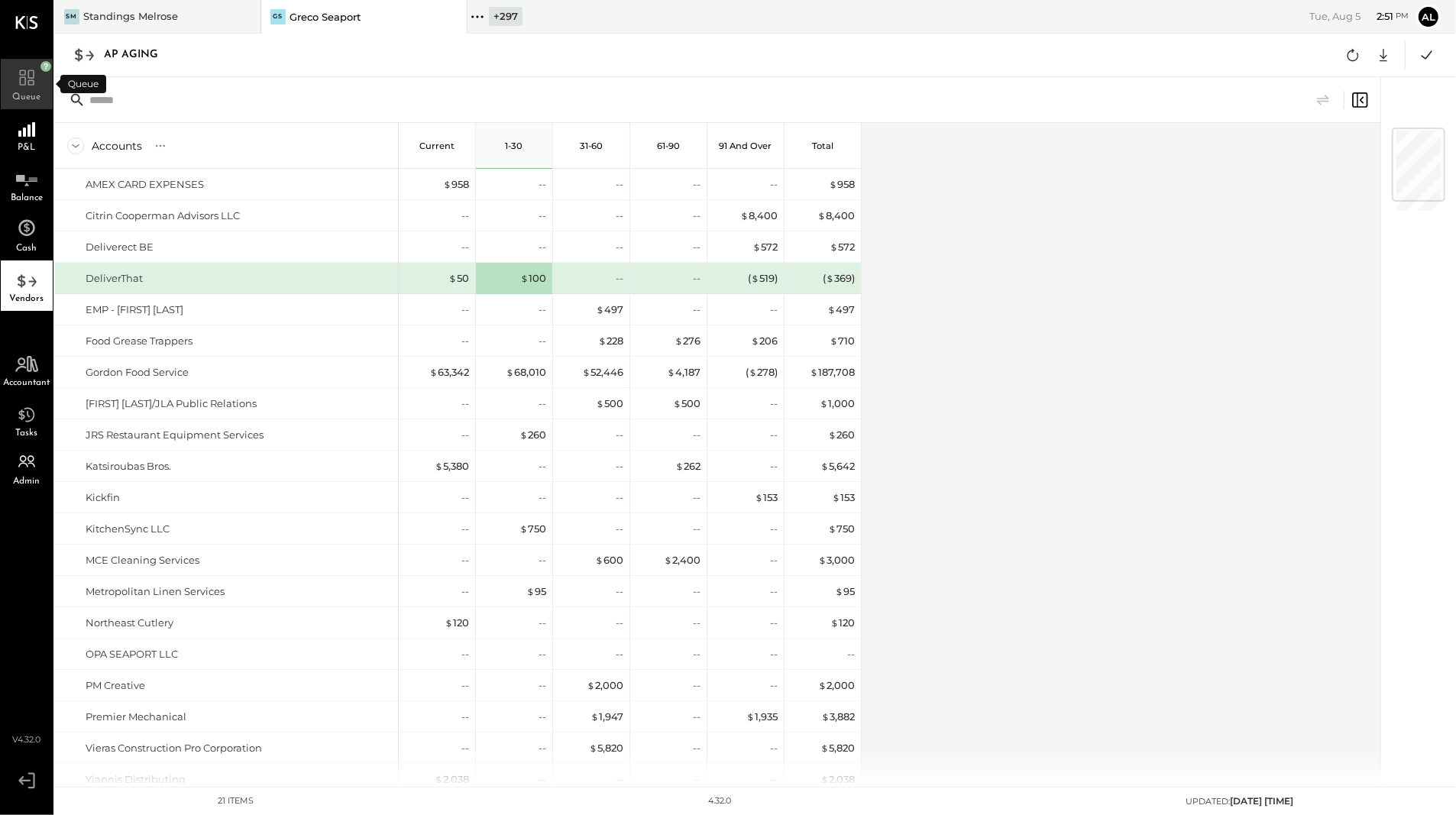 click on "Queue" at bounding box center (27, 97) 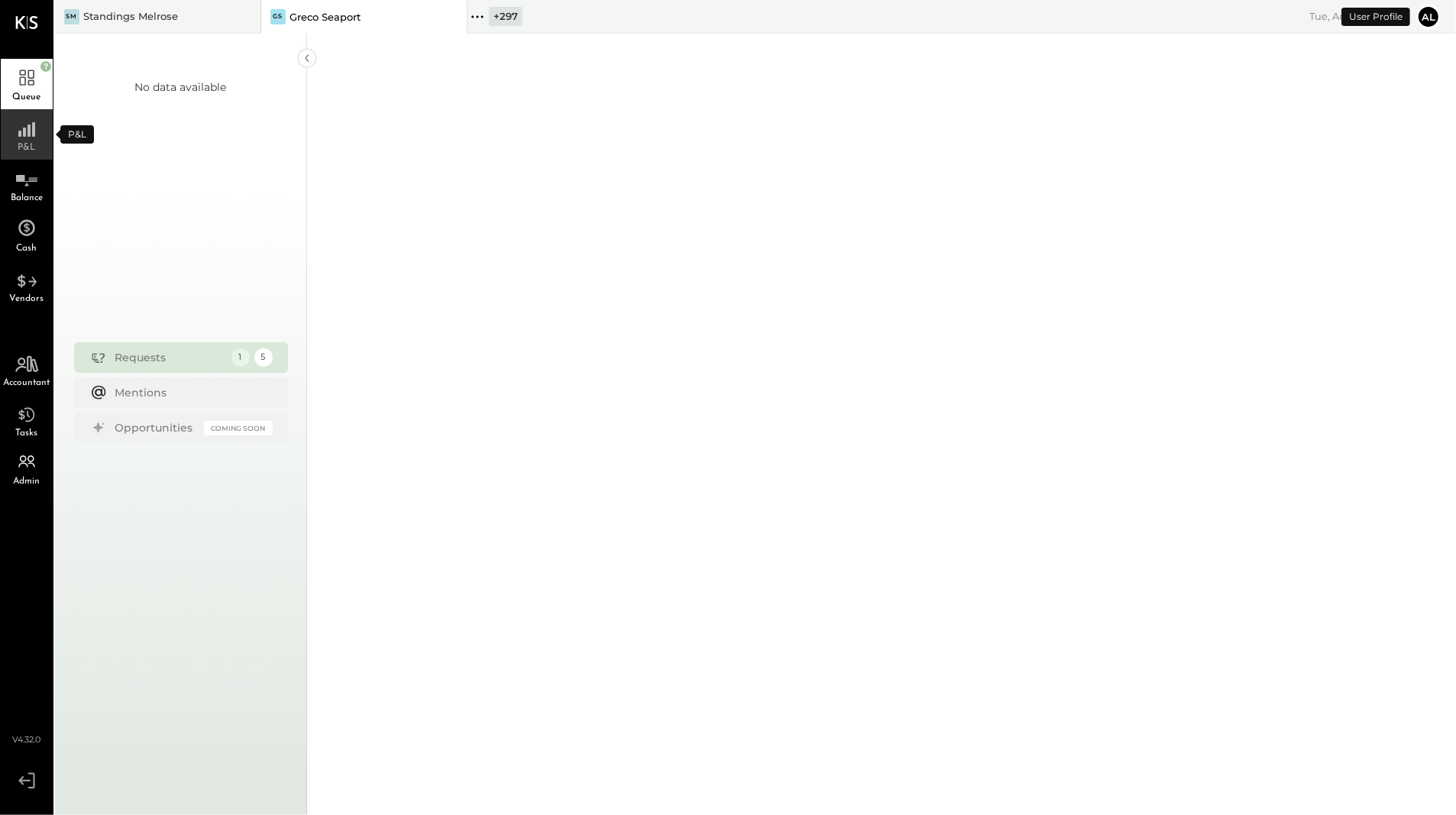 click on "P&L" at bounding box center [27, 147] 